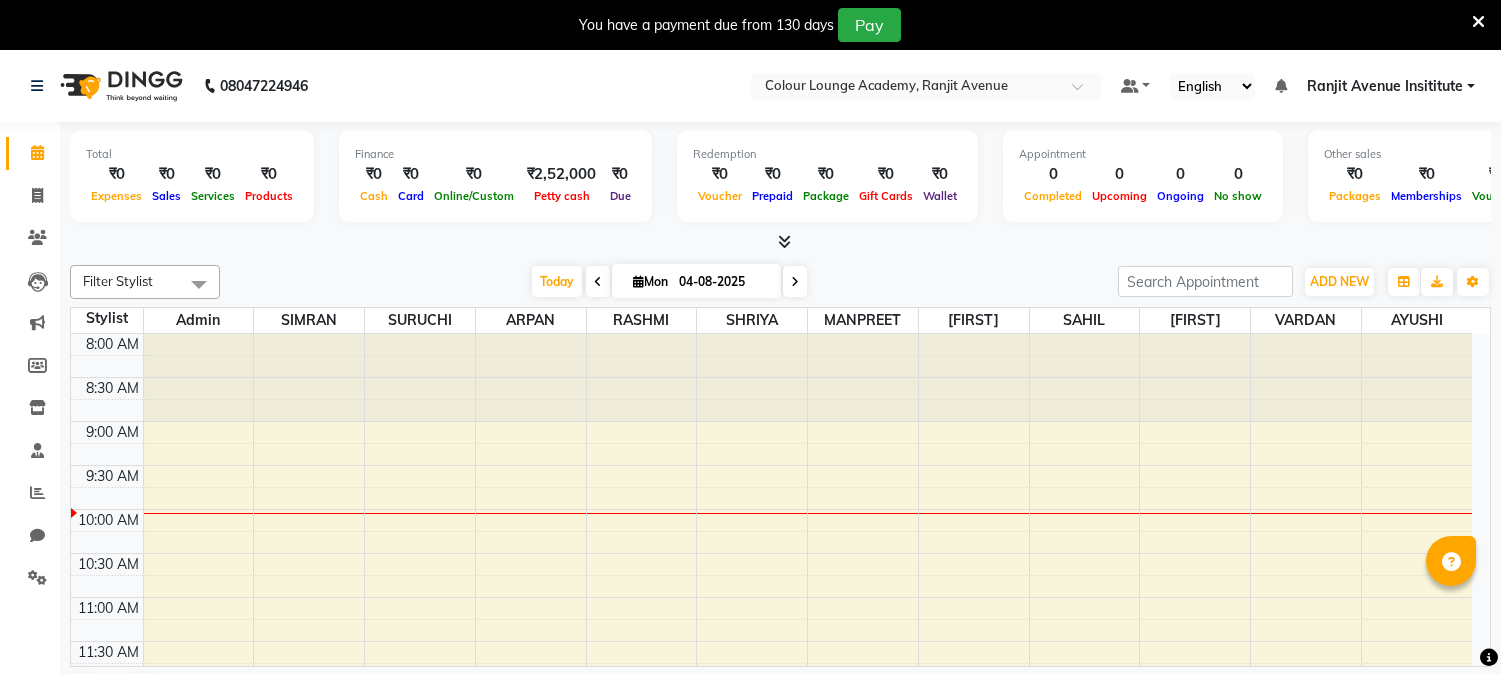 scroll, scrollTop: 0, scrollLeft: 0, axis: both 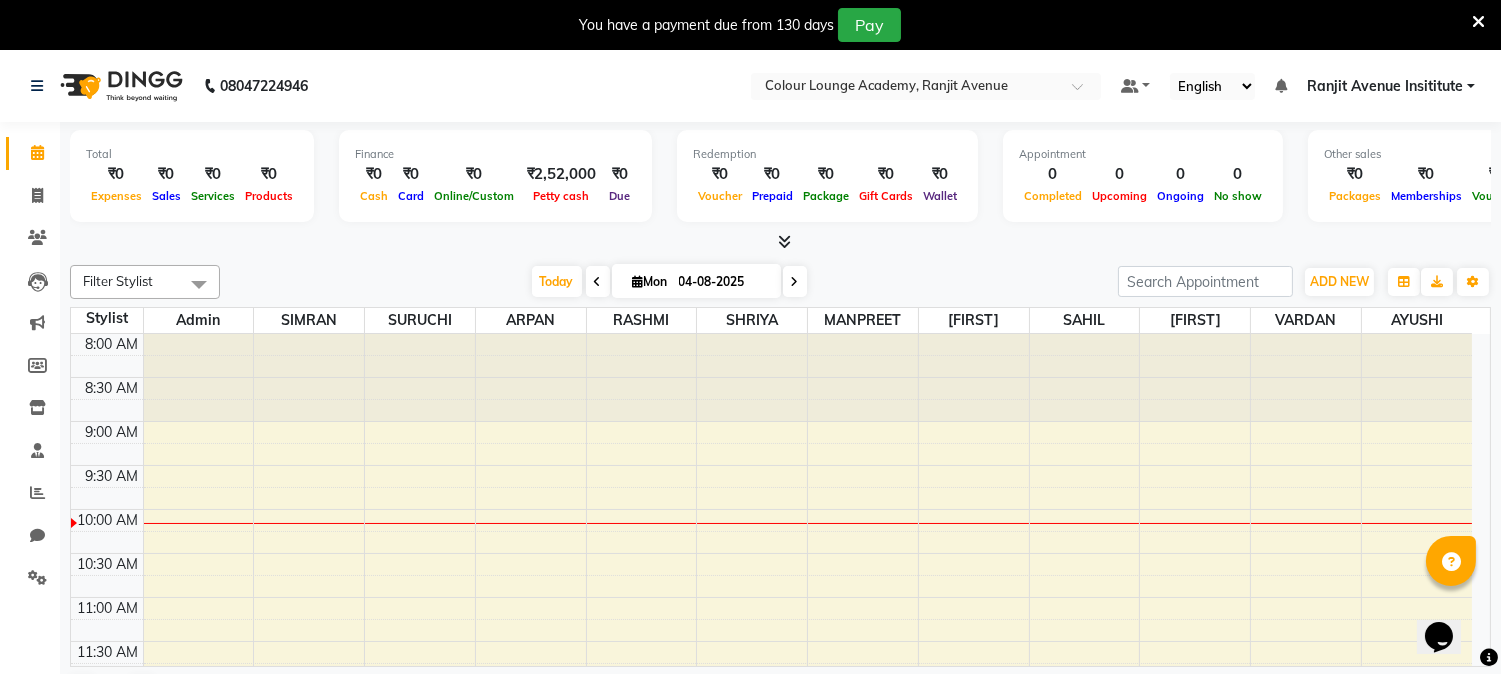 click on "8:00 AM 8:30 AM 9:00 AM 9:30 AM 10:00 AM 10:30 AM 11:00 AM 11:30 AM 12:00 PM 12:30 PM 1:00 PM 1:30 PM 2:00 PM 2:30 PM 3:00 PM 3:30 PM 4:00 PM 4:30 PM 5:00 PM 5:30 PM 6:00 PM 6:30 PM 7:00 PM 7:30 PM 8:00 PM 8:30 PM" at bounding box center [771, 905] 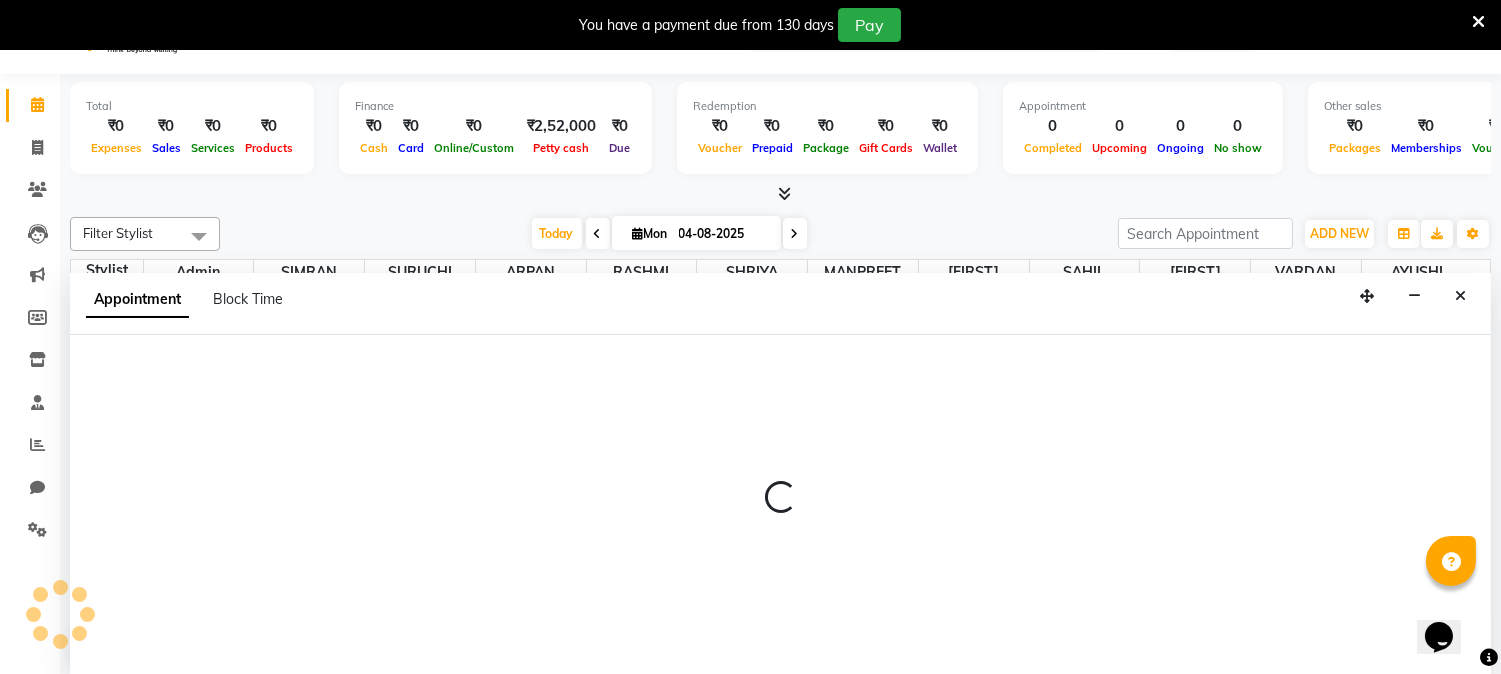 select on "70206" 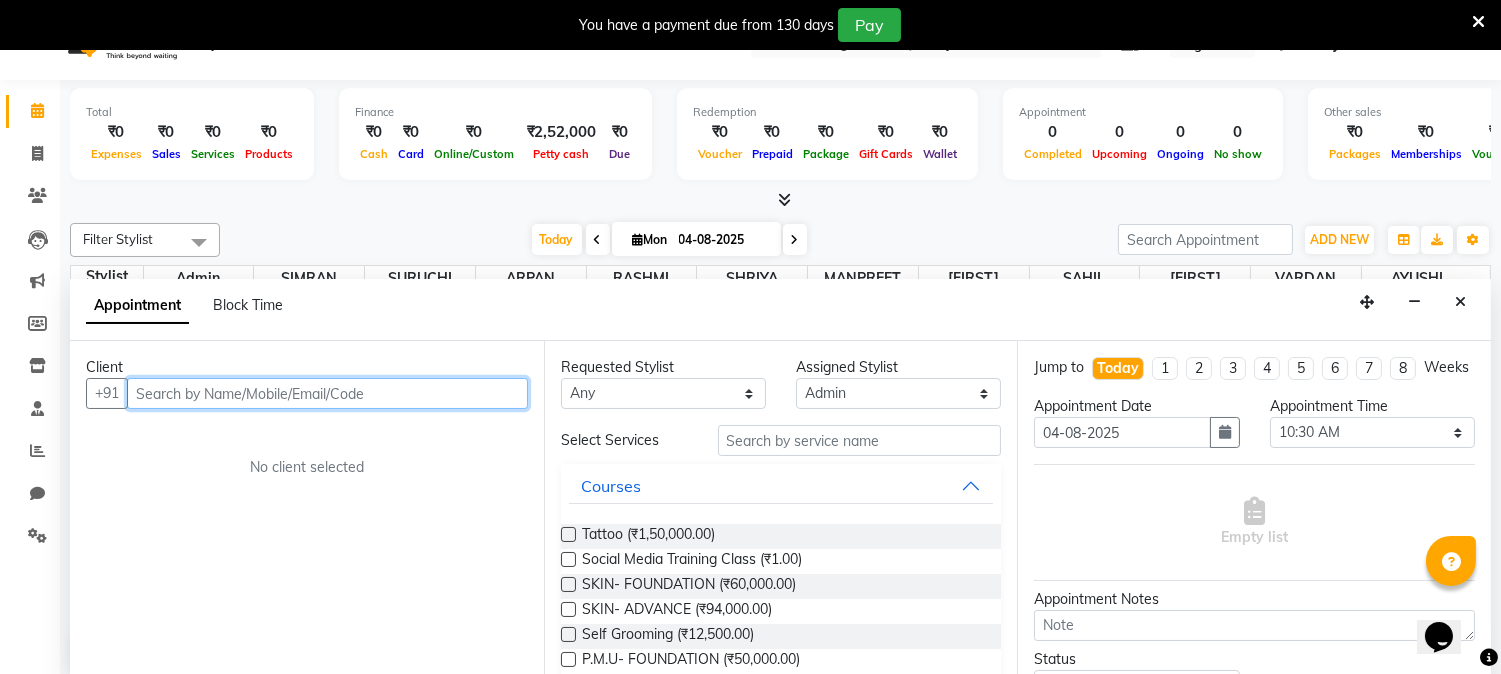 scroll, scrollTop: 0, scrollLeft: 0, axis: both 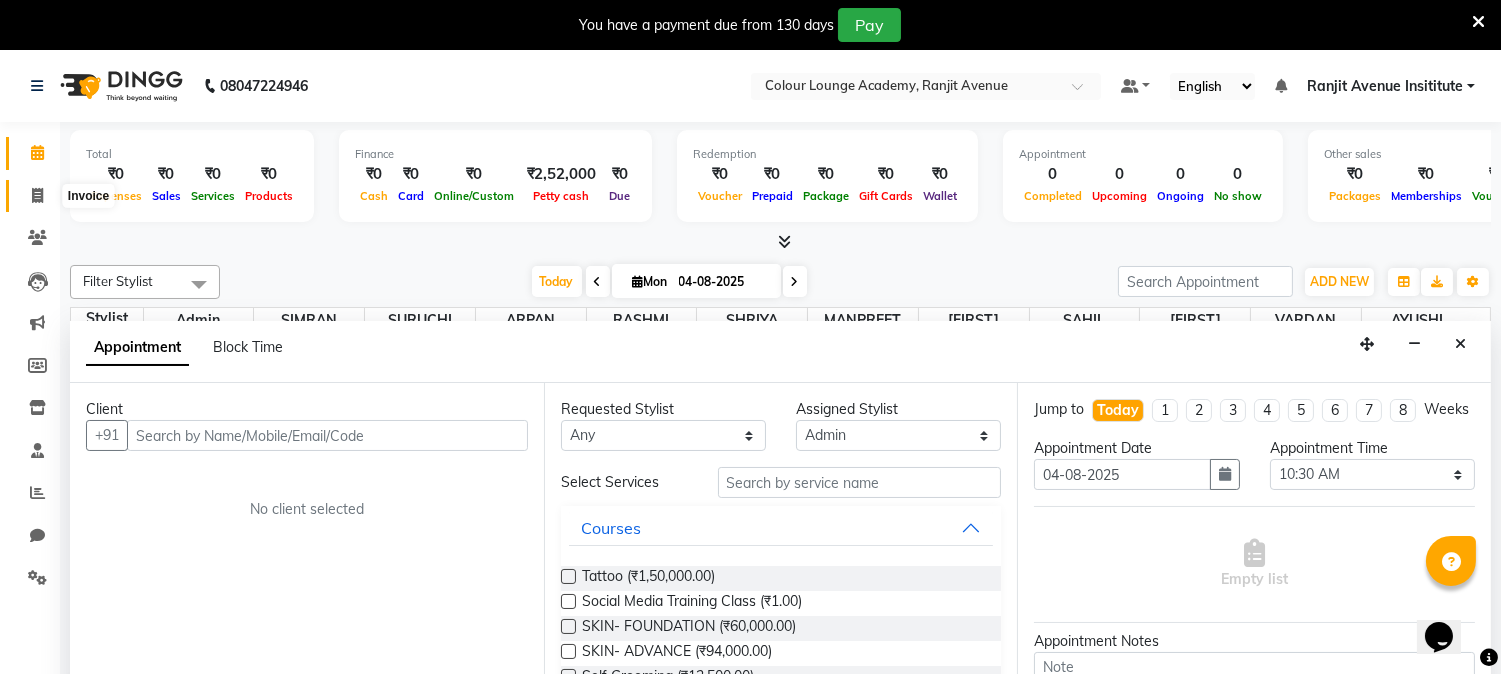 click 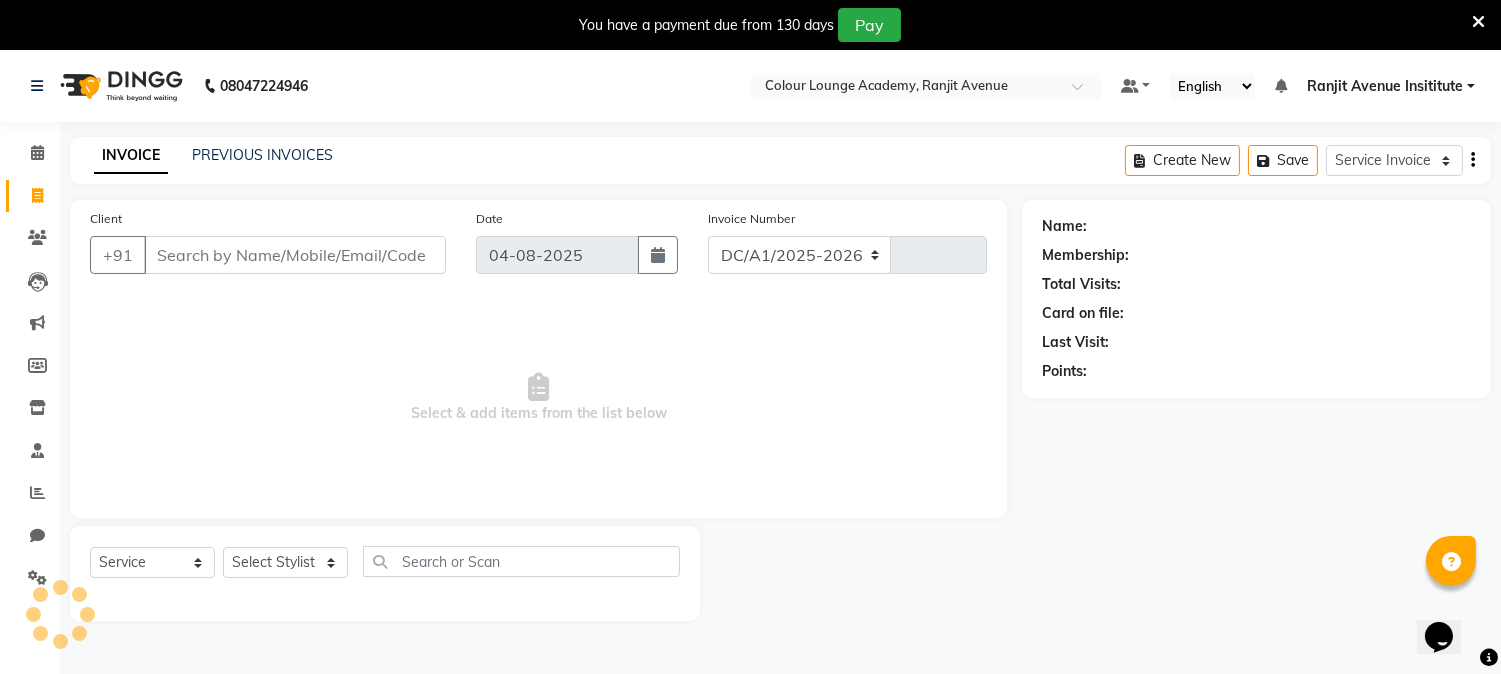 select on "8033" 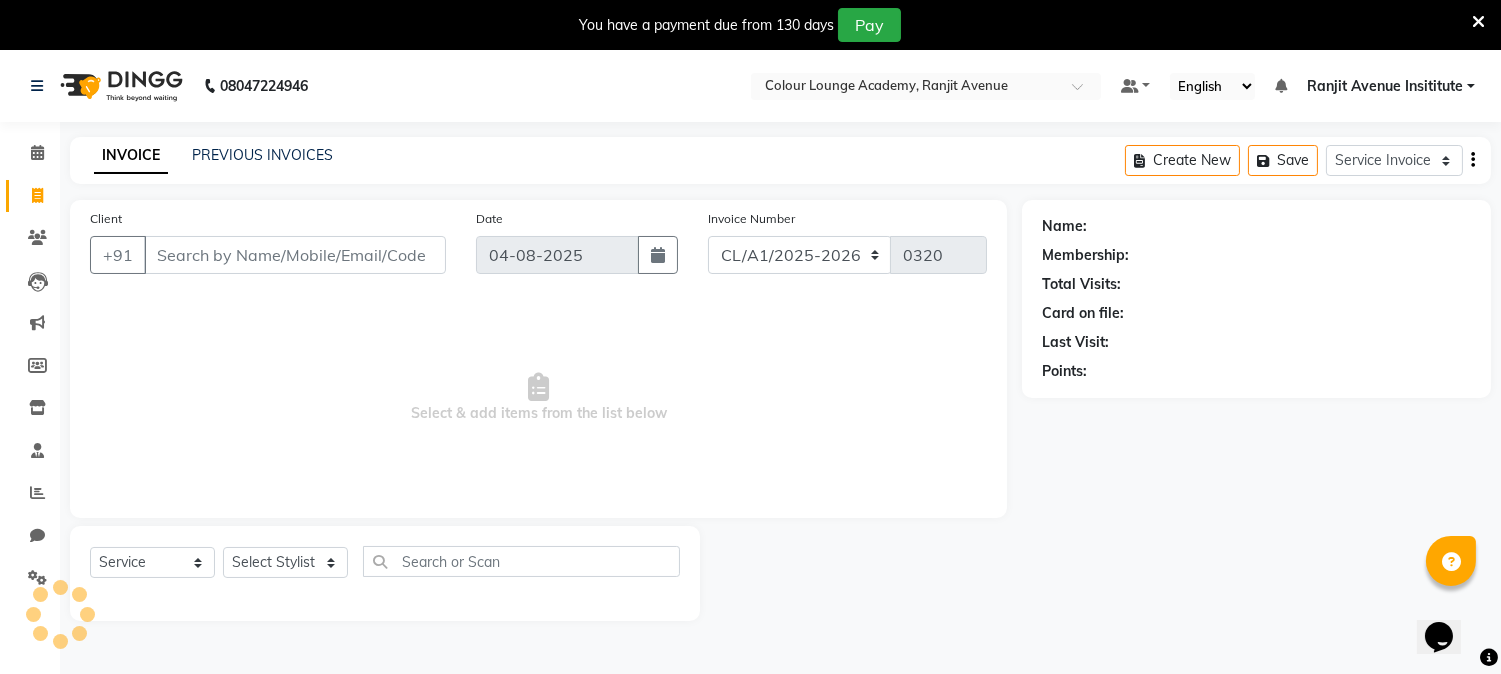 click on "Client" at bounding box center (295, 255) 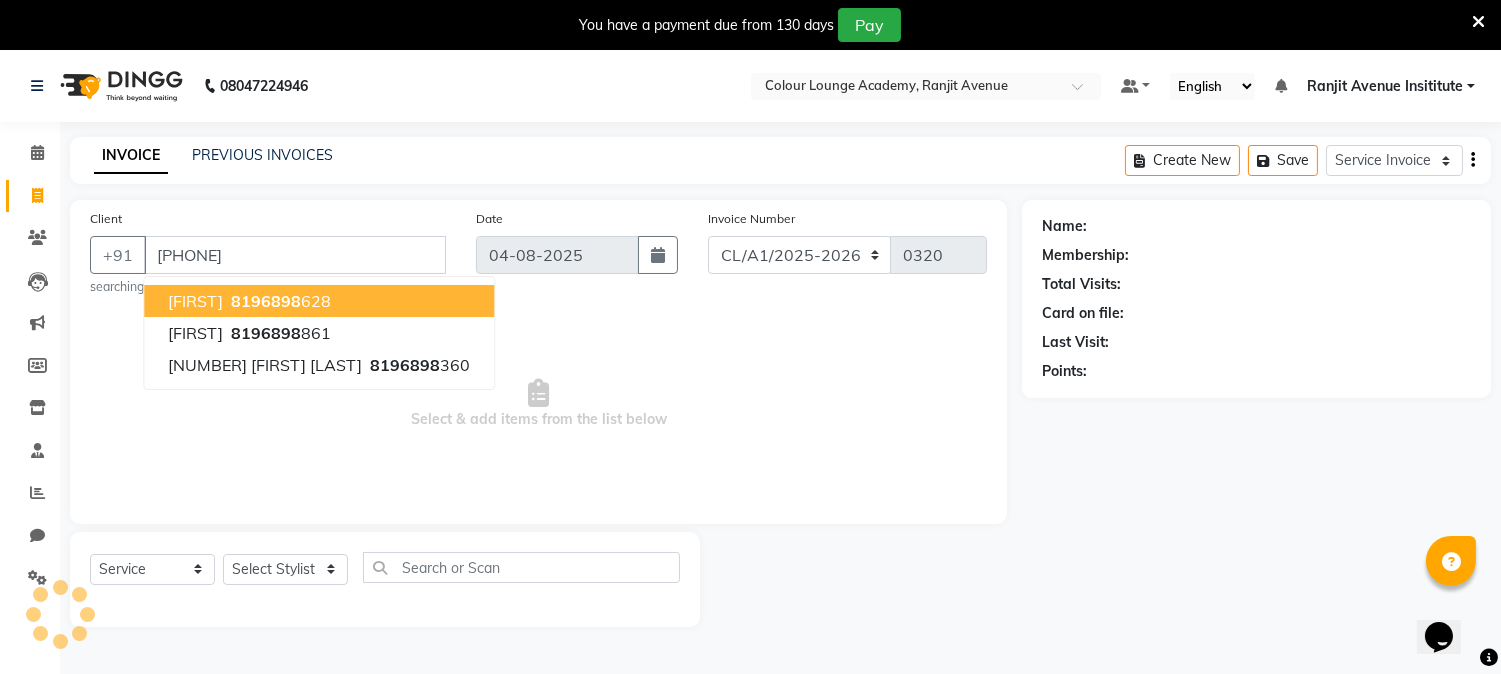 type on "[PHONE]" 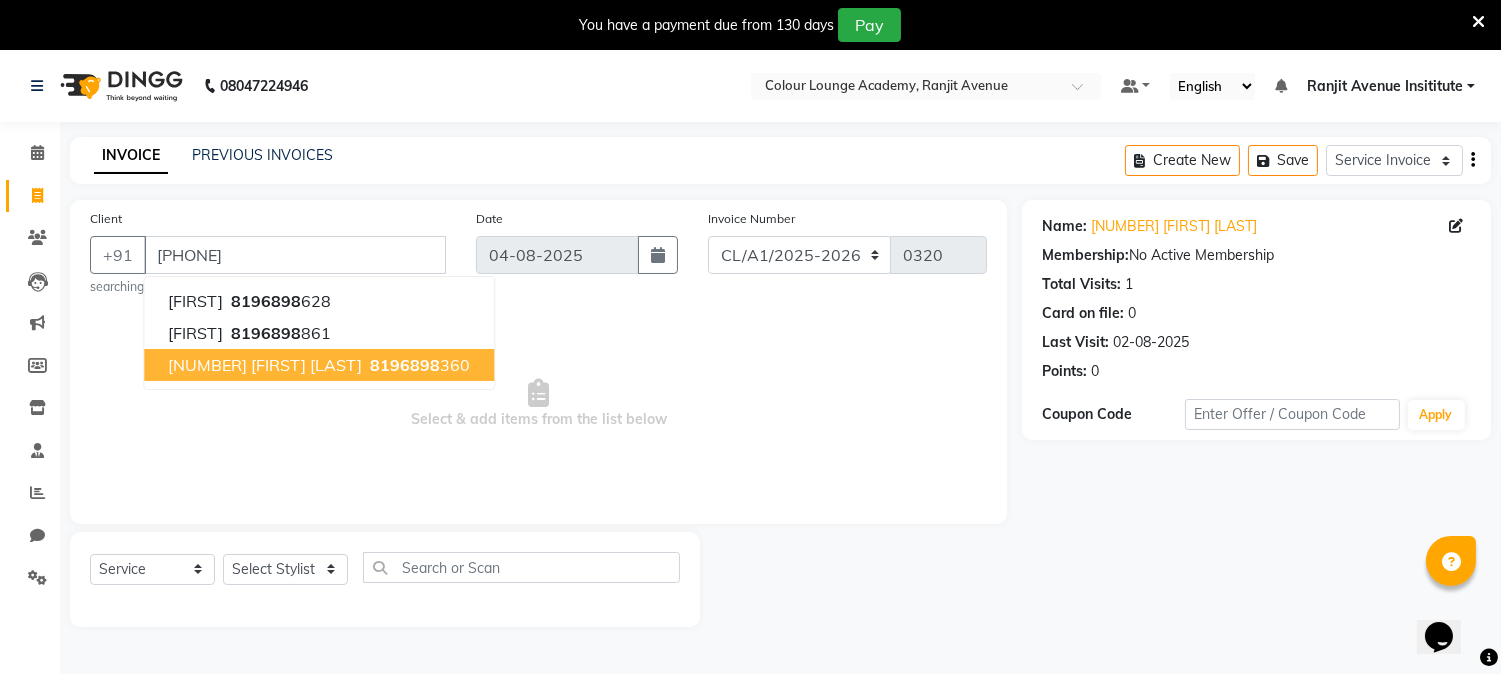 click on "[NUMBER] [FIRST] [LAST]" at bounding box center [265, 365] 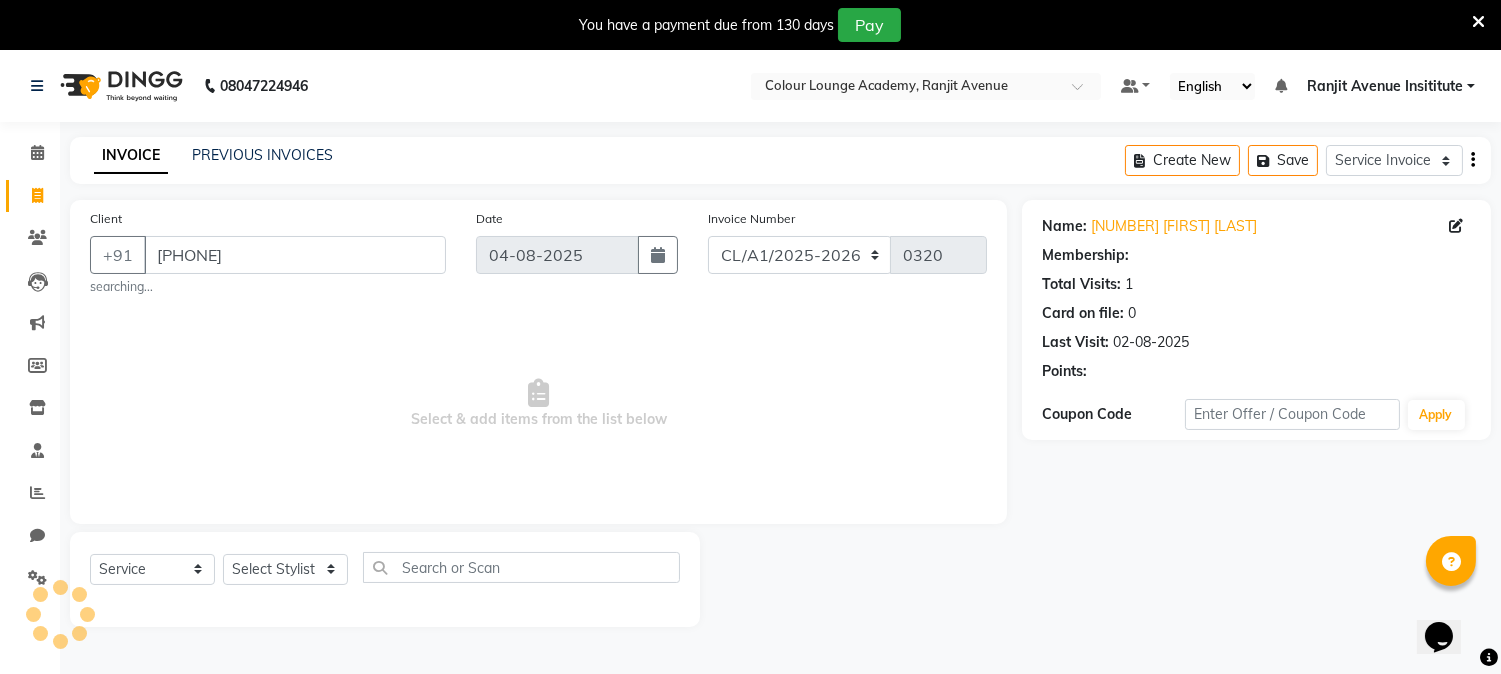 scroll, scrollTop: 50, scrollLeft: 0, axis: vertical 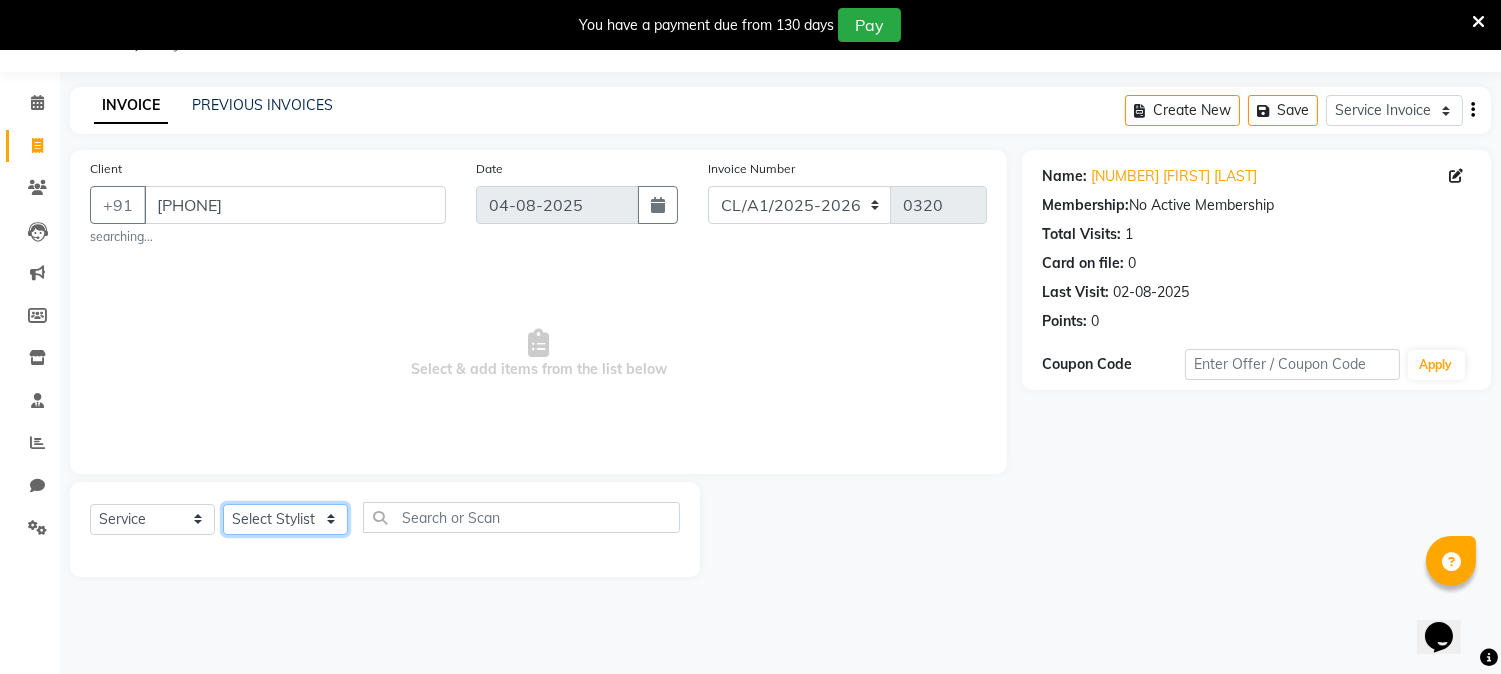 click on "Select Stylist Admin [FIRST] [FIRST] [FIRST] [FIRST] [FIRST] [FIRST] [STREET] Insititute [FIRST] [FIRST] [FIRST] [FIRST] [FIRST]" 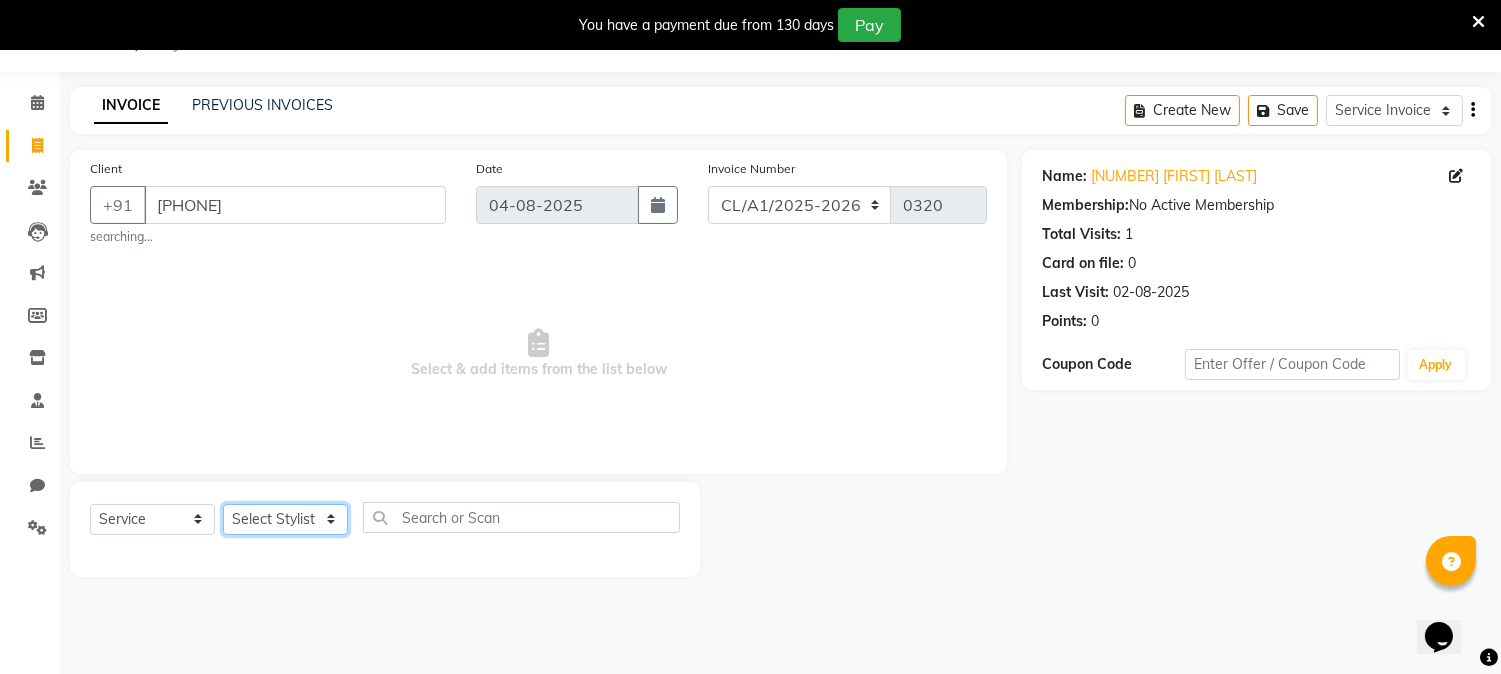 select on "71532" 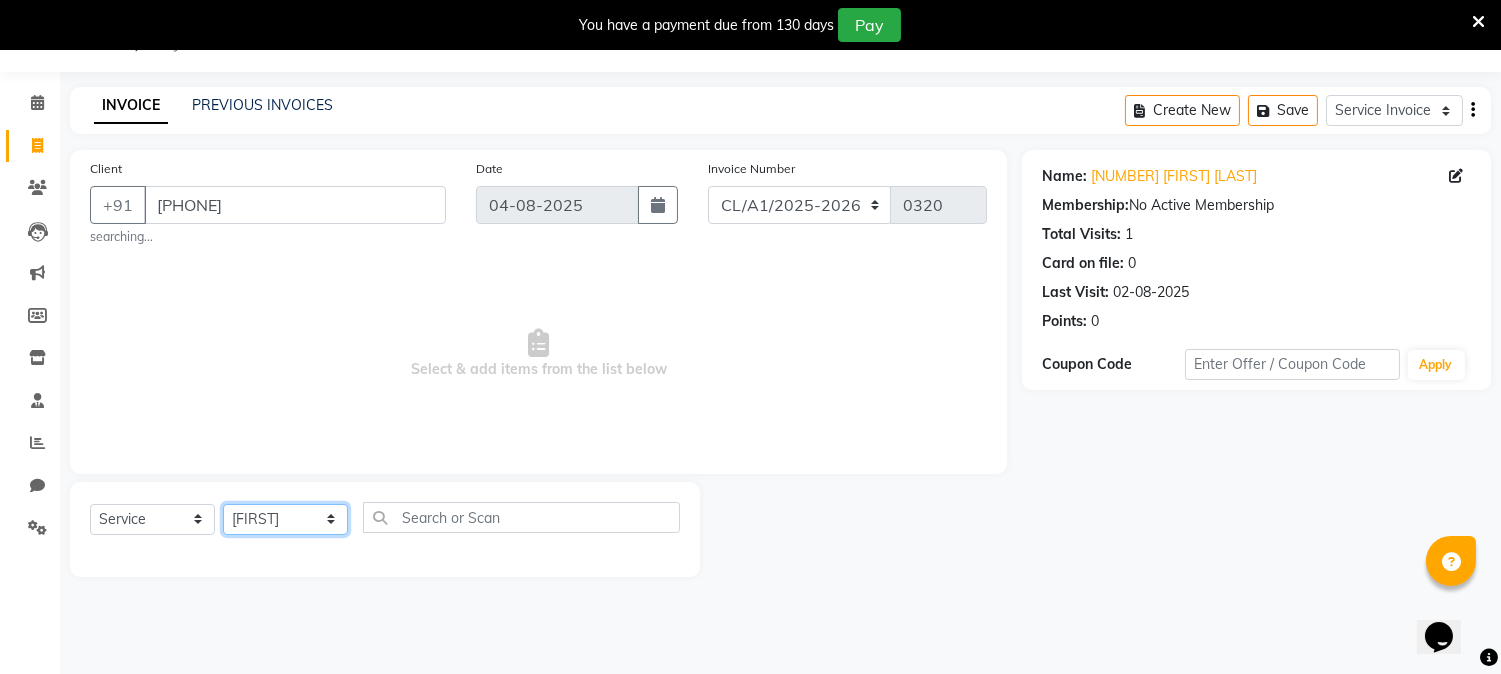 click on "Select Stylist Admin [FIRST] [FIRST] [FIRST] [FIRST] [FIRST] [FIRST] [STREET] Insititute [FIRST] [FIRST] [FIRST] [FIRST] [FIRST]" 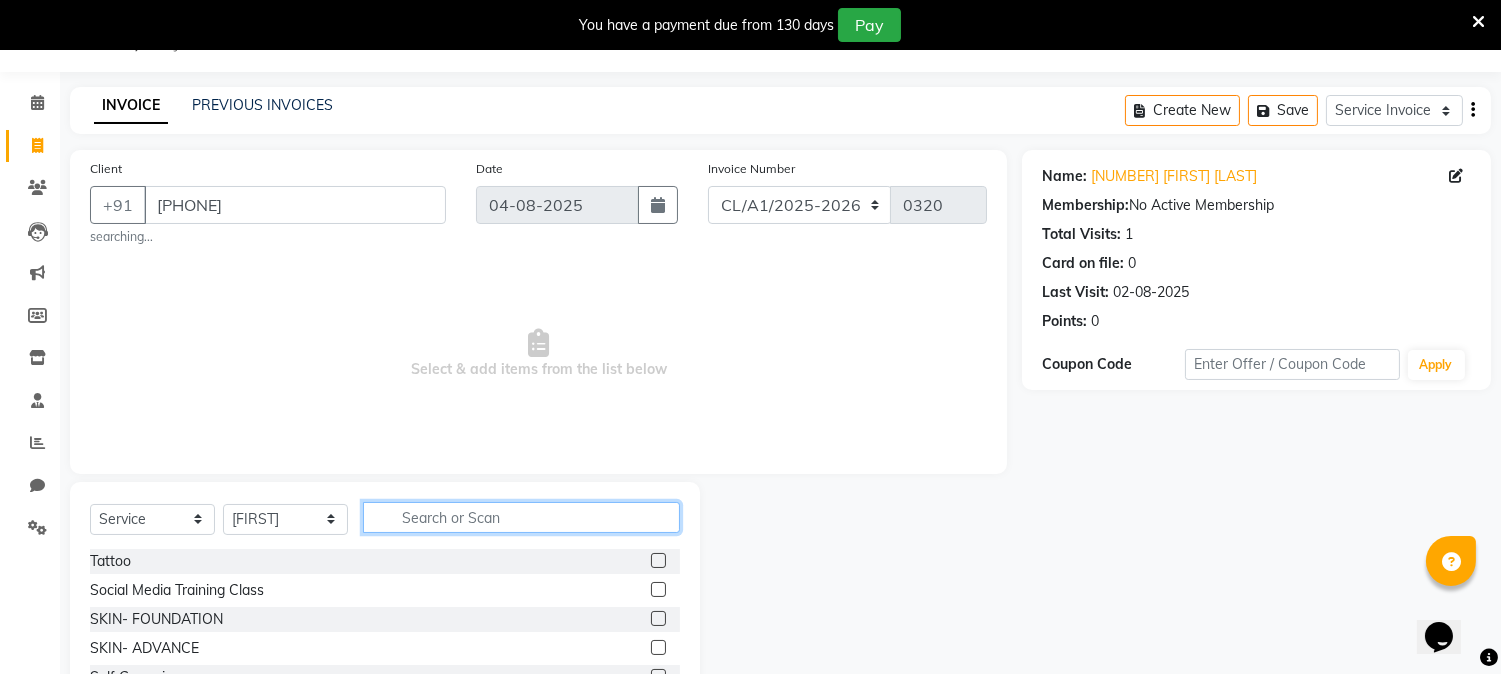 click 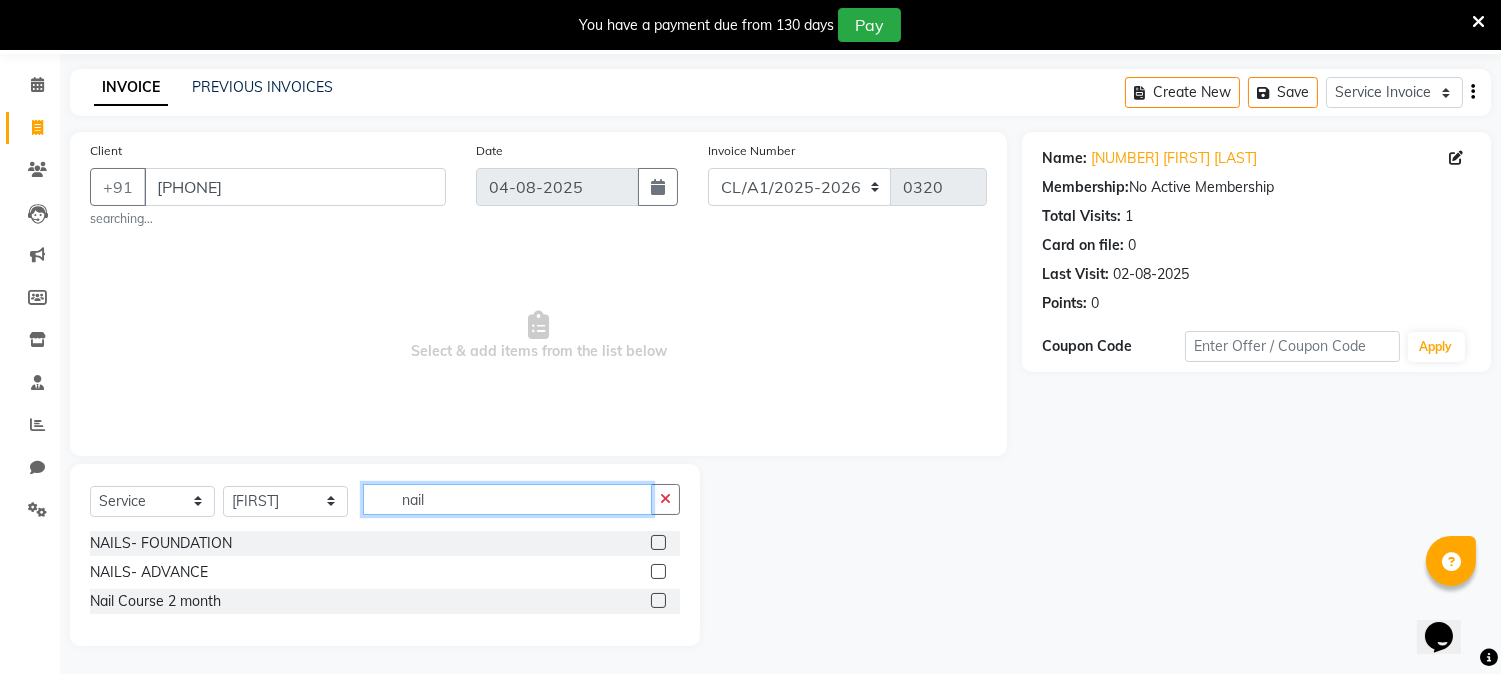 scroll, scrollTop: 70, scrollLeft: 0, axis: vertical 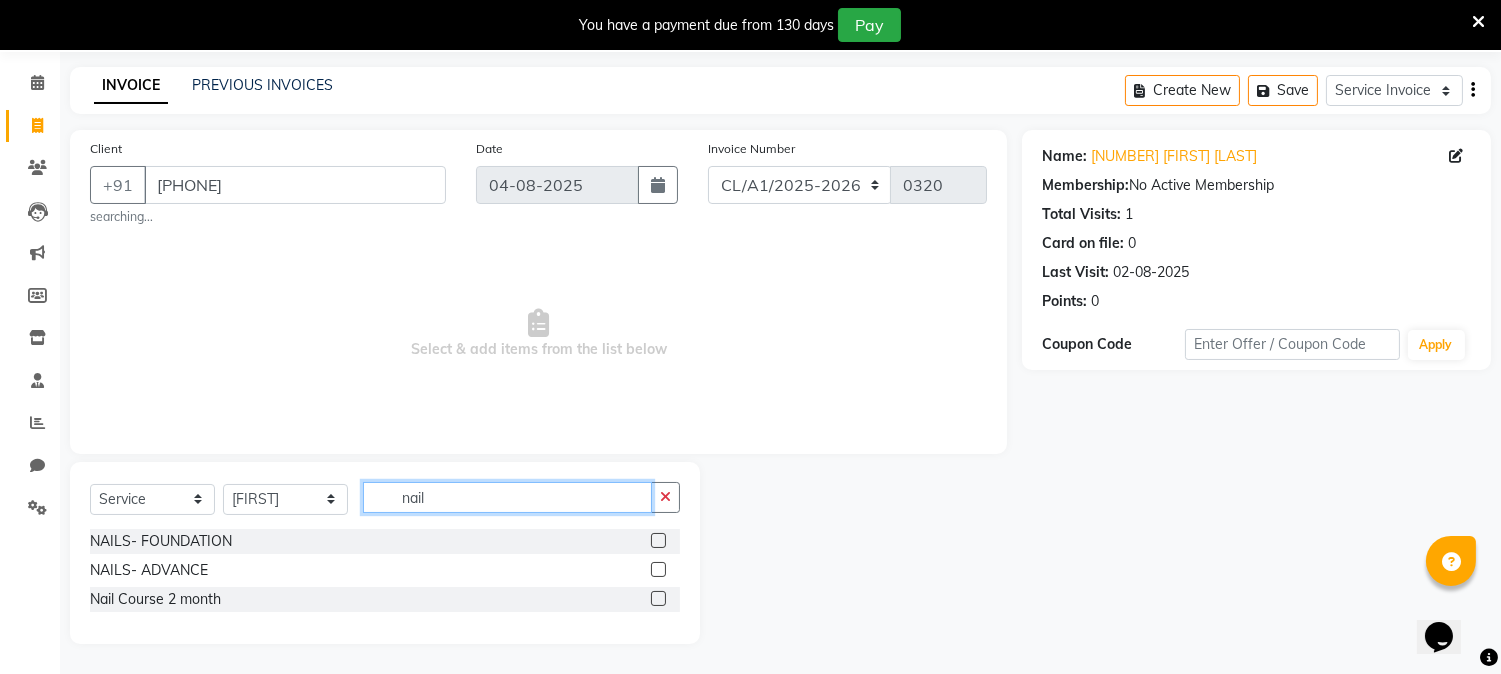 type on "nail" 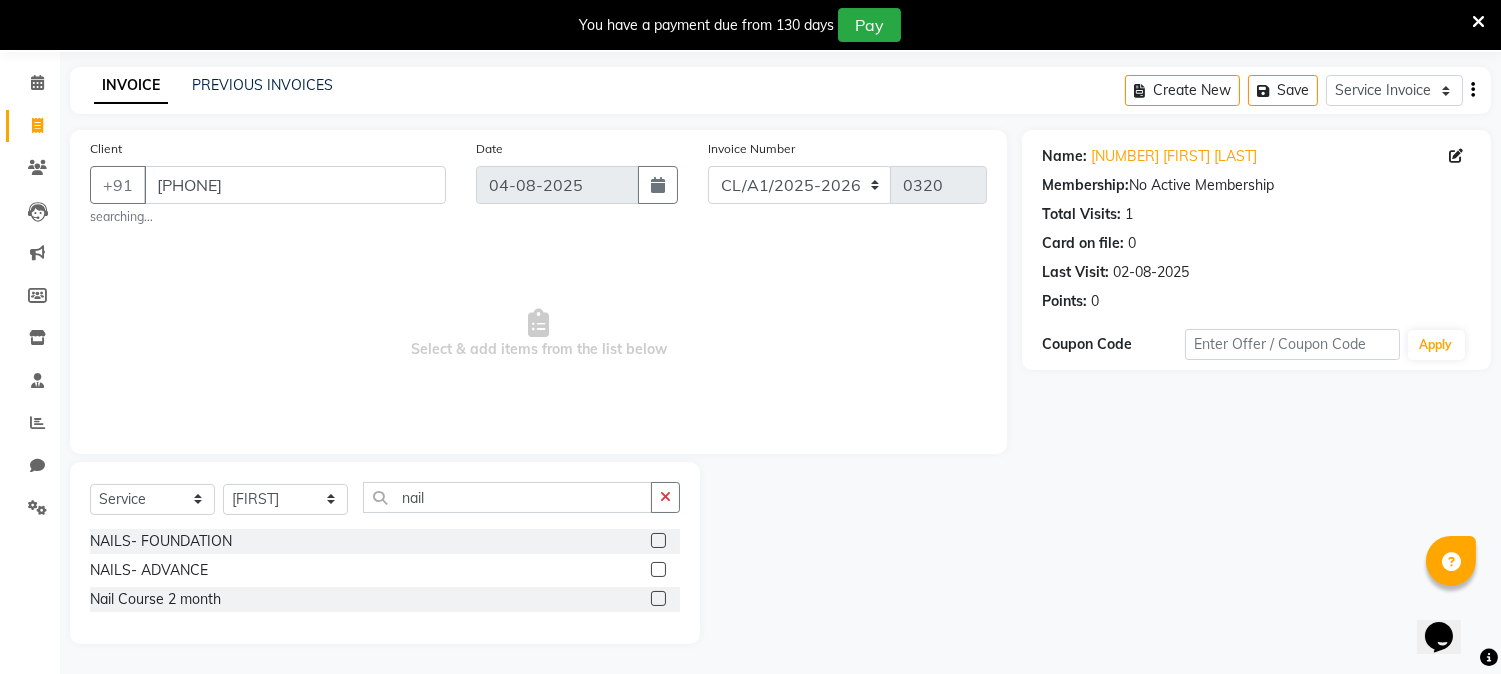 click 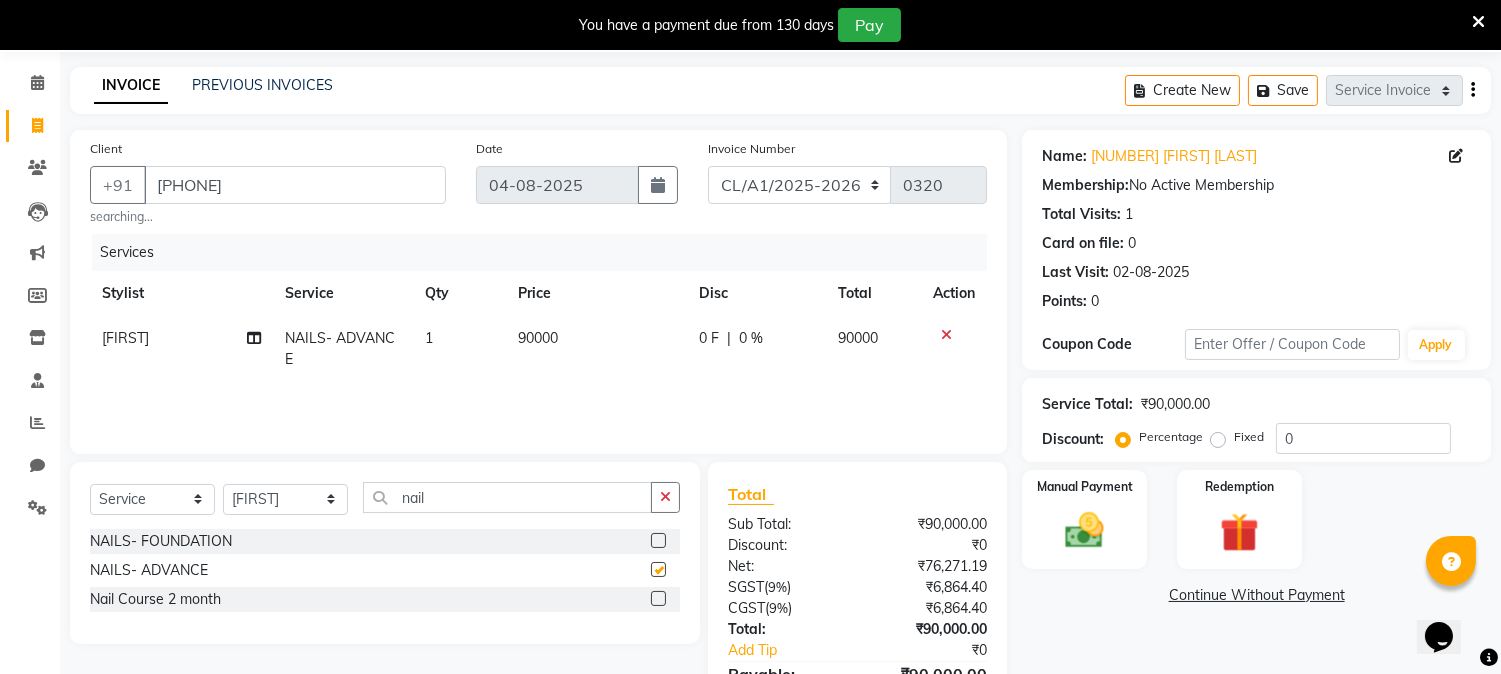 scroll, scrollTop: 40, scrollLeft: 0, axis: vertical 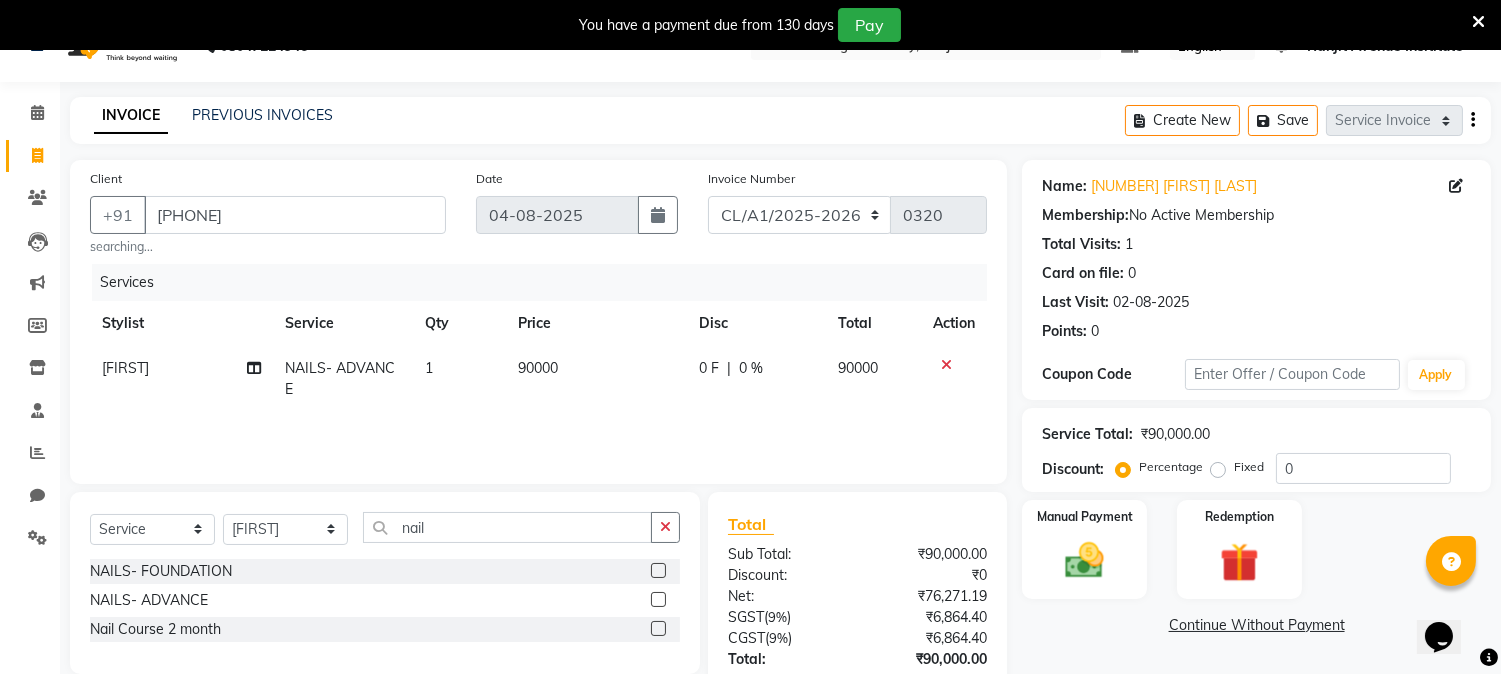 checkbox on "false" 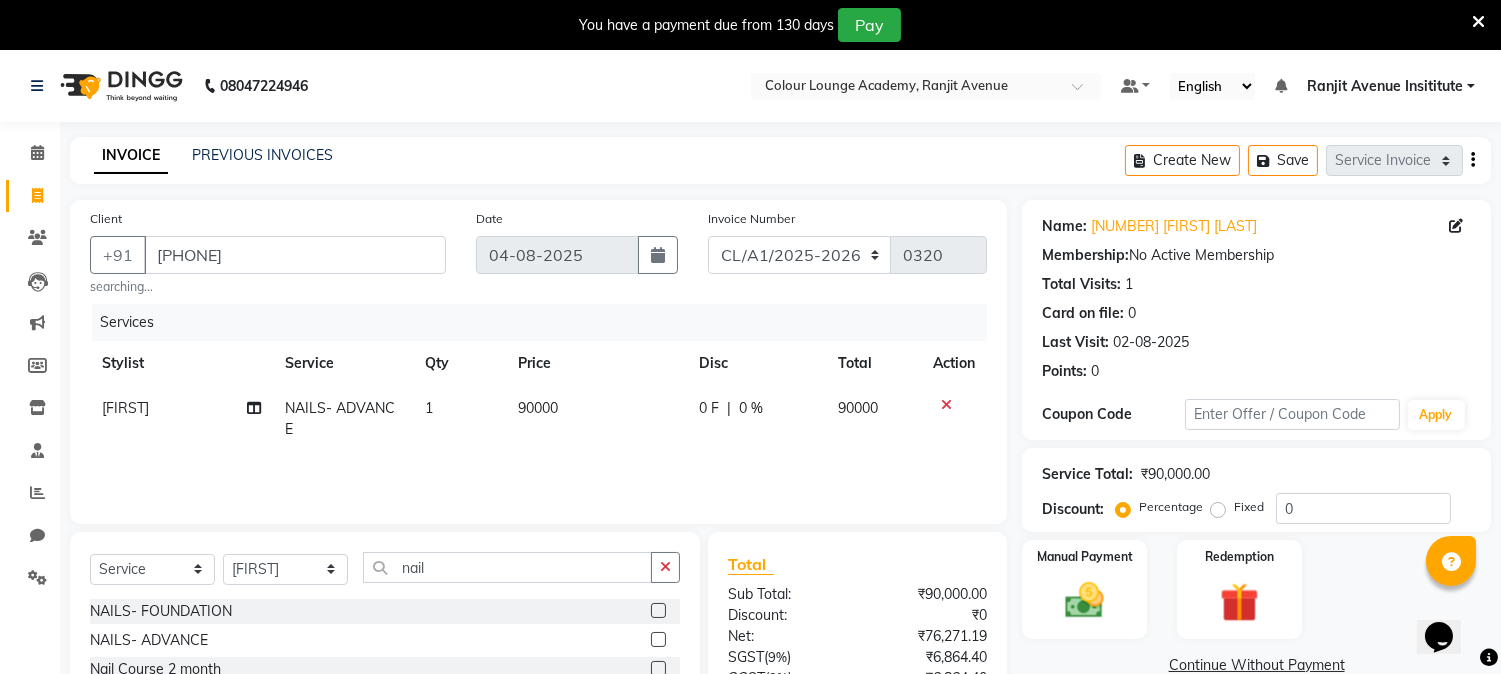 click on "90000" 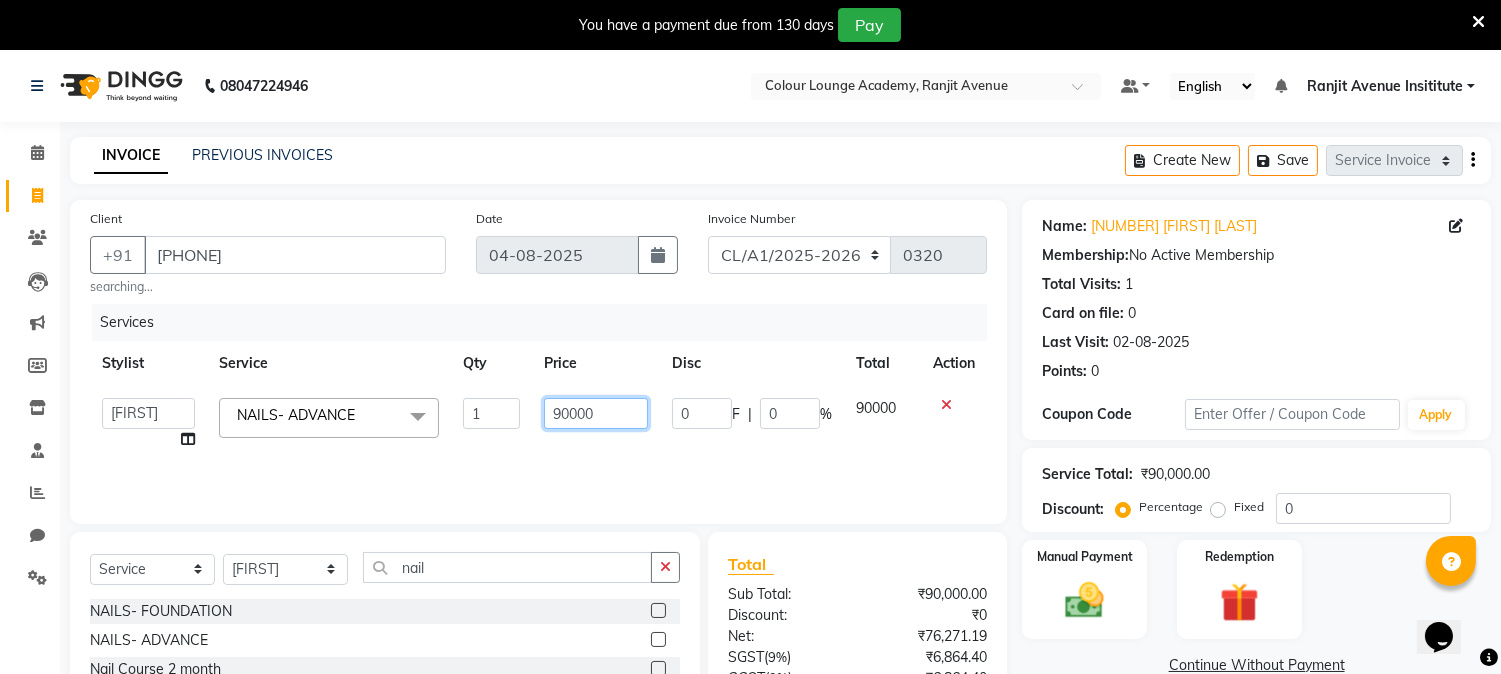 click on "90000" 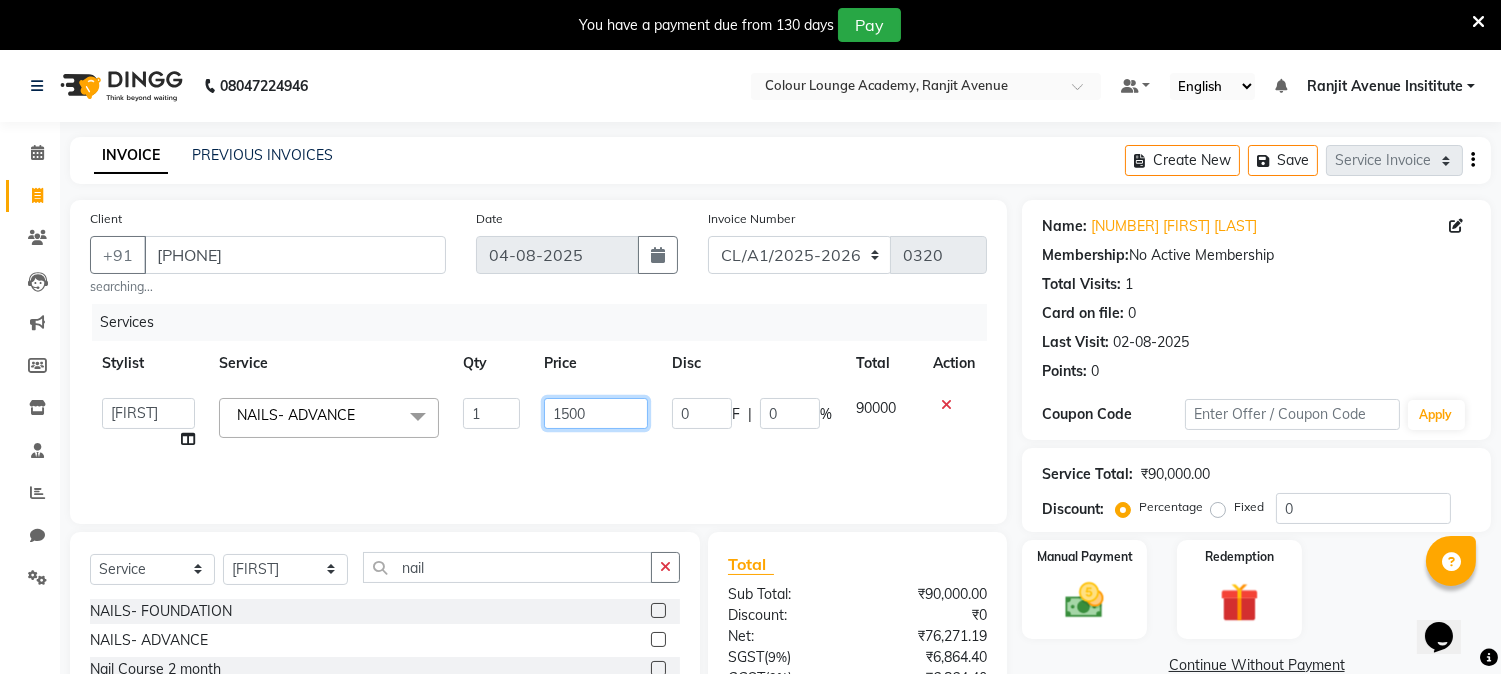 type on "15000" 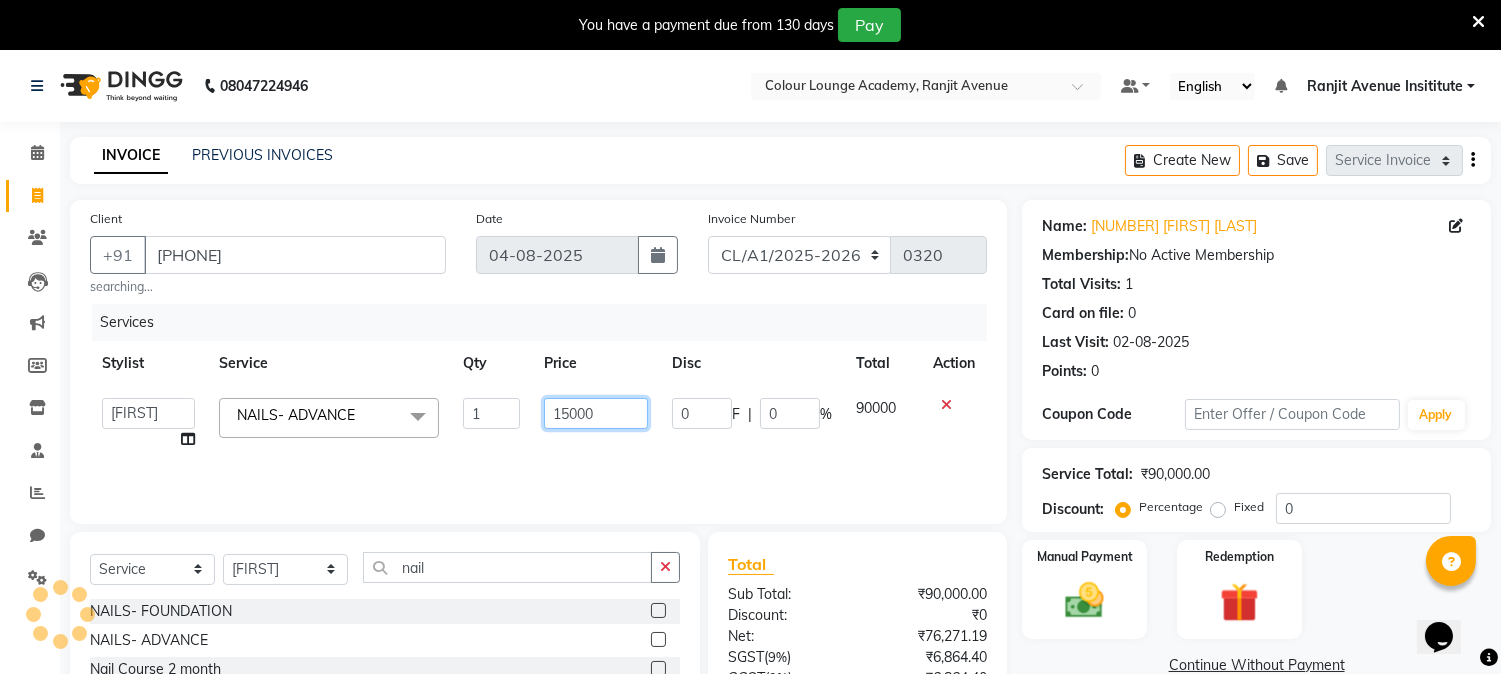 scroll, scrollTop: 182, scrollLeft: 0, axis: vertical 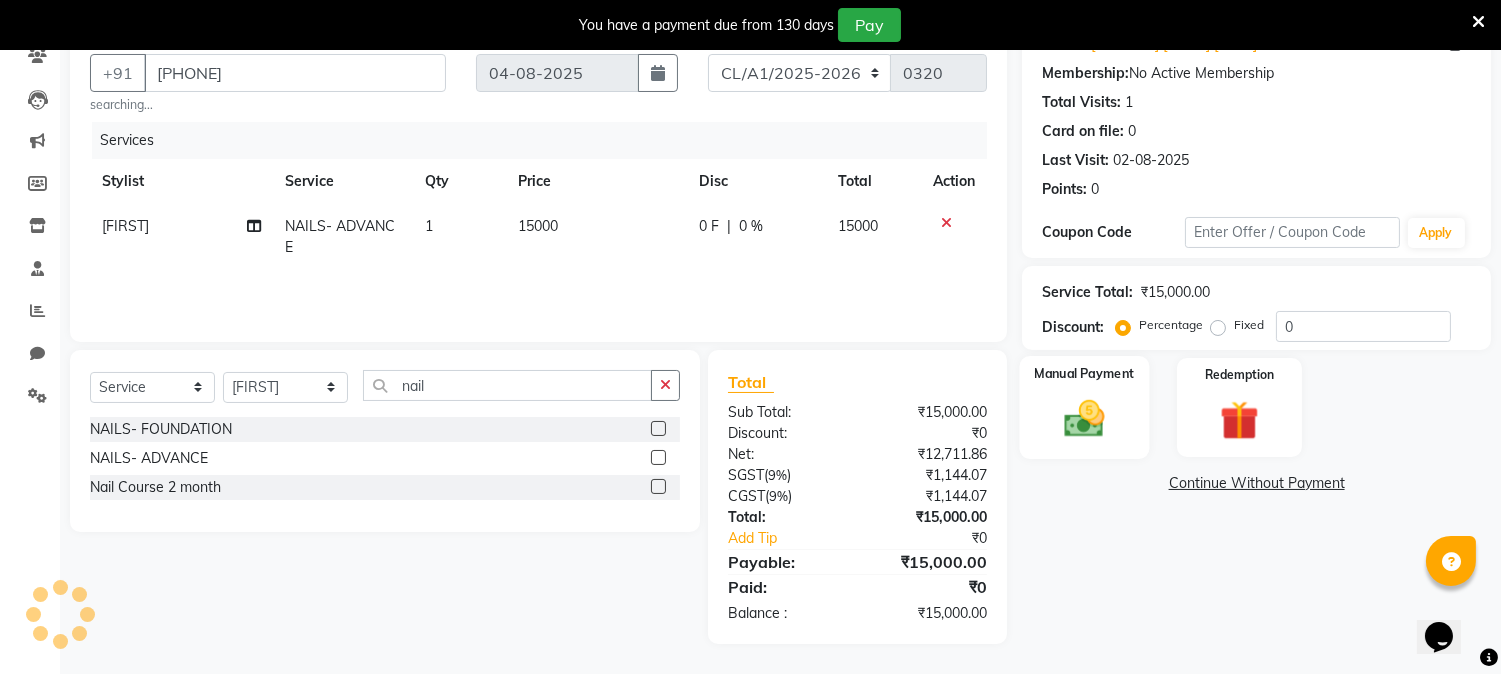 click 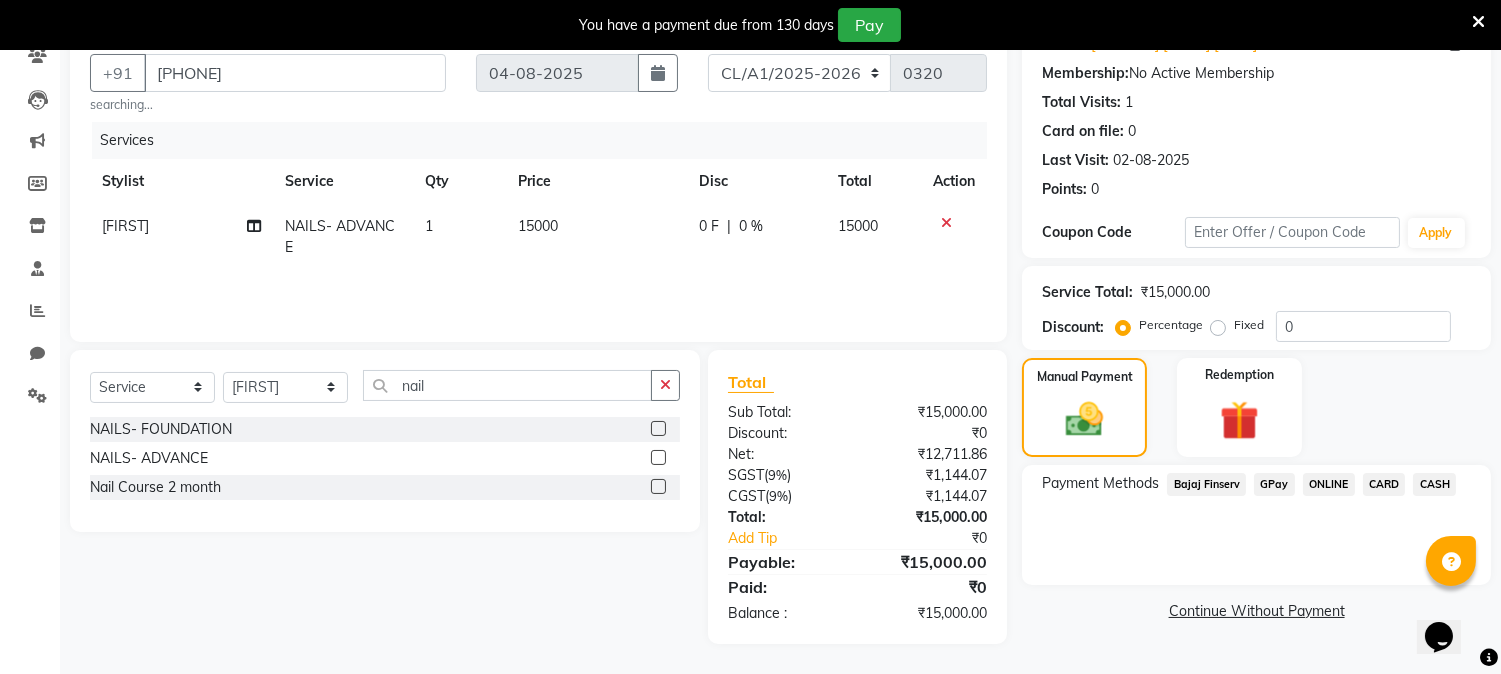 click on "GPay" 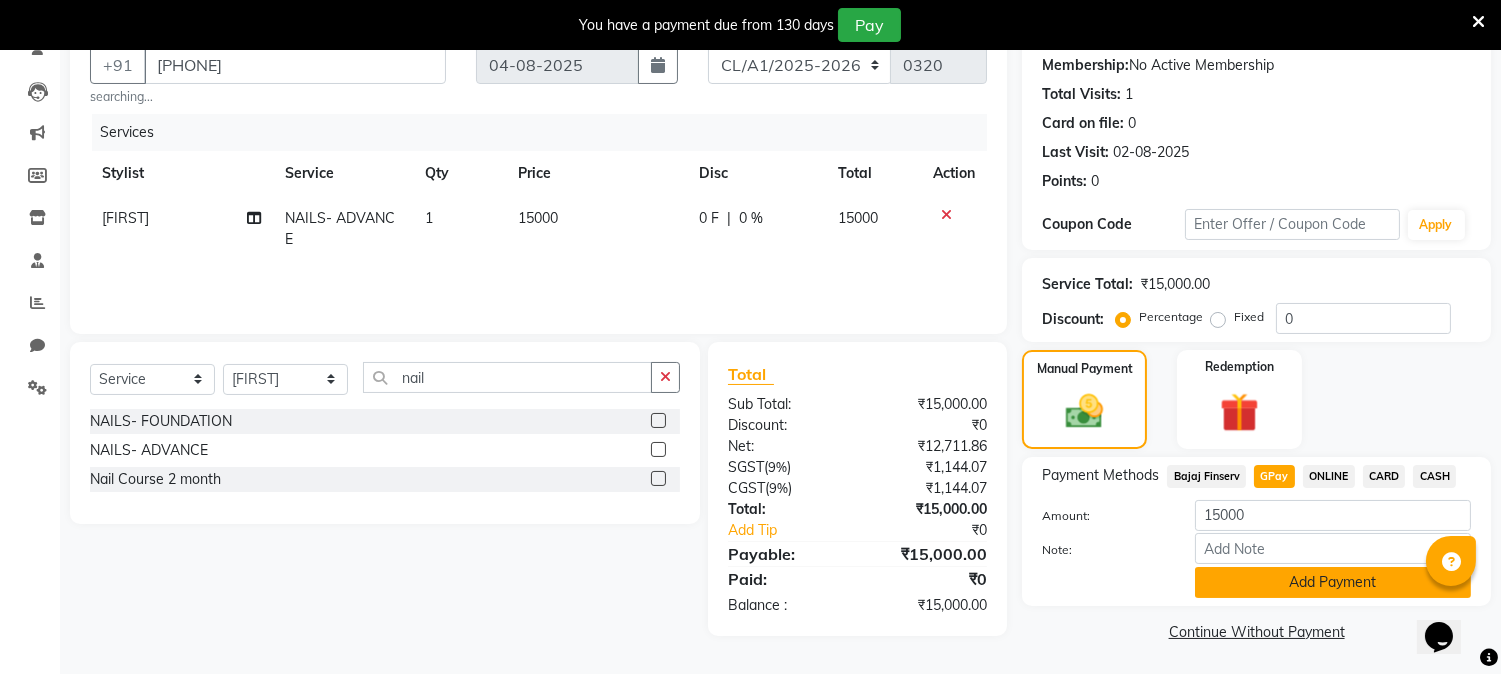 scroll, scrollTop: 192, scrollLeft: 0, axis: vertical 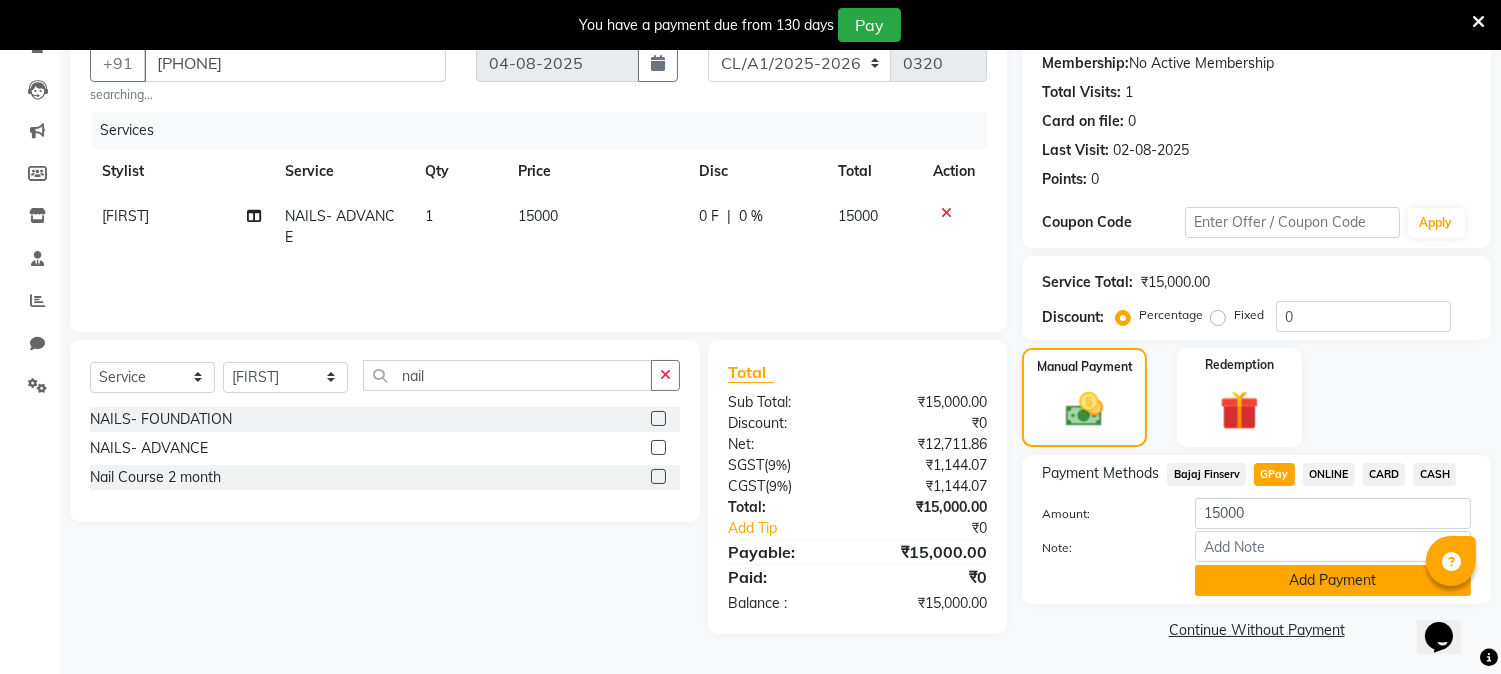 click on "Add Payment" 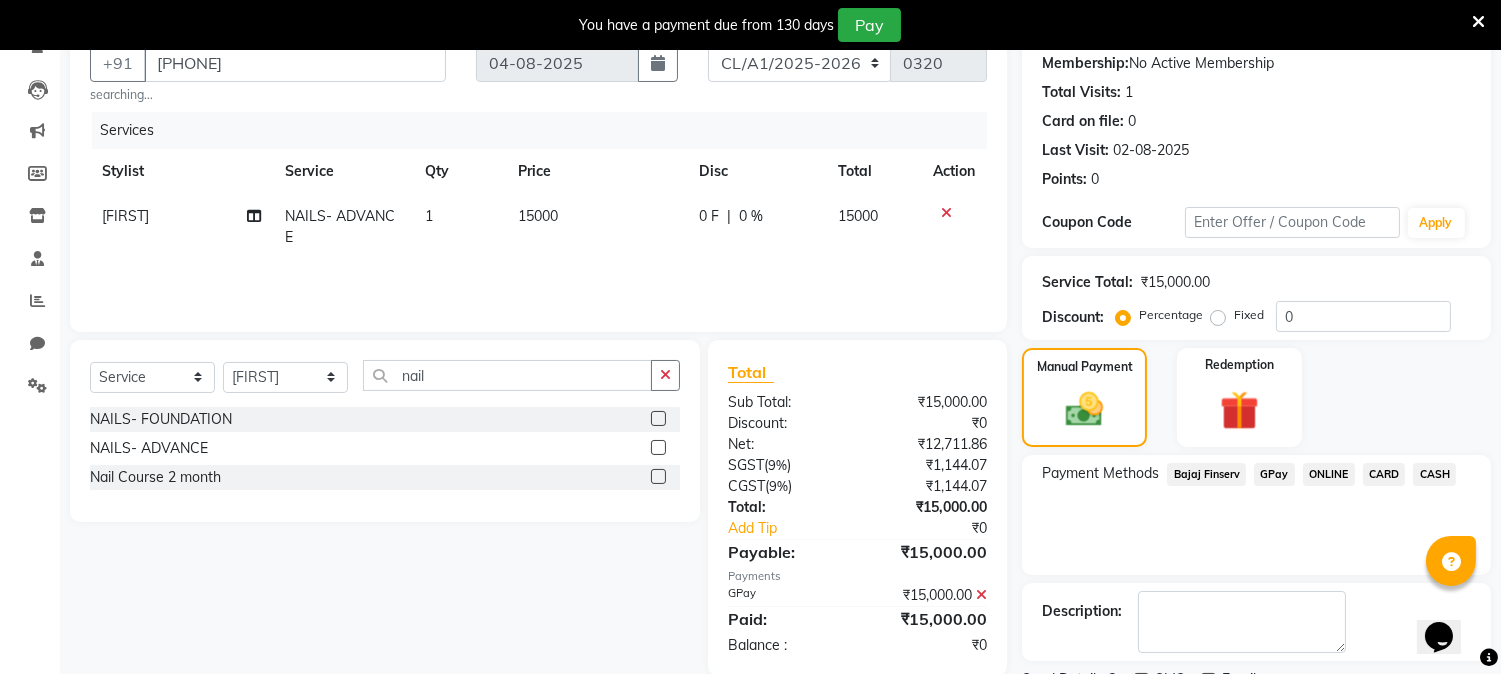 scroll, scrollTop: 275, scrollLeft: 0, axis: vertical 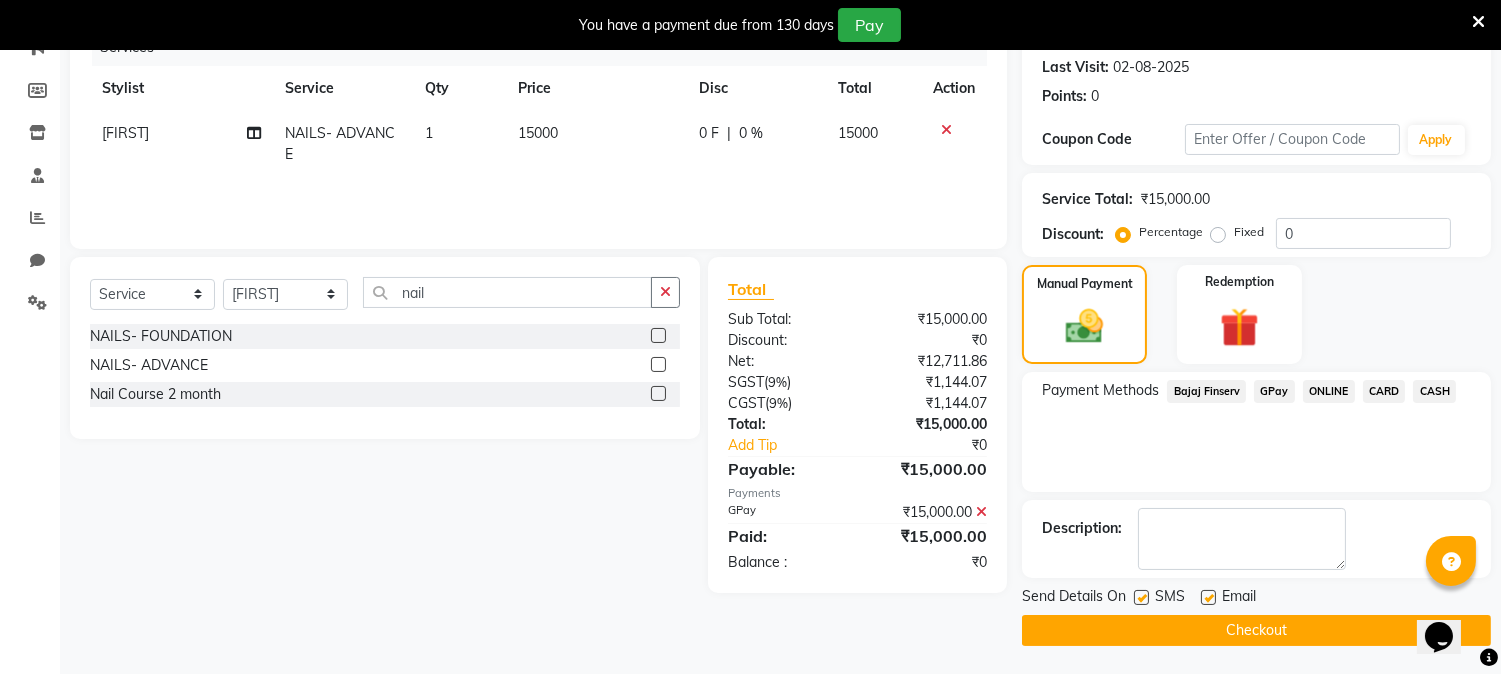 click on "Checkout" 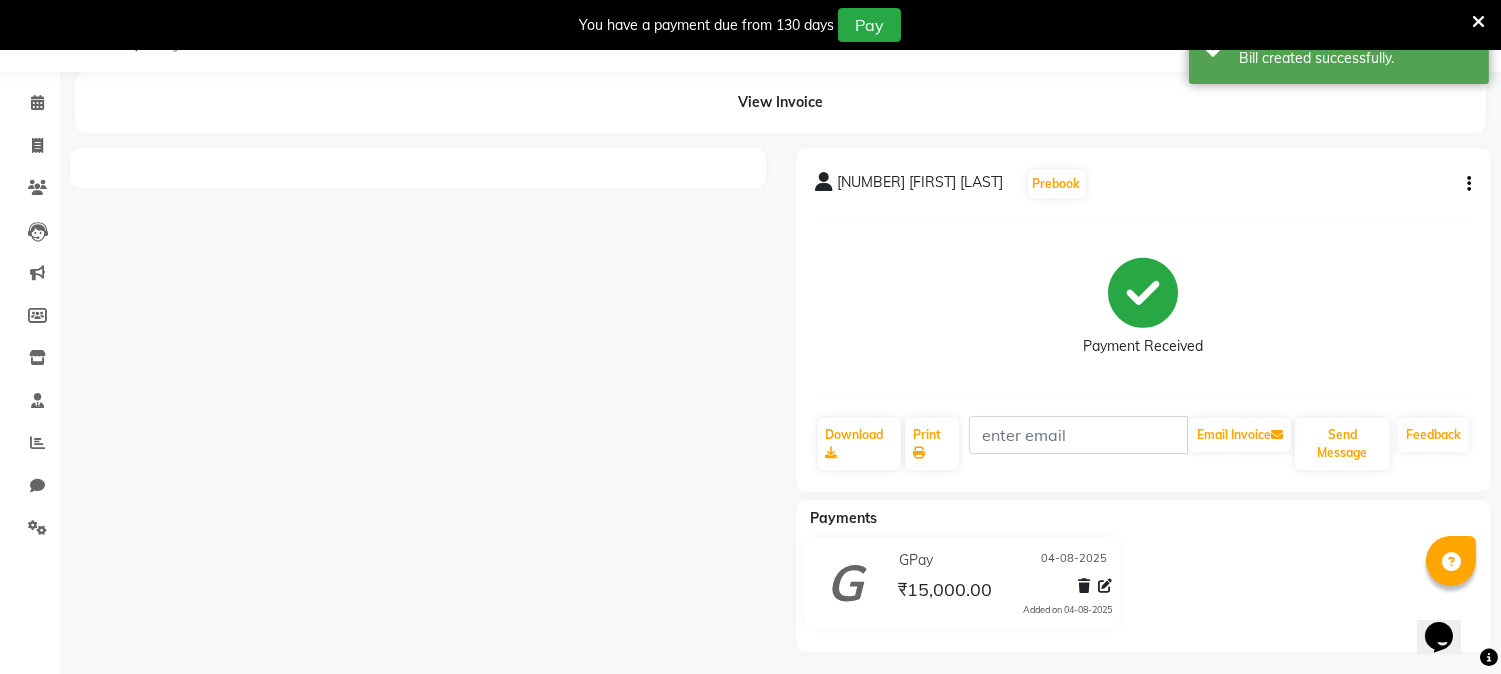 scroll, scrollTop: 57, scrollLeft: 0, axis: vertical 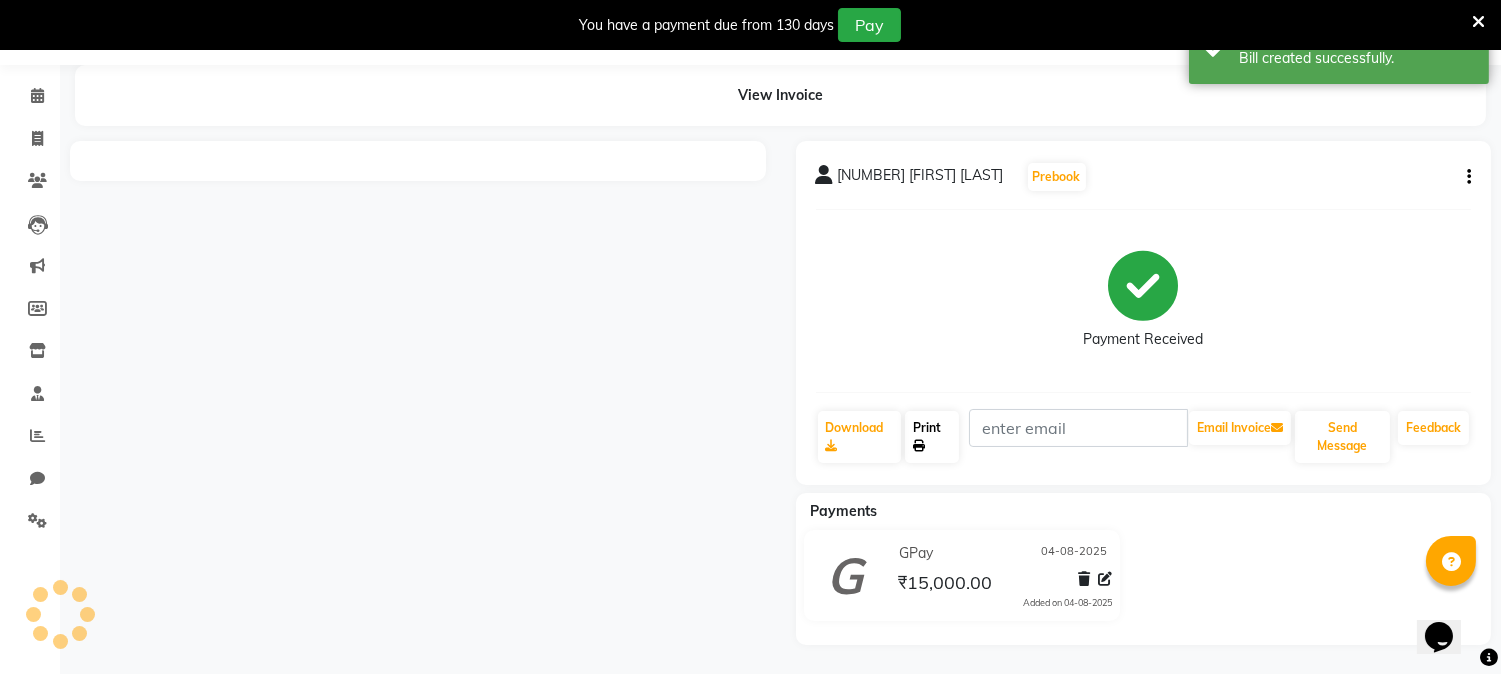 click on "Print" 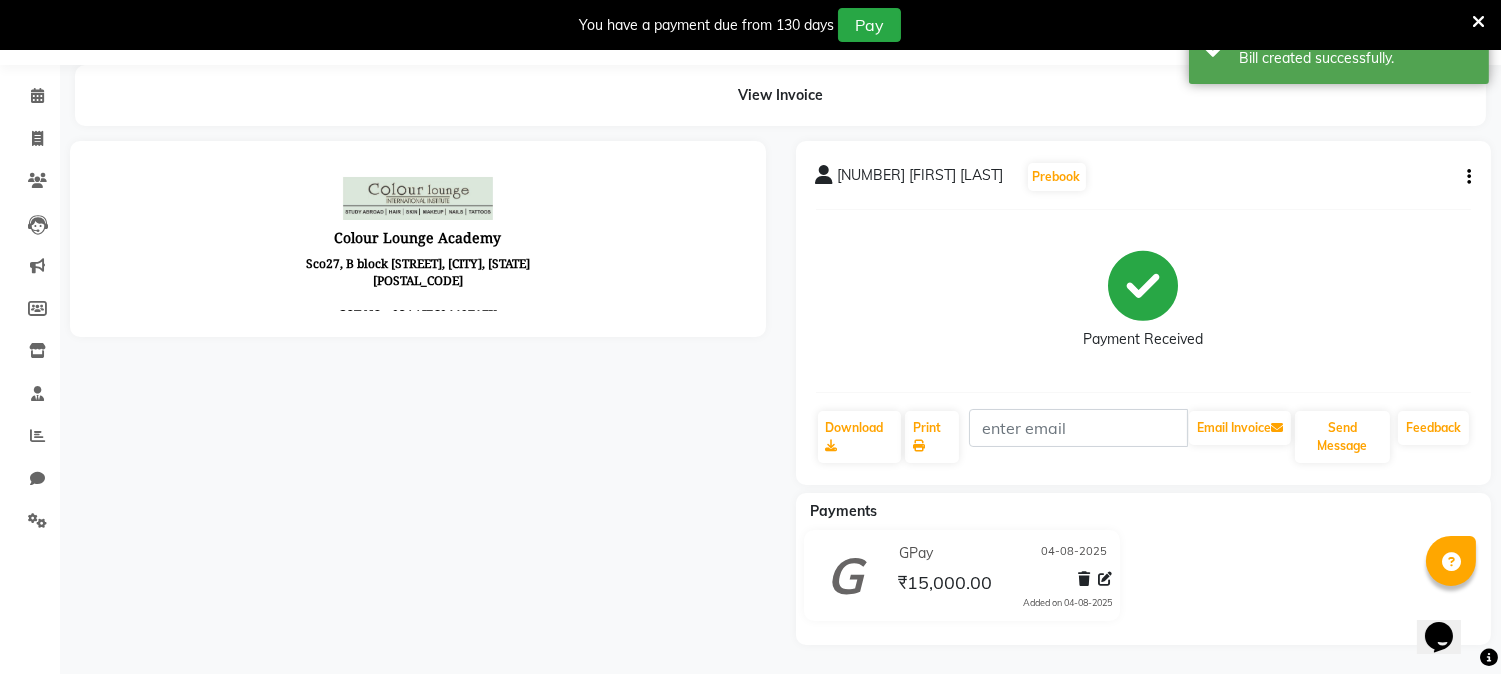 scroll, scrollTop: 0, scrollLeft: 0, axis: both 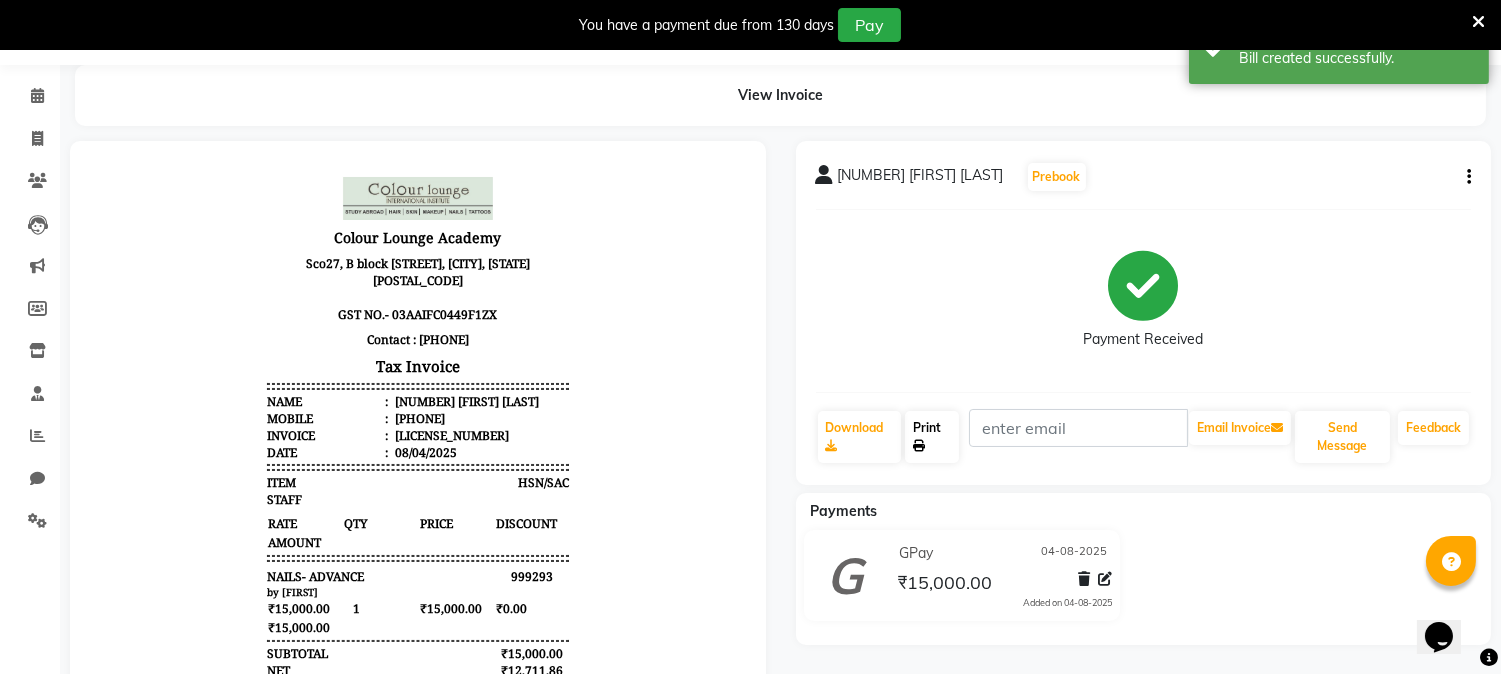 click on "Print" 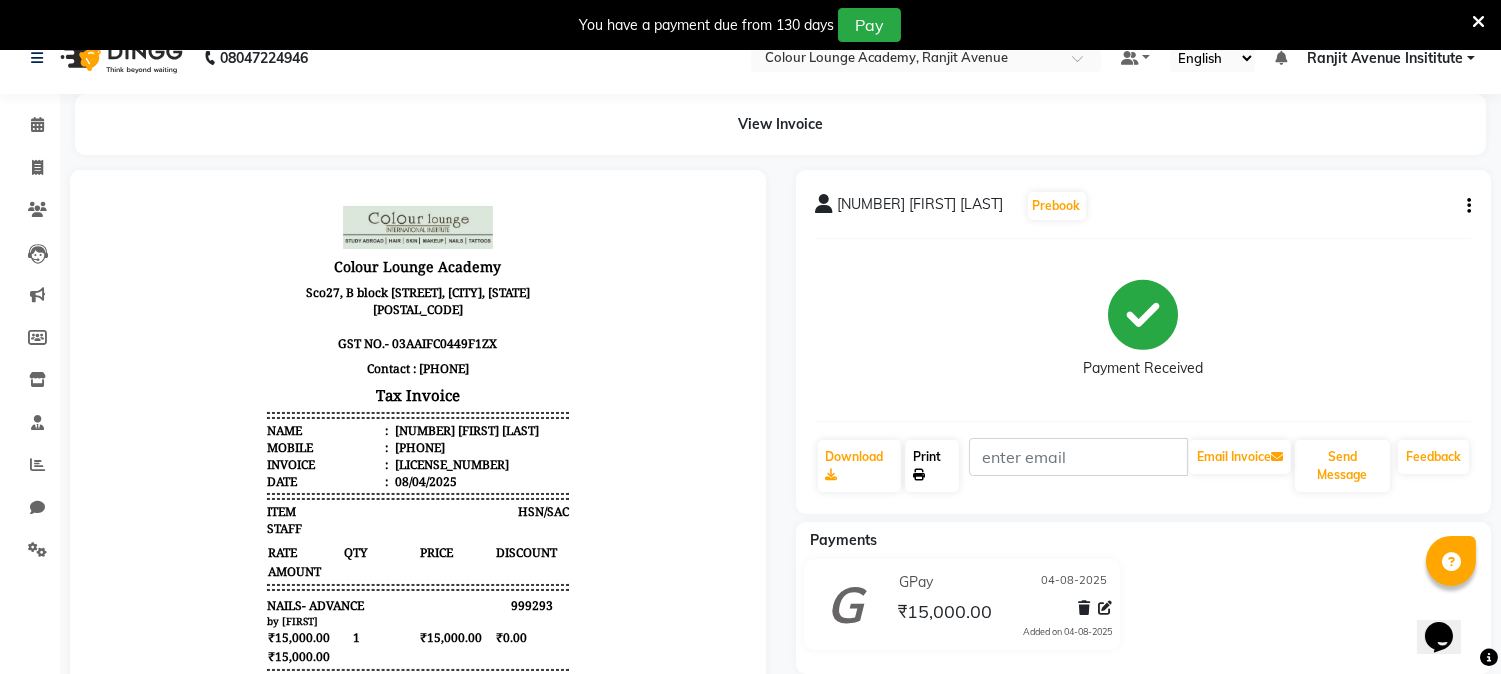 scroll, scrollTop: 0, scrollLeft: 0, axis: both 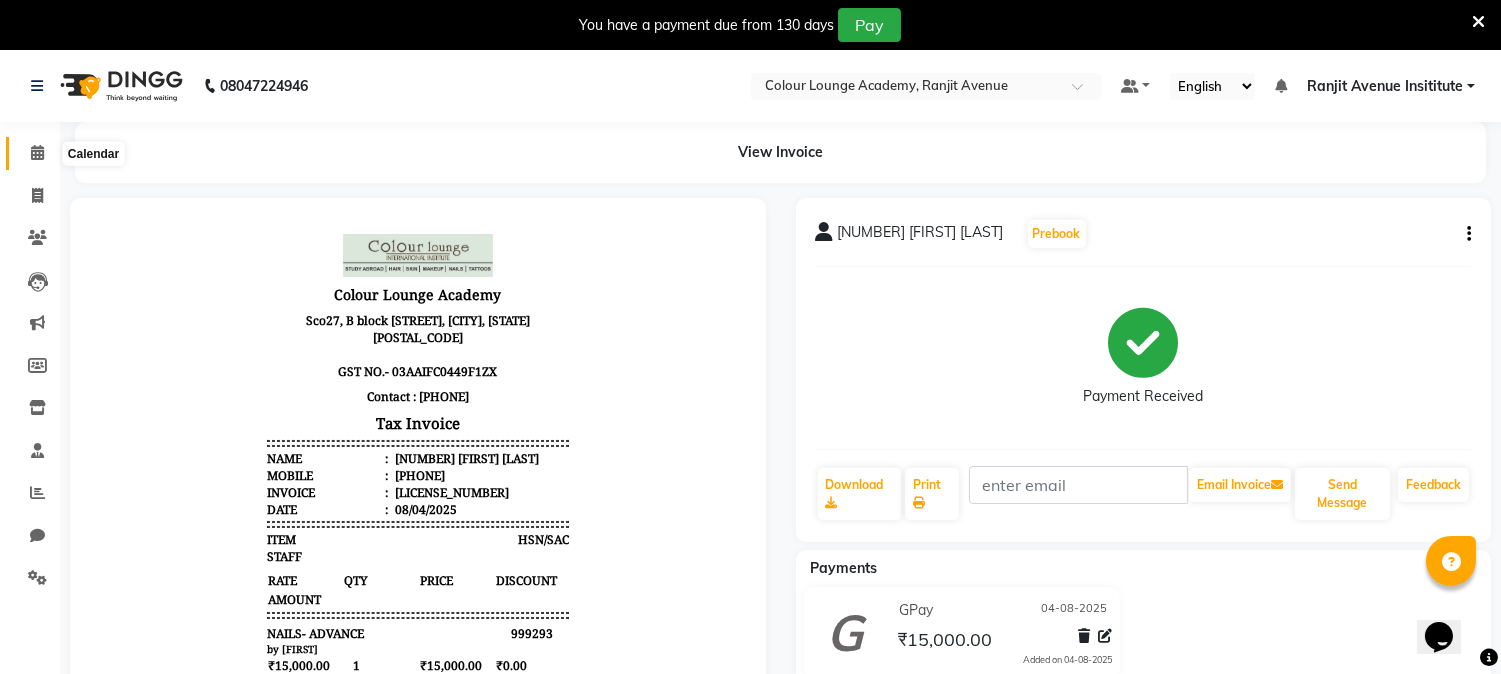 click 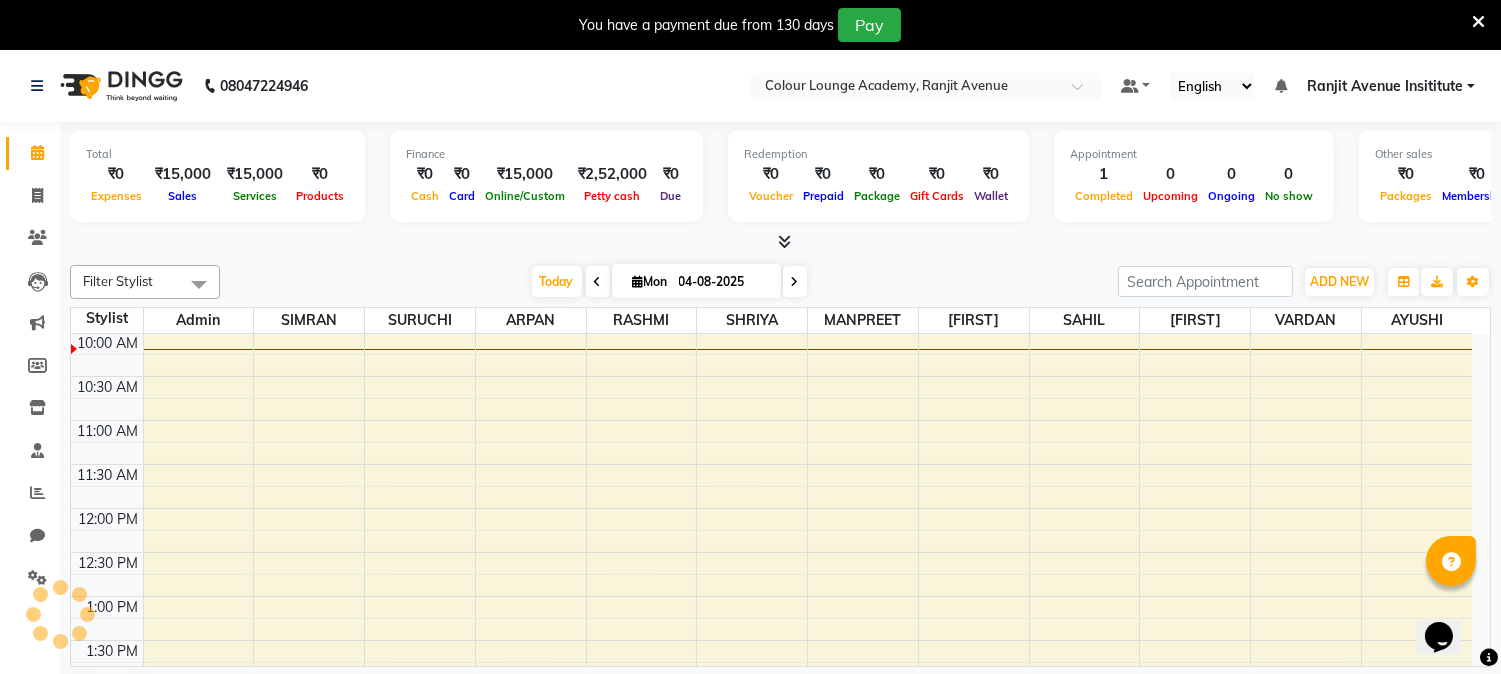 scroll, scrollTop: 0, scrollLeft: 0, axis: both 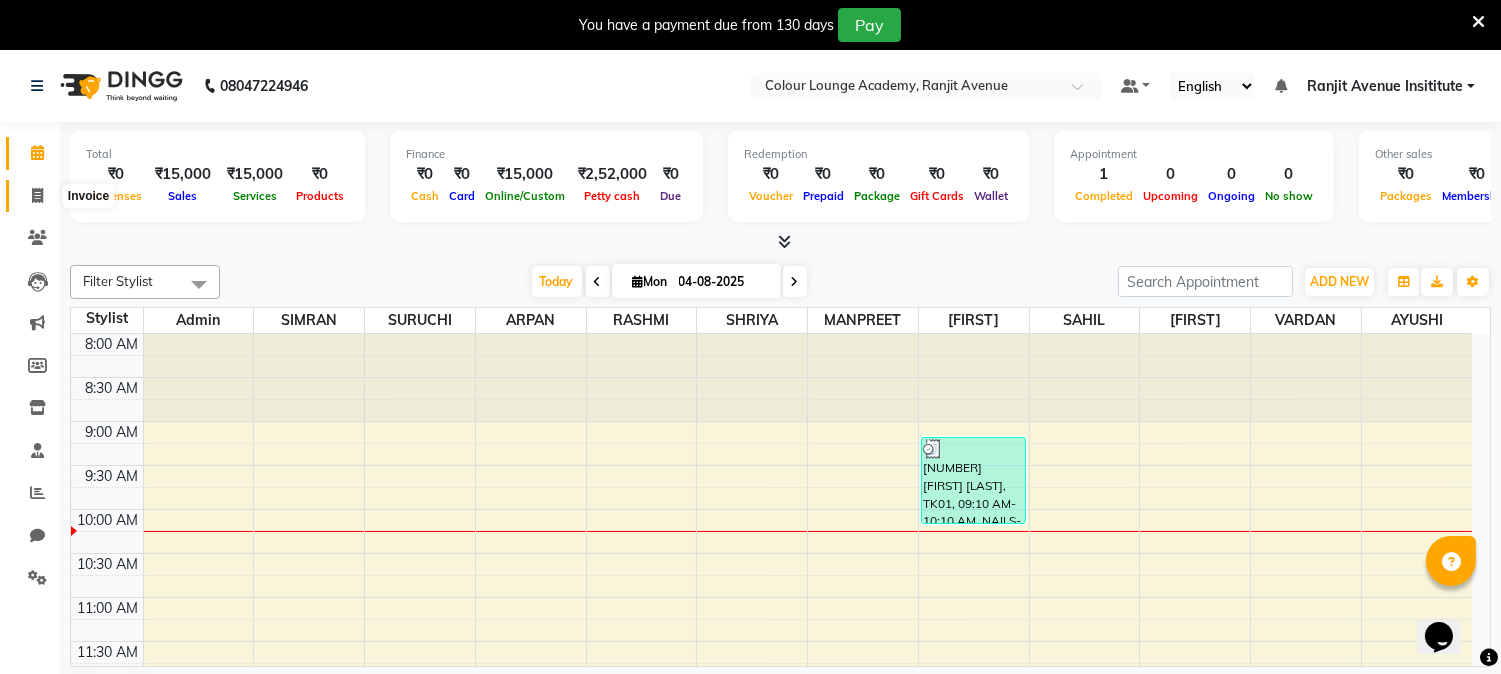 click 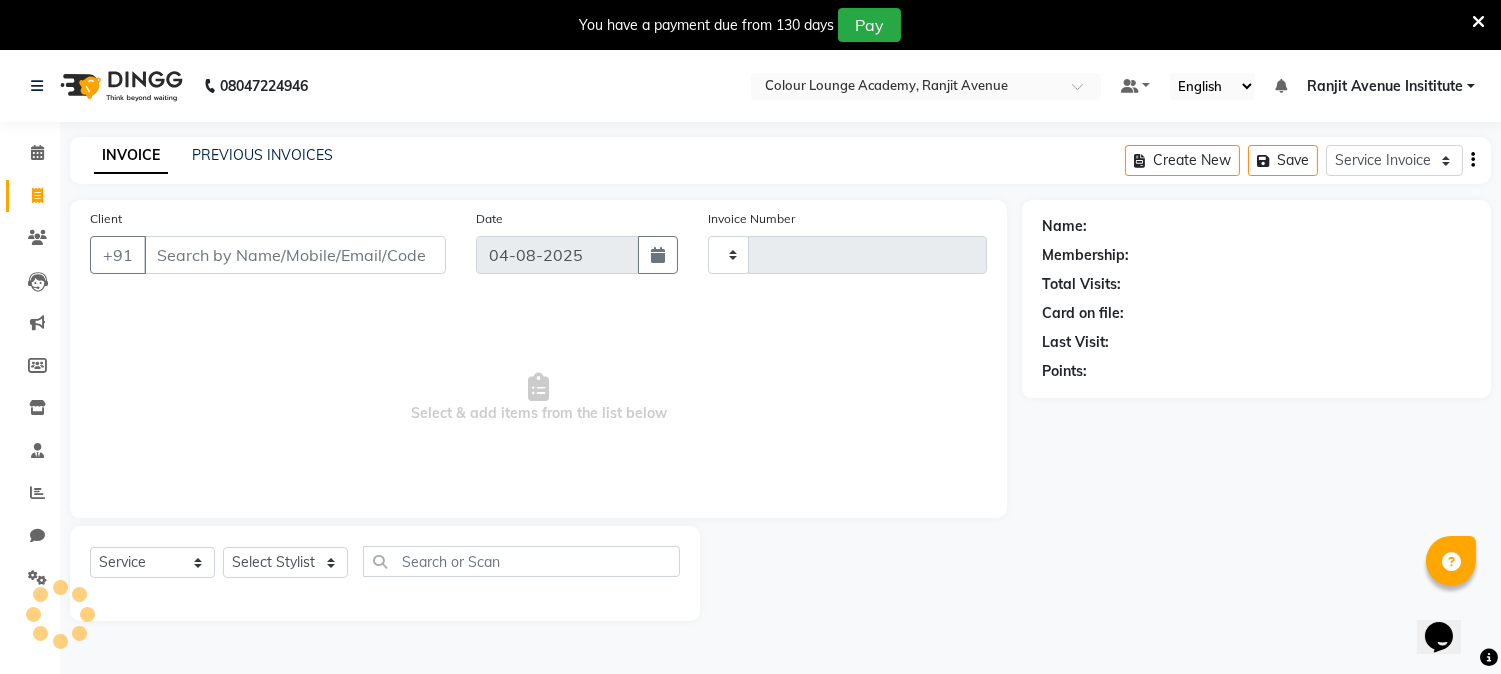 click on "Client" at bounding box center [295, 255] 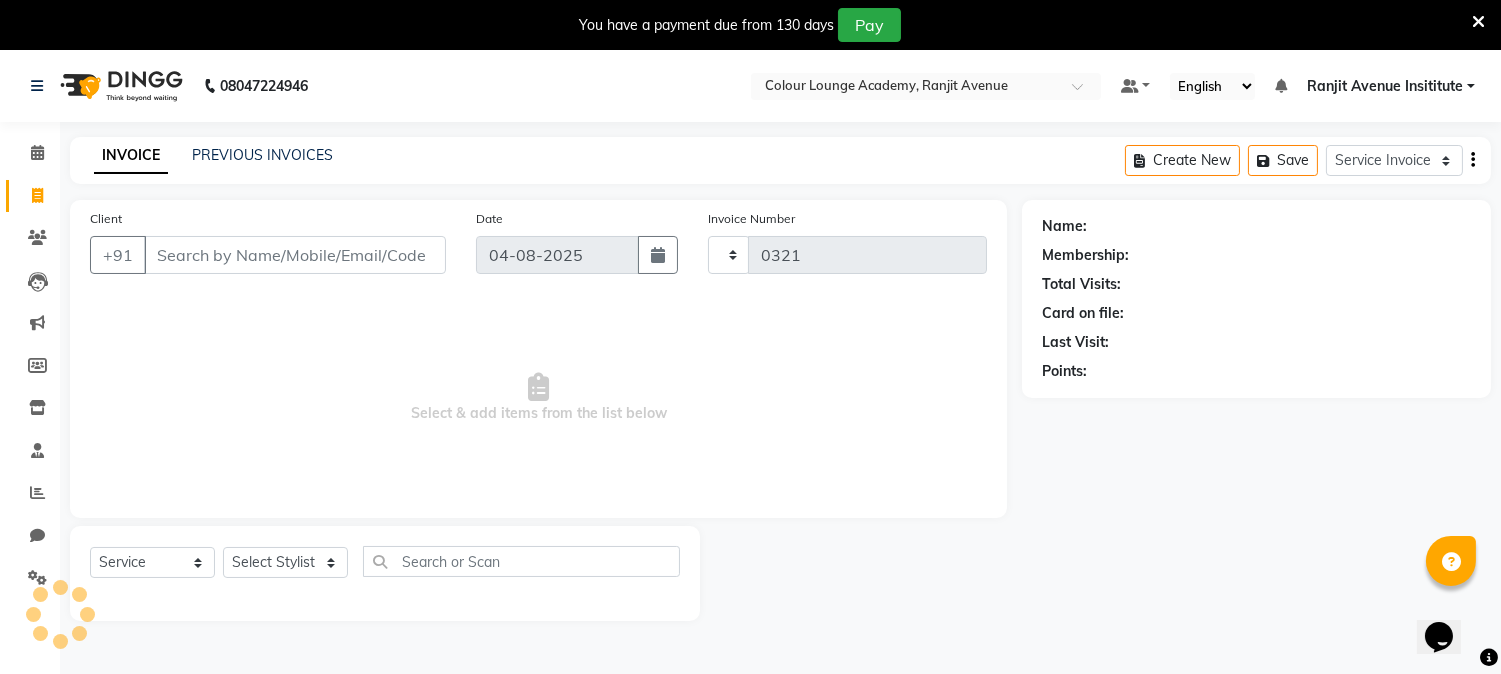 select on "8033" 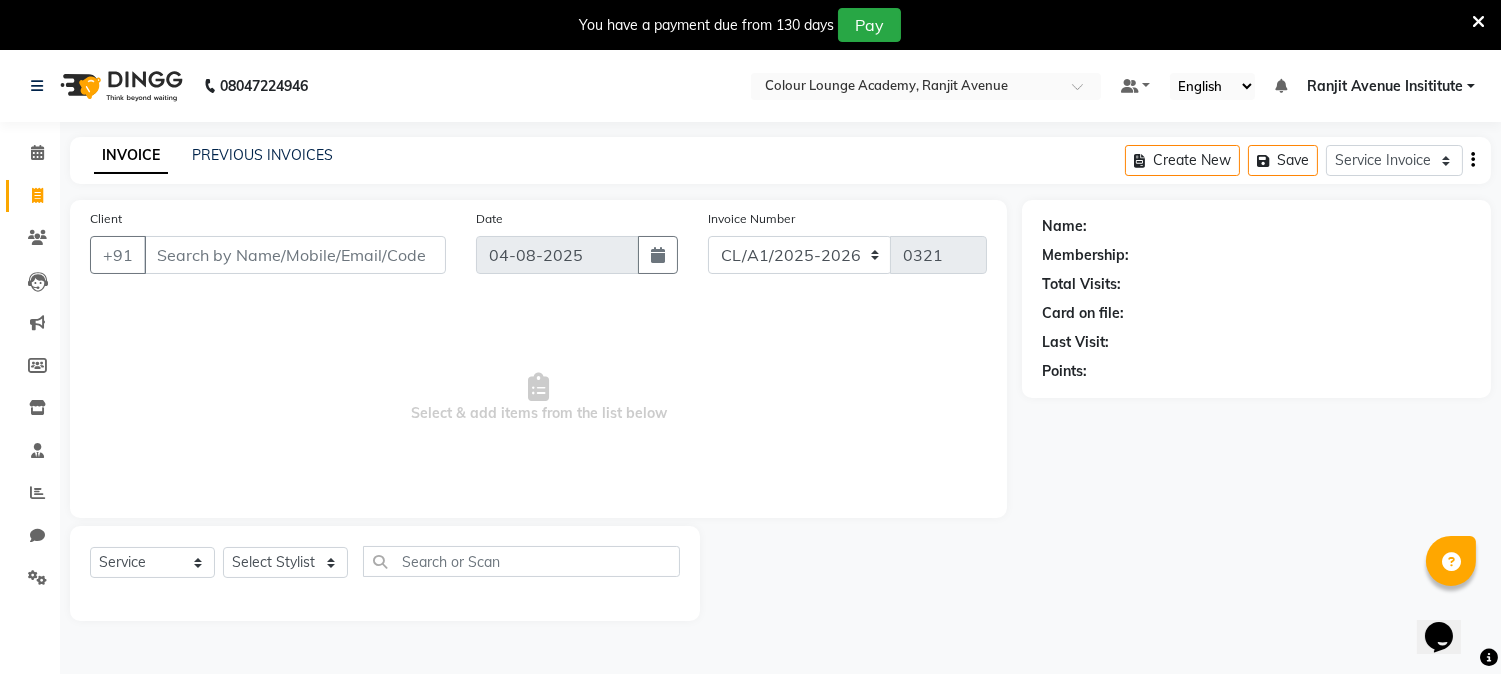 click on "Client +91" 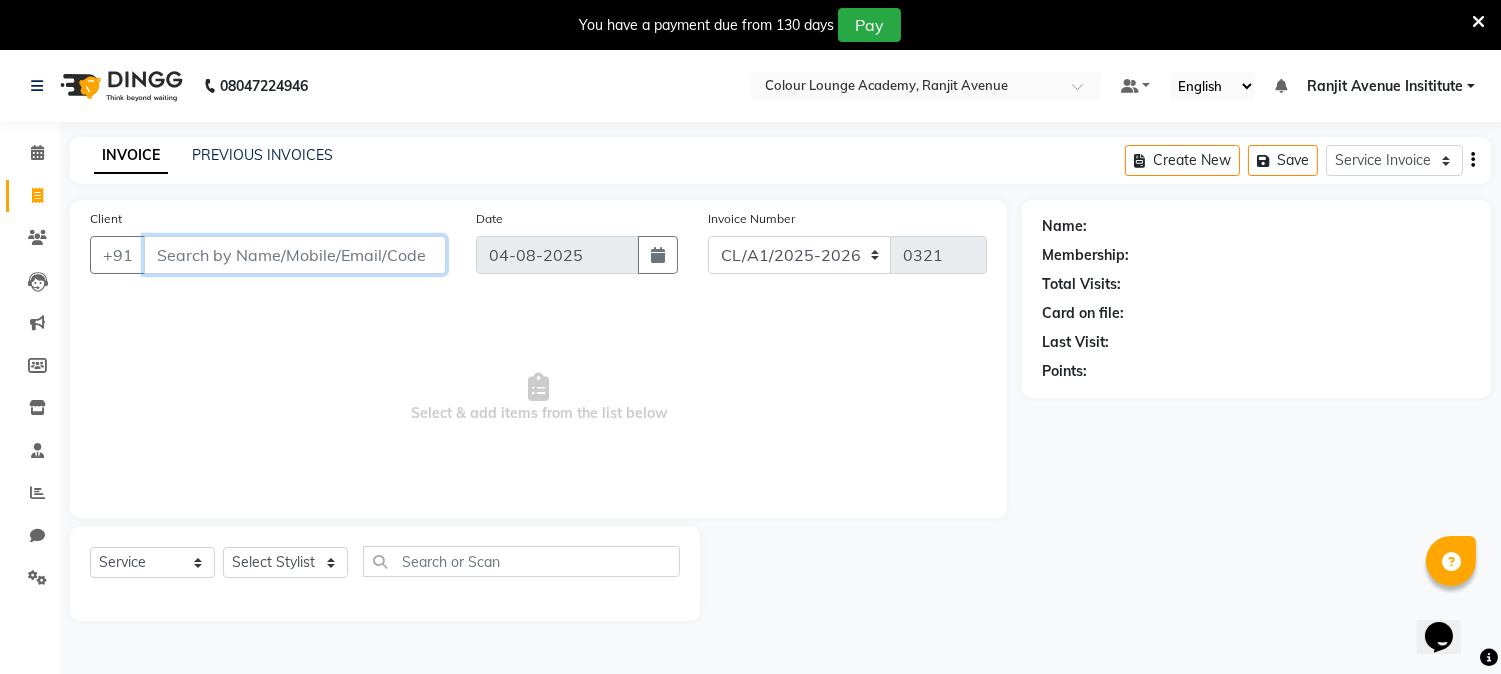 click on "Client" at bounding box center [295, 255] 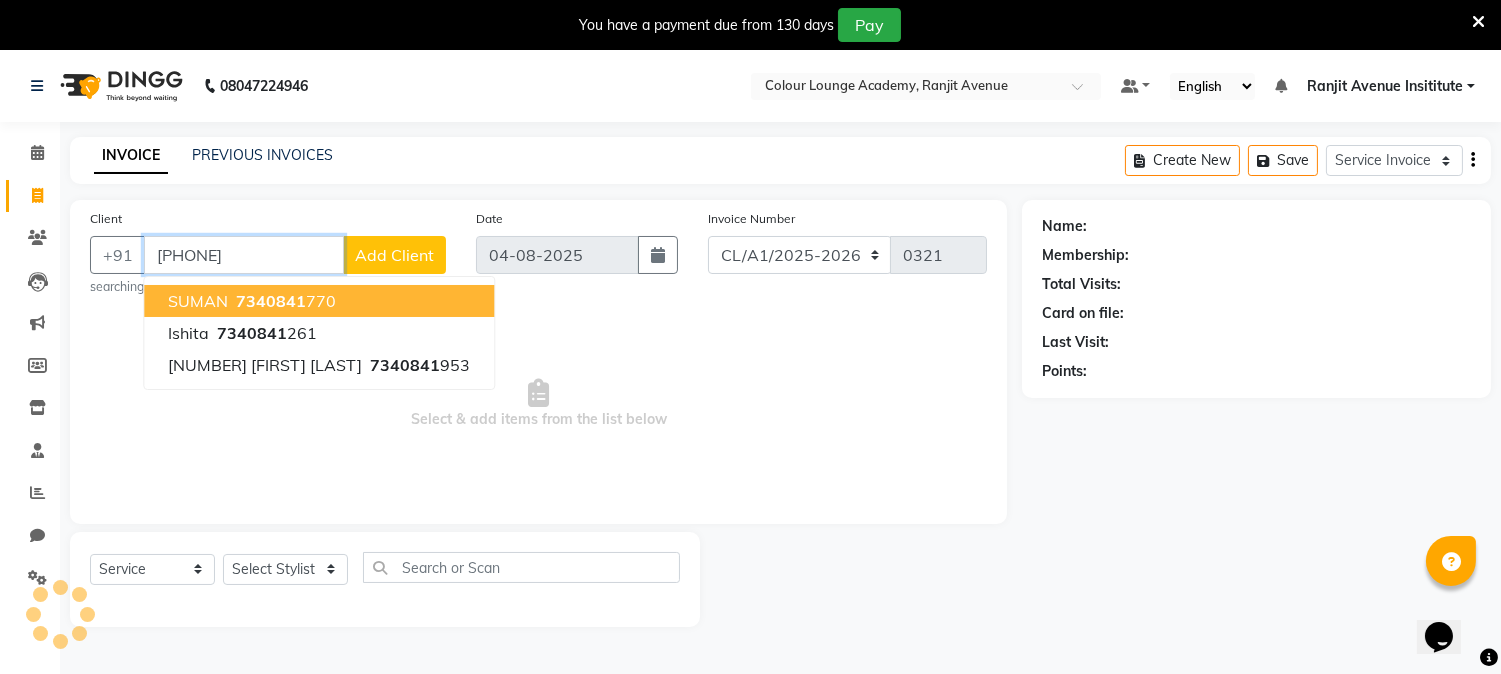 type on "[PHONE]" 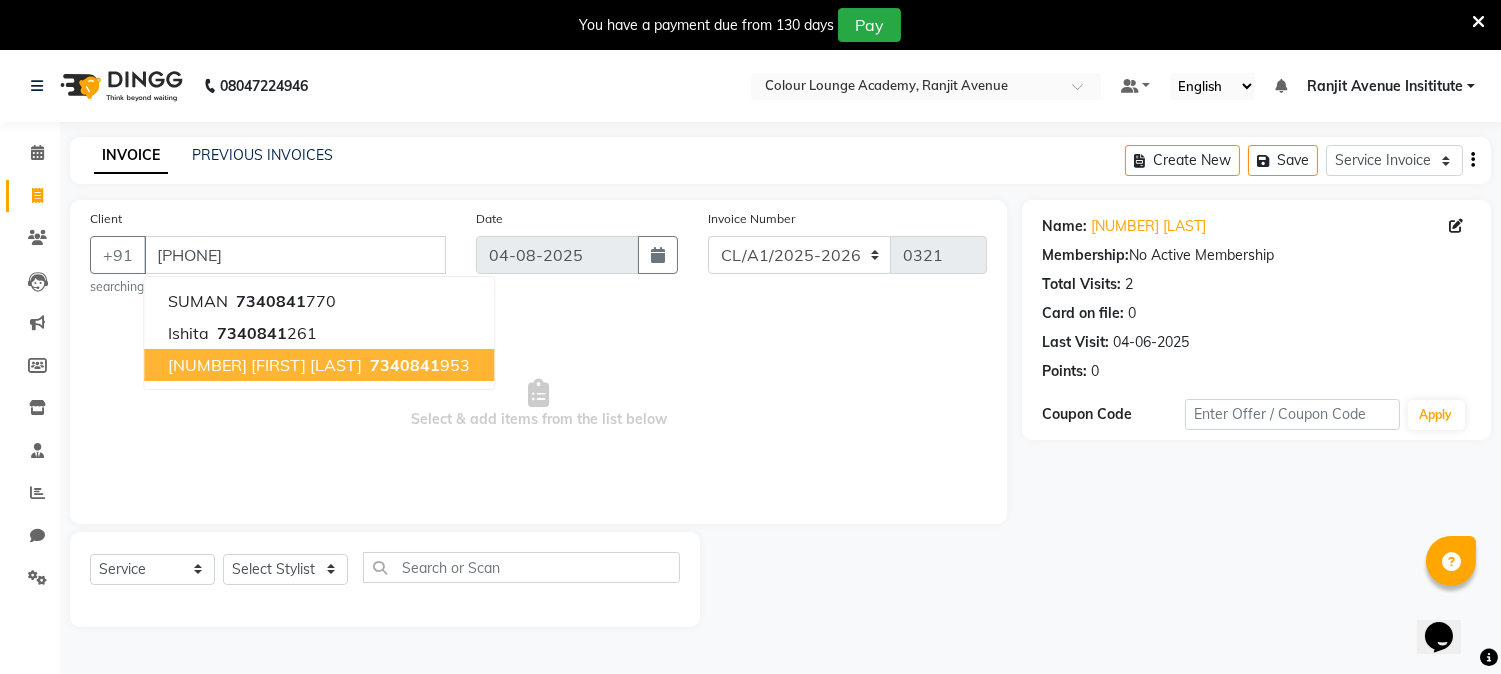 click on "[NUMBER] [FIRST] [LAST]" at bounding box center (265, 365) 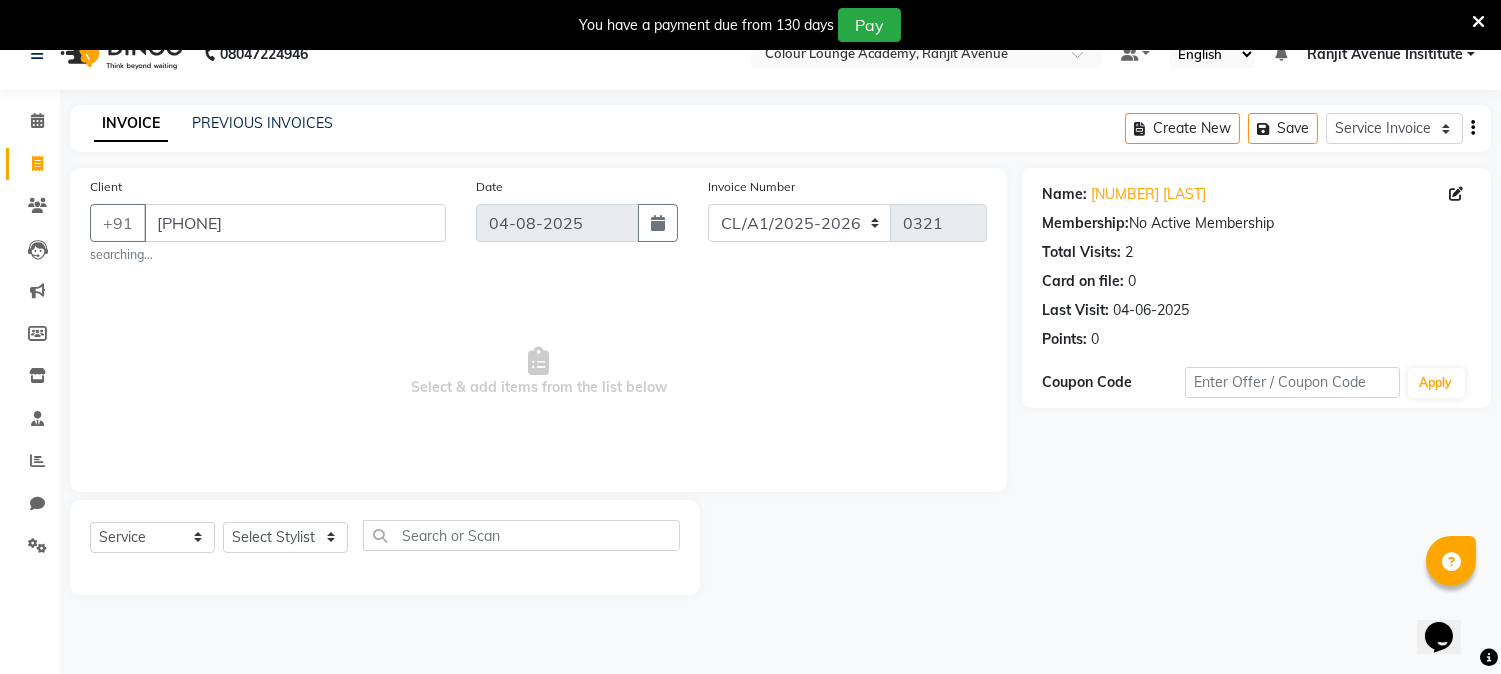 scroll, scrollTop: 50, scrollLeft: 0, axis: vertical 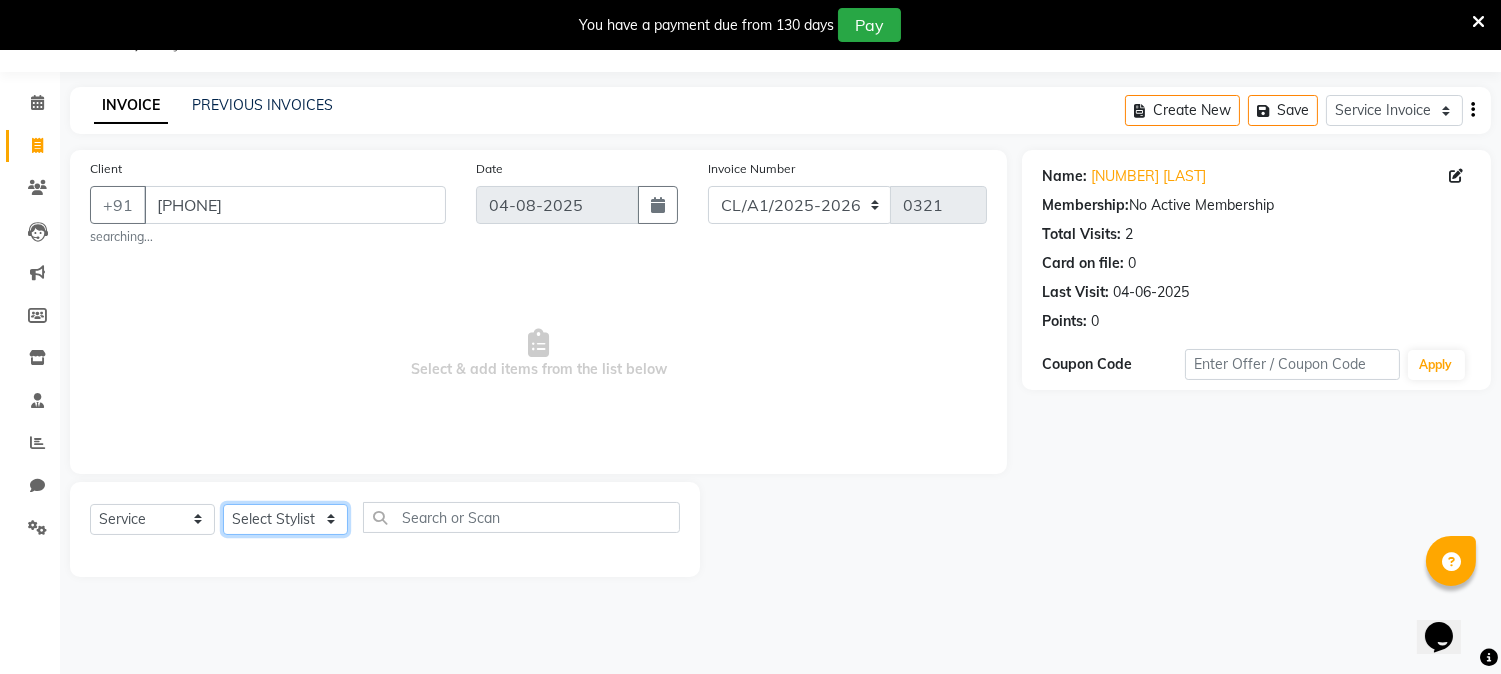 click on "Select Stylist Admin [FIRST] [FIRST] [FIRST] [FIRST] [FIRST] [FIRST] [STREET] Insititute [FIRST] [FIRST] [FIRST] [FIRST] [FIRST]" 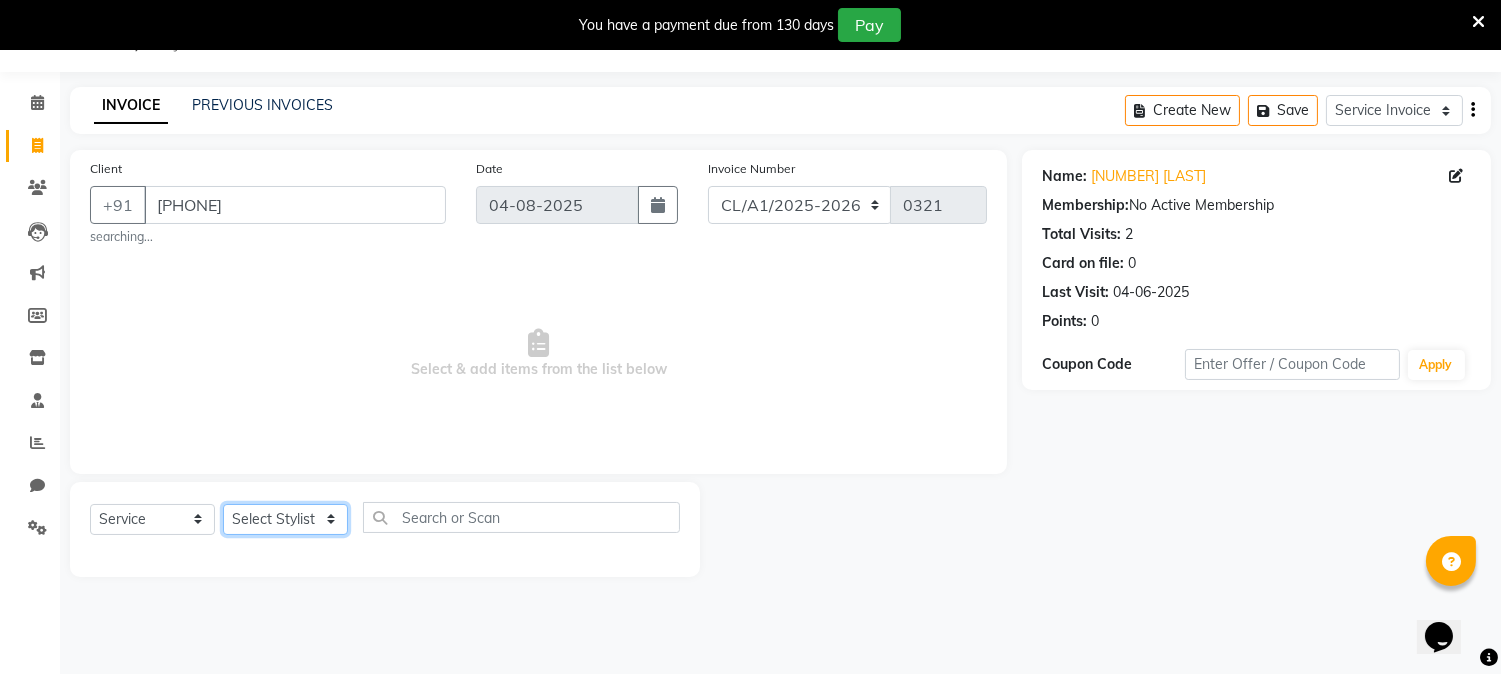 select on "71531" 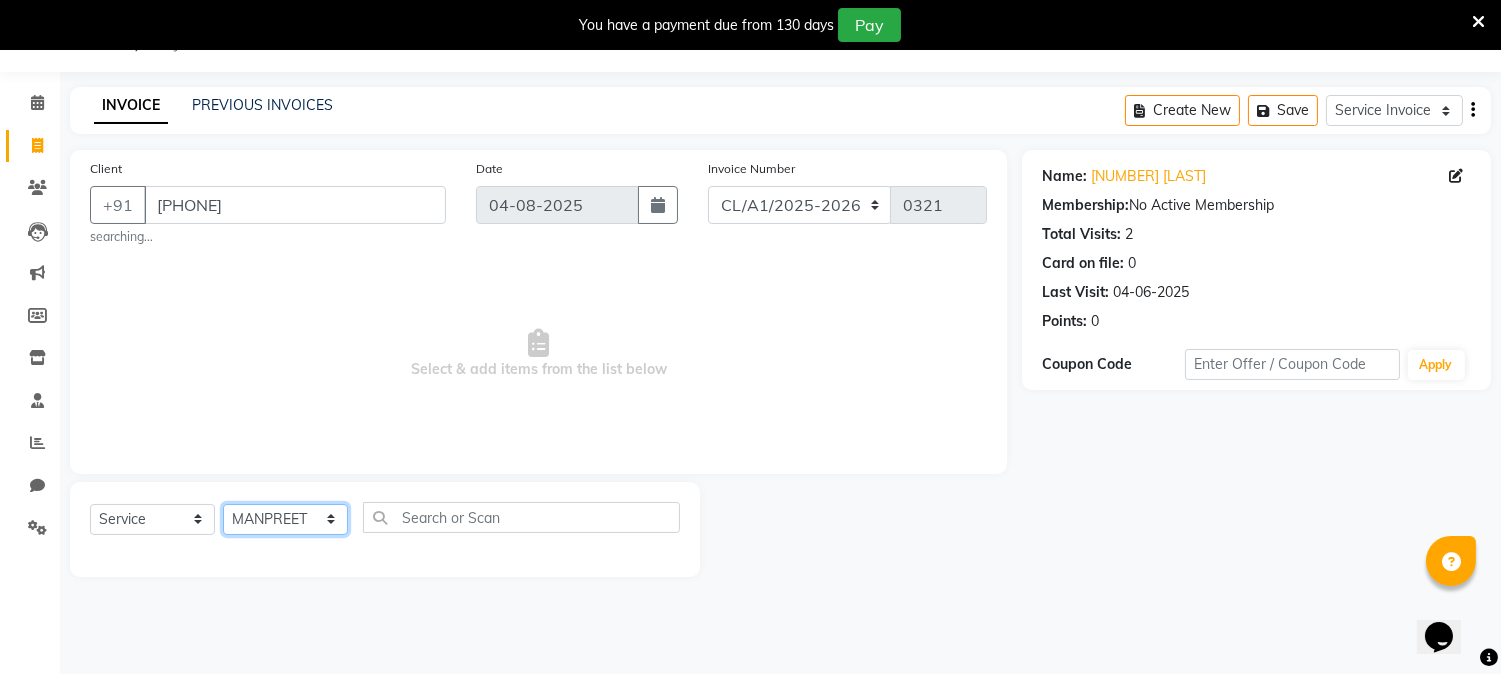 click on "Select Stylist Admin [FIRST] [FIRST] [FIRST] [FIRST] [FIRST] [FIRST] [STREET] Insititute [FIRST] [FIRST] [FIRST] [FIRST] [FIRST]" 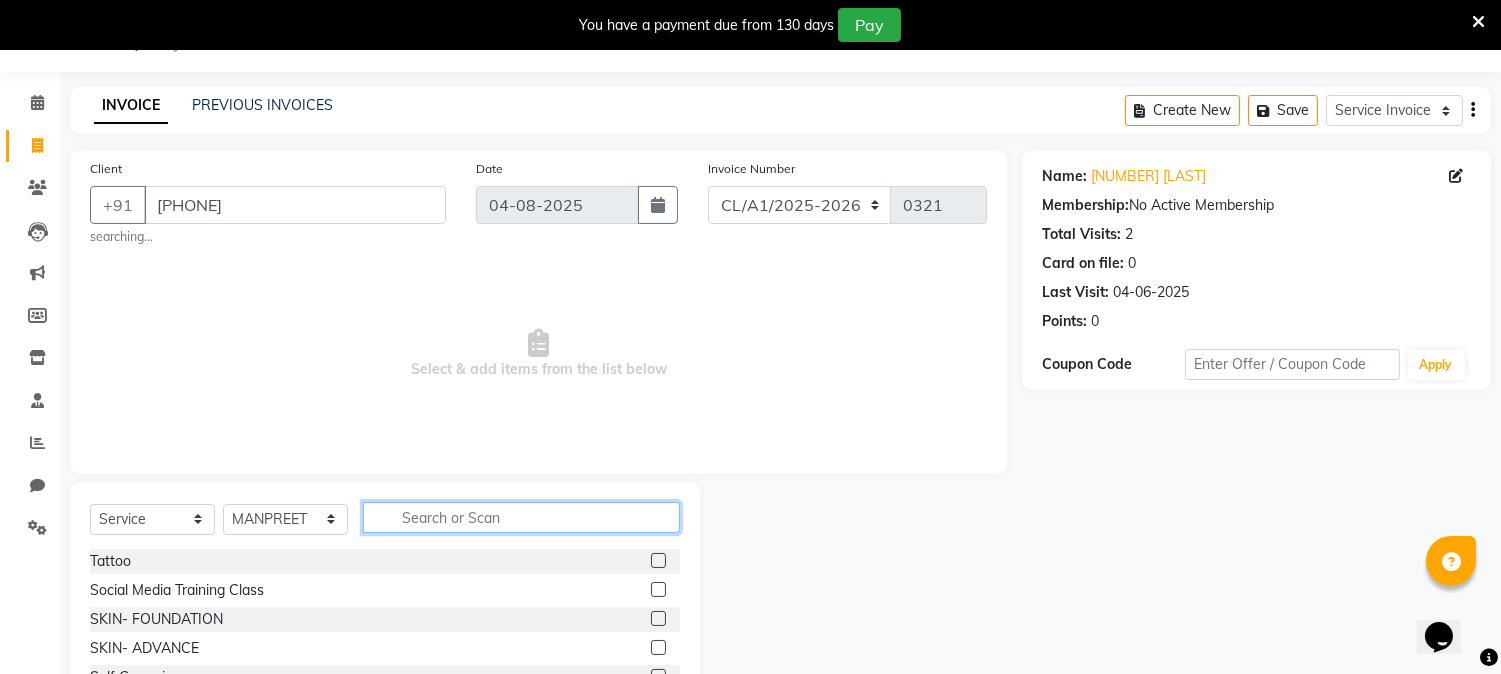 click 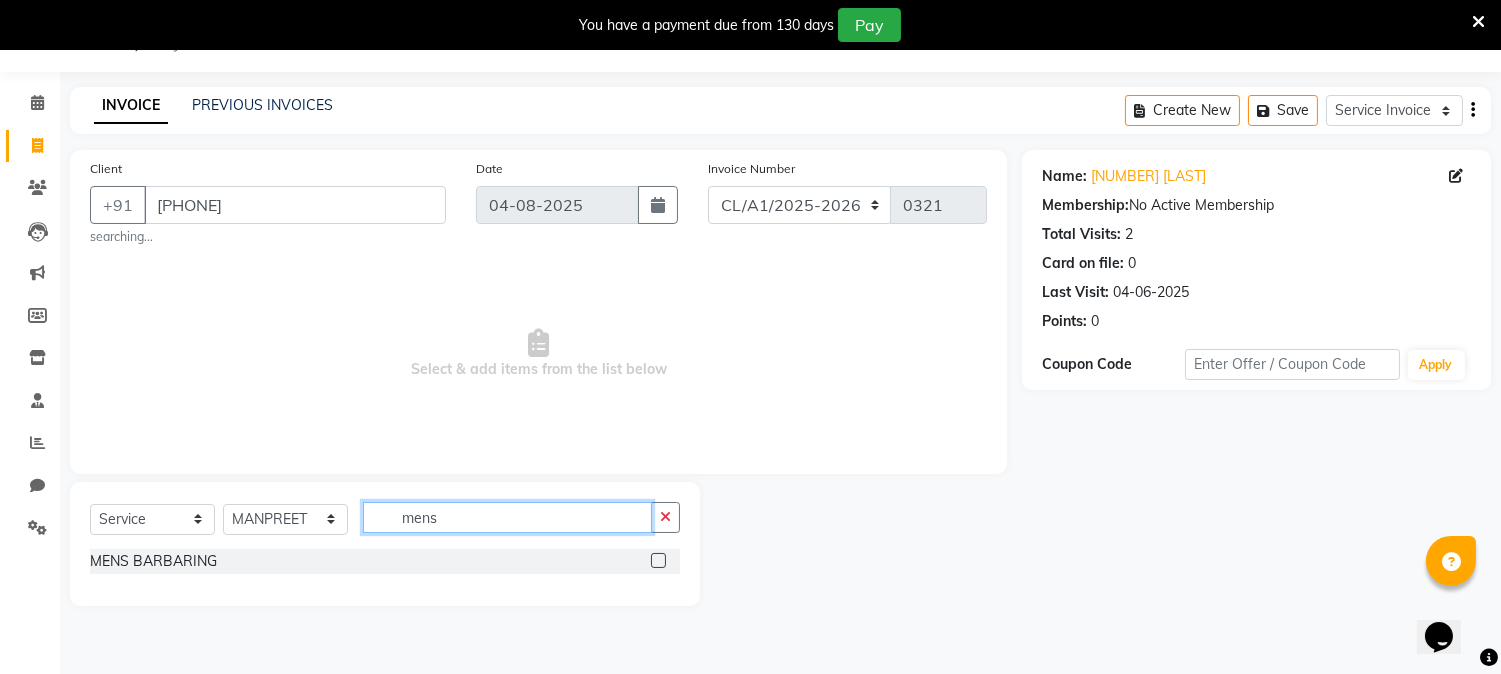 type on "mens" 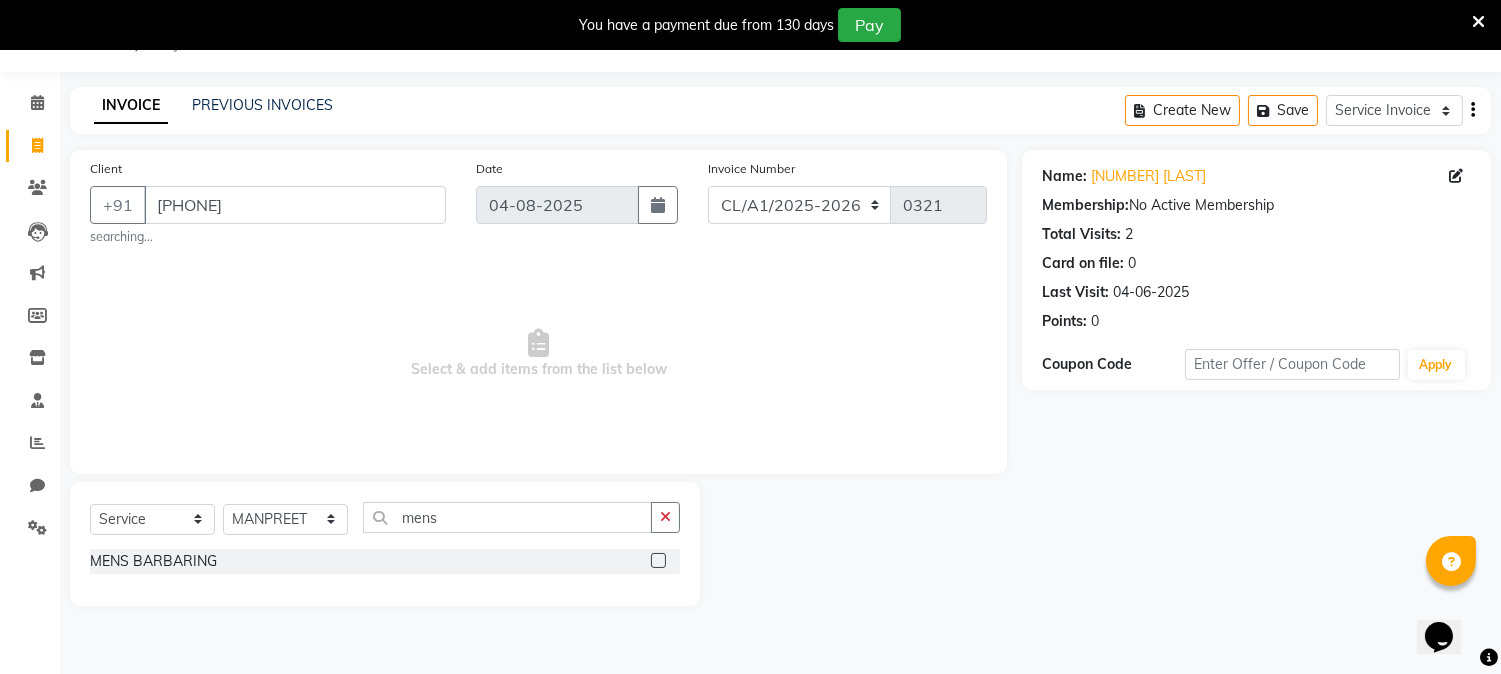 click 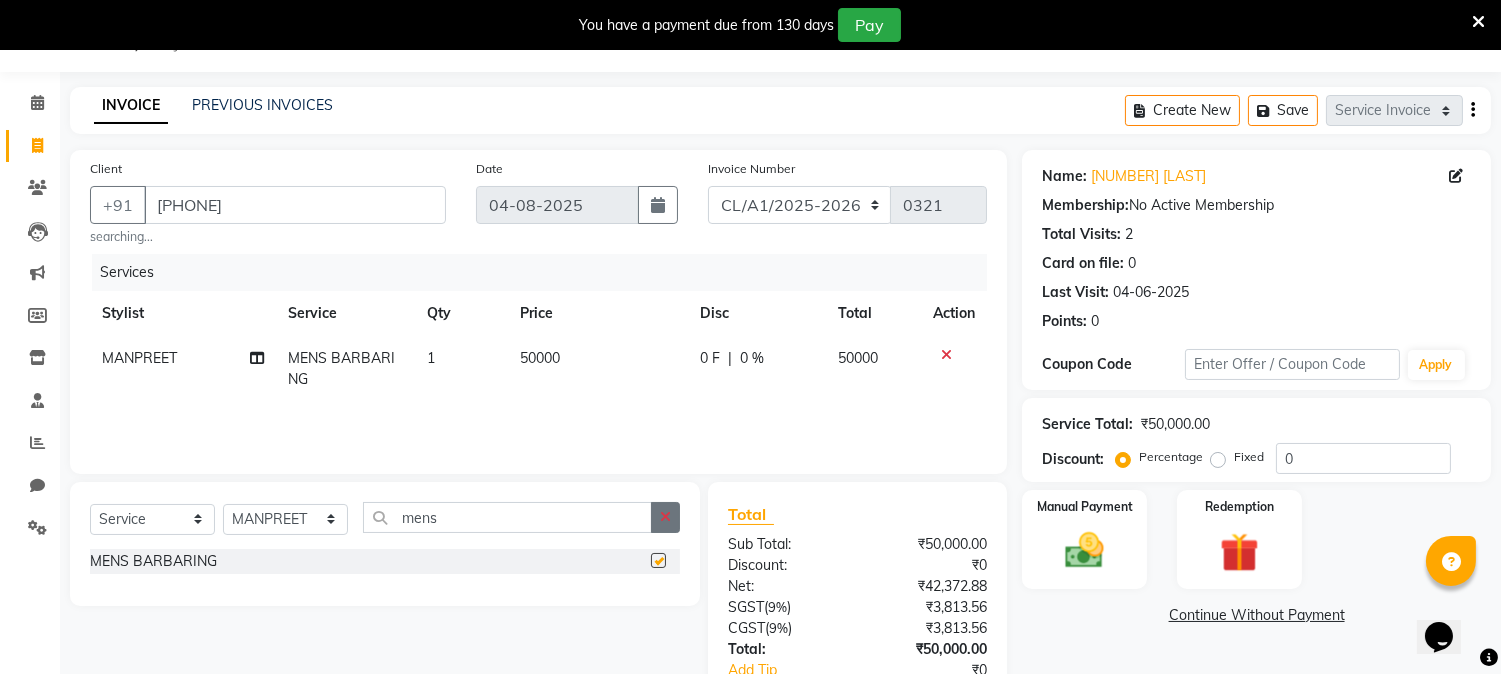 scroll, scrollTop: 0, scrollLeft: 0, axis: both 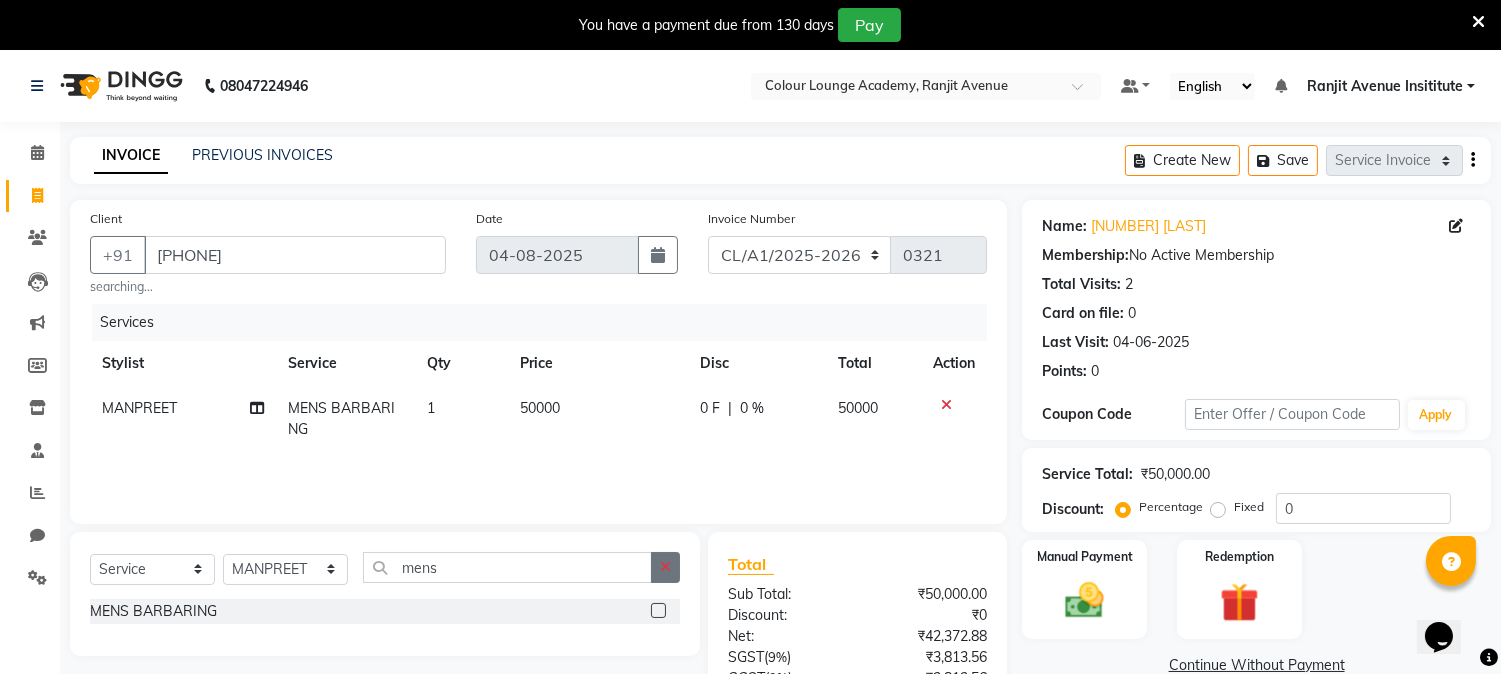 checkbox on "false" 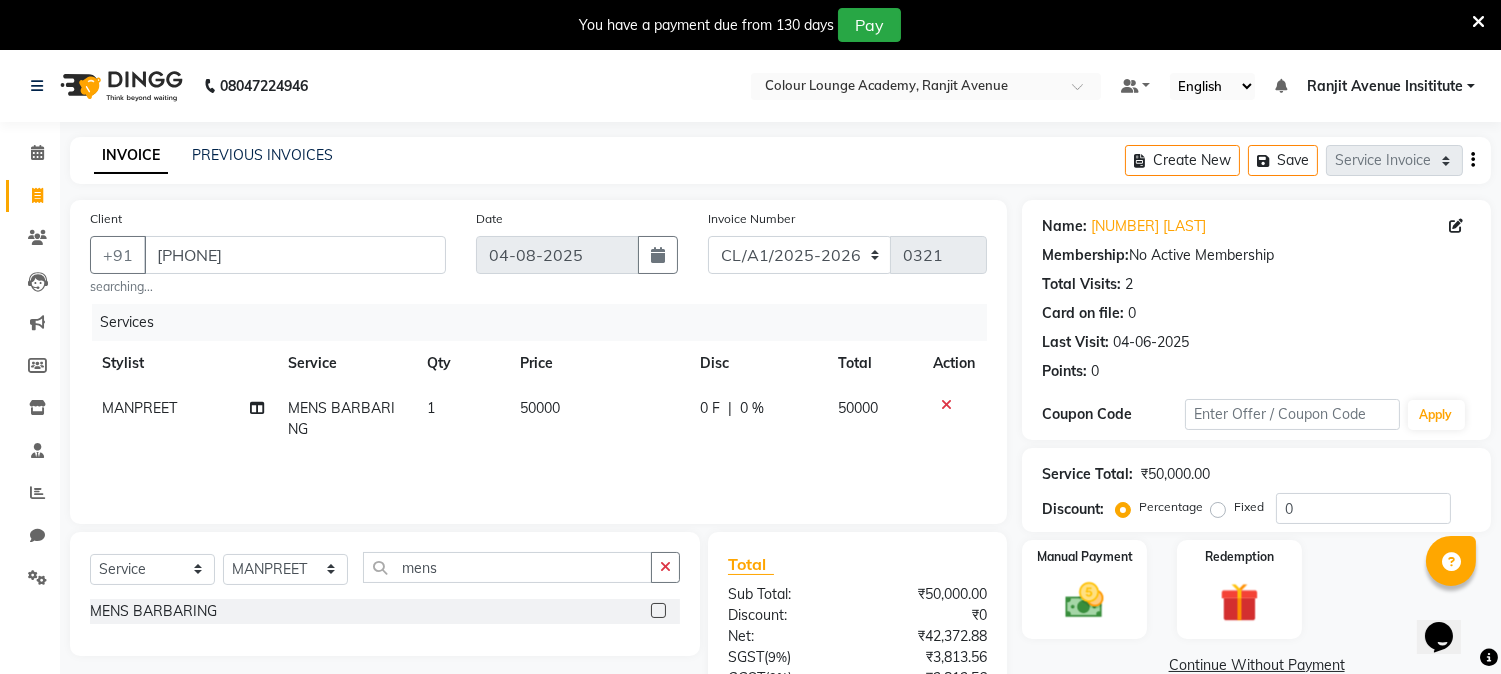 click on "50000" 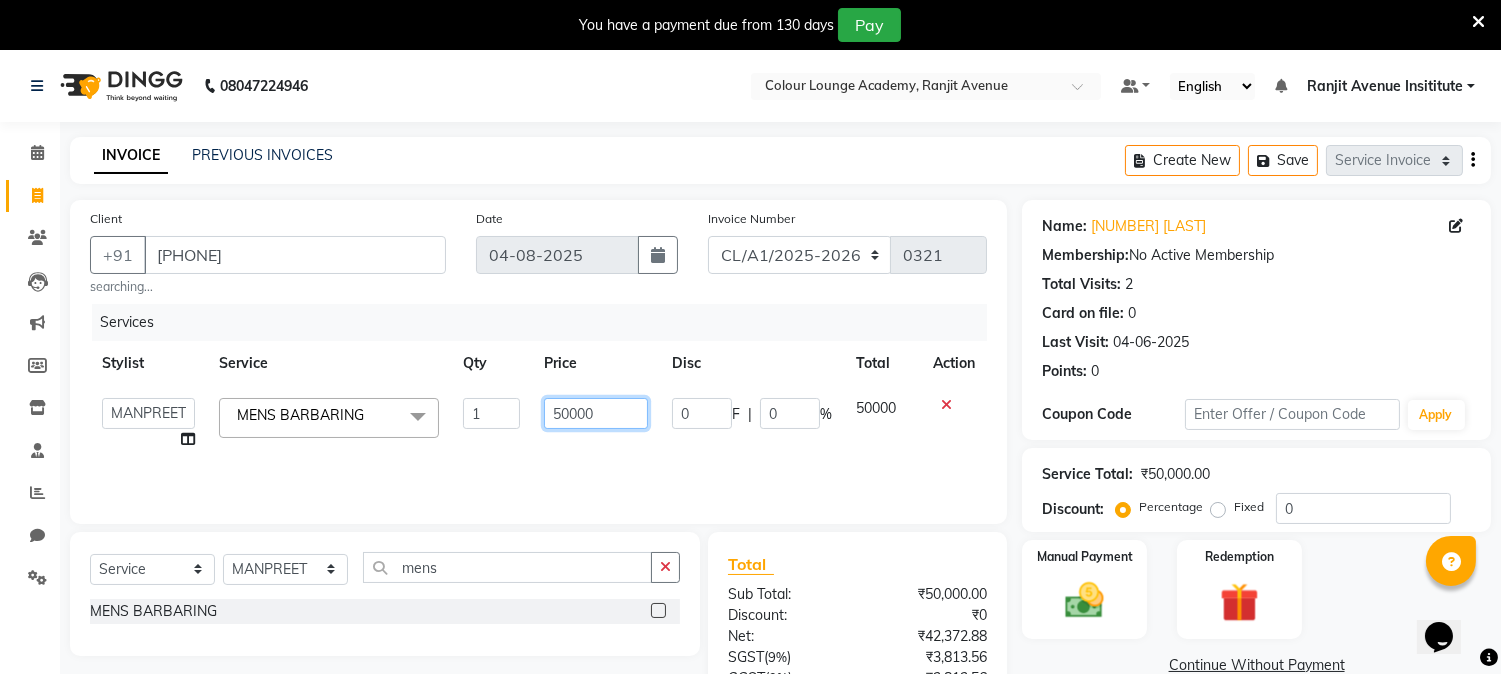 click on "50000" 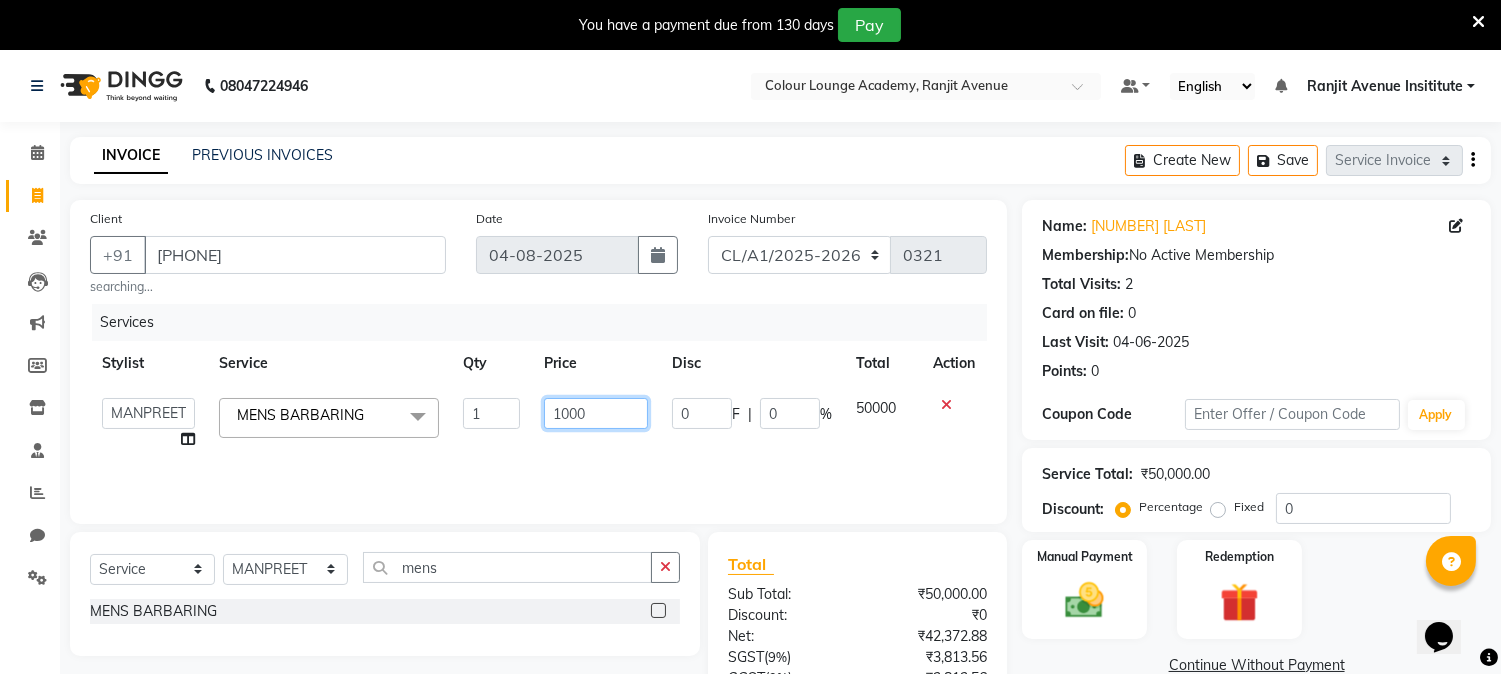 type on "10000" 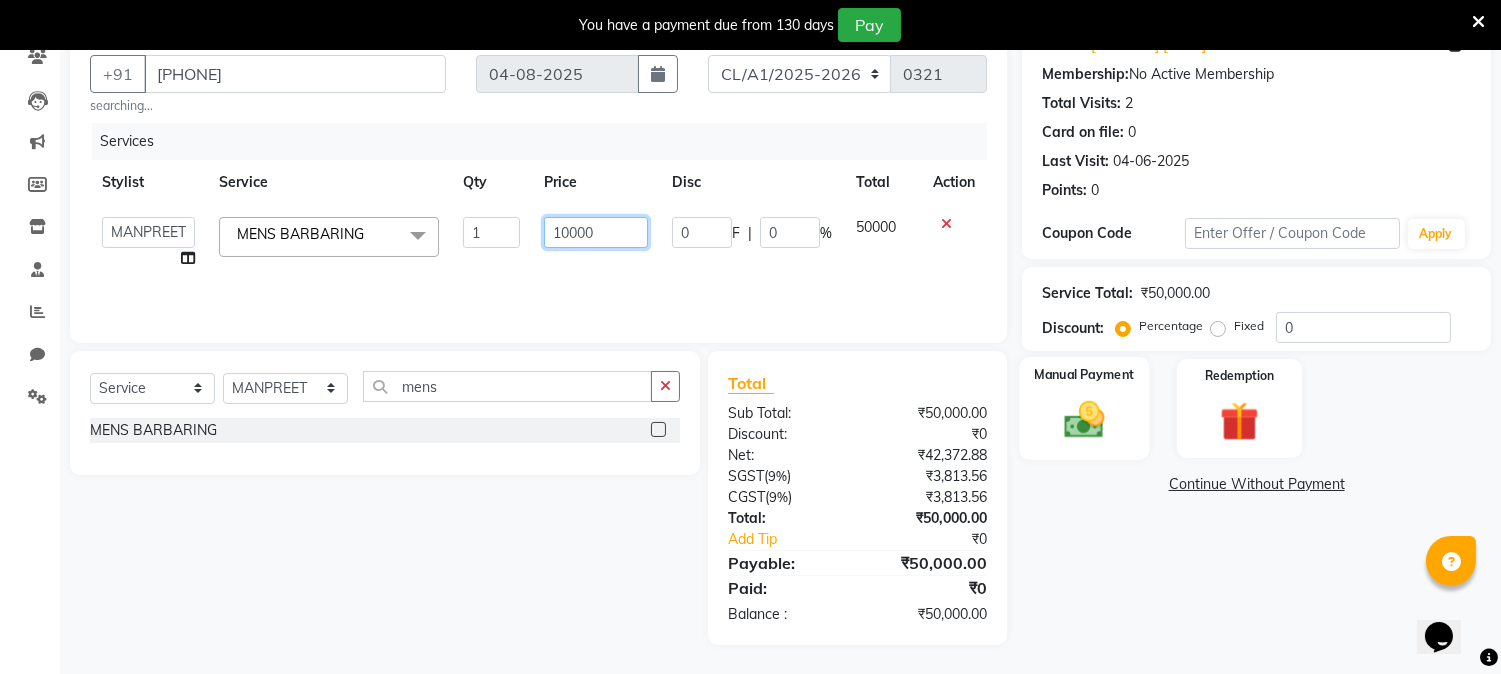 scroll, scrollTop: 182, scrollLeft: 0, axis: vertical 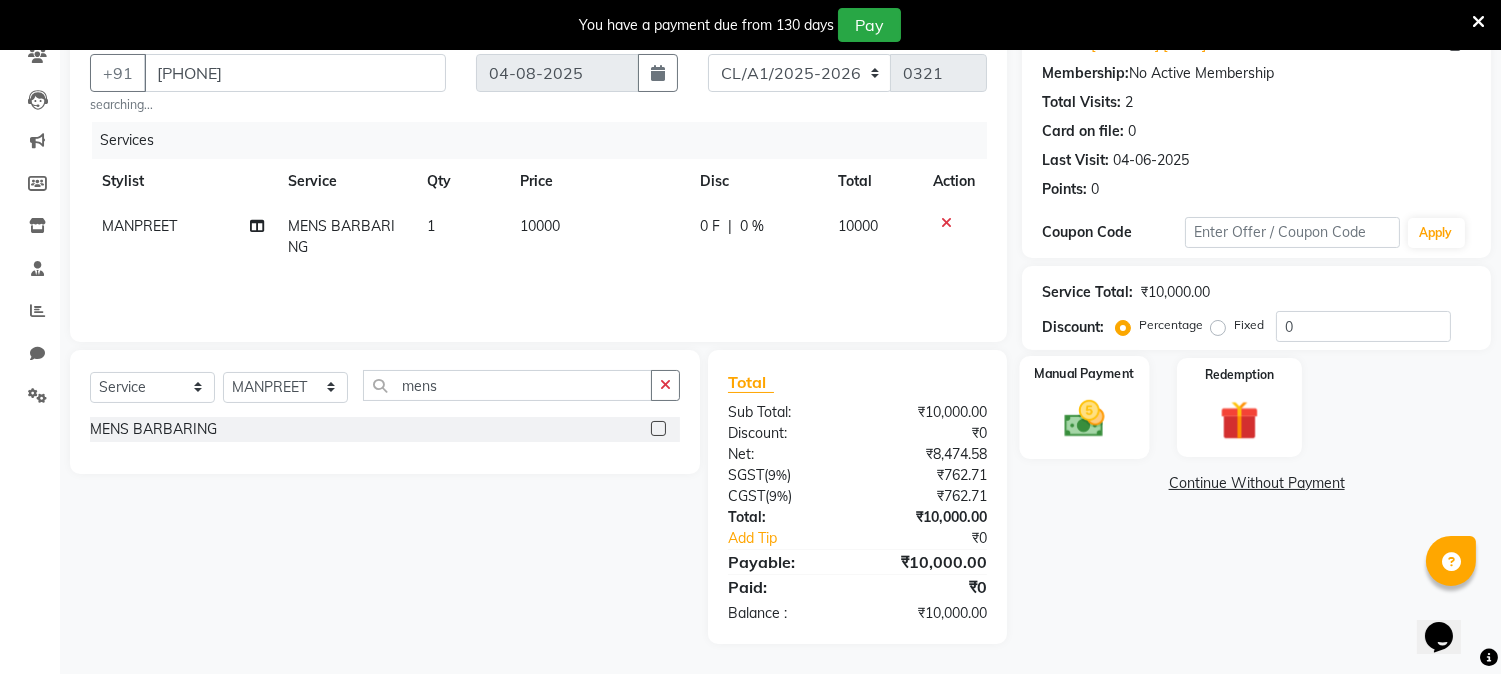 click 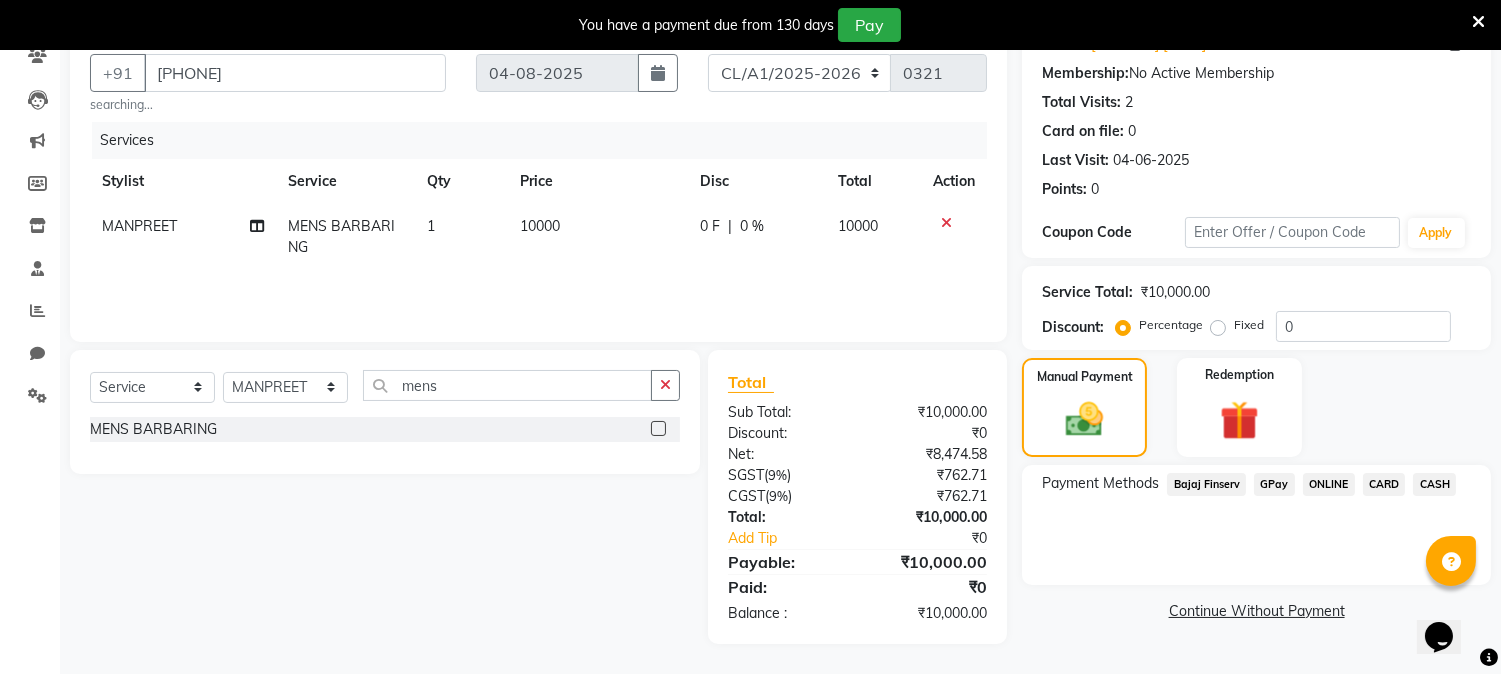 click on "CARD" 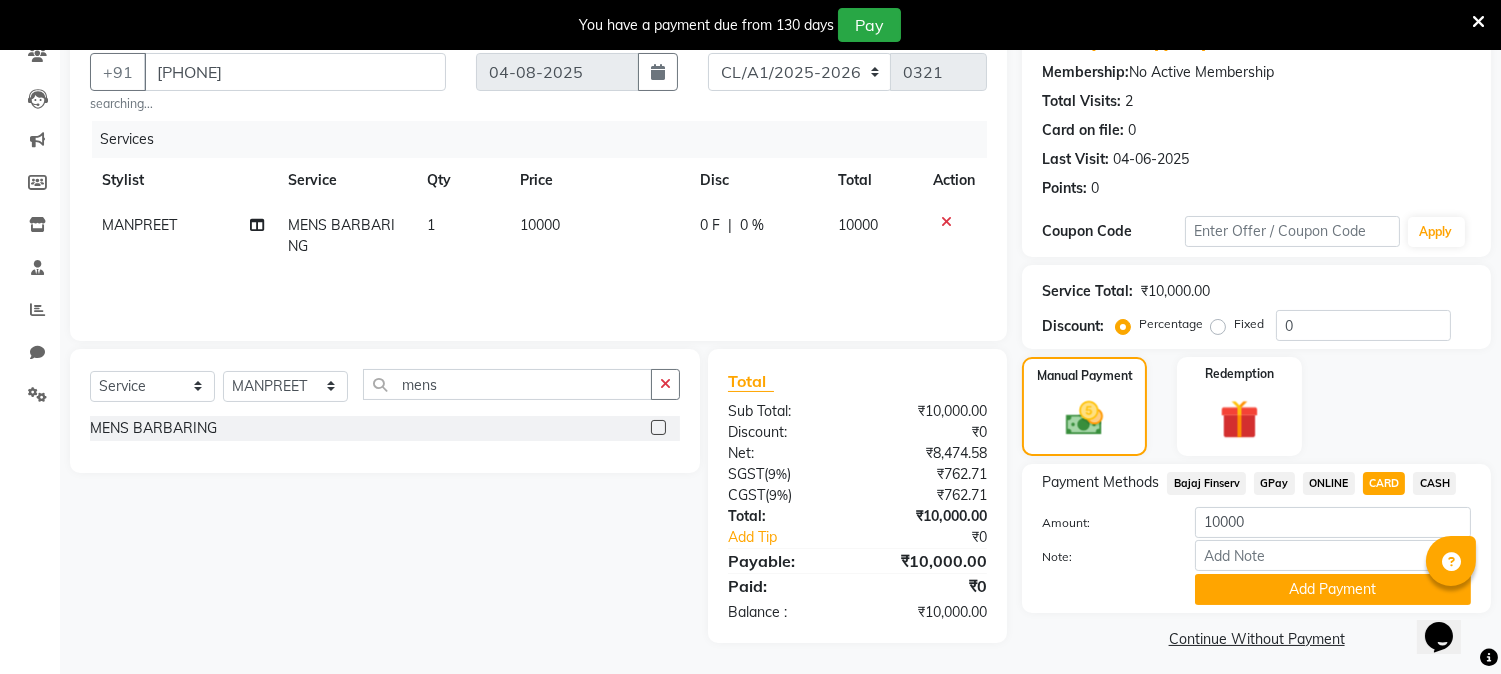 scroll, scrollTop: 192, scrollLeft: 0, axis: vertical 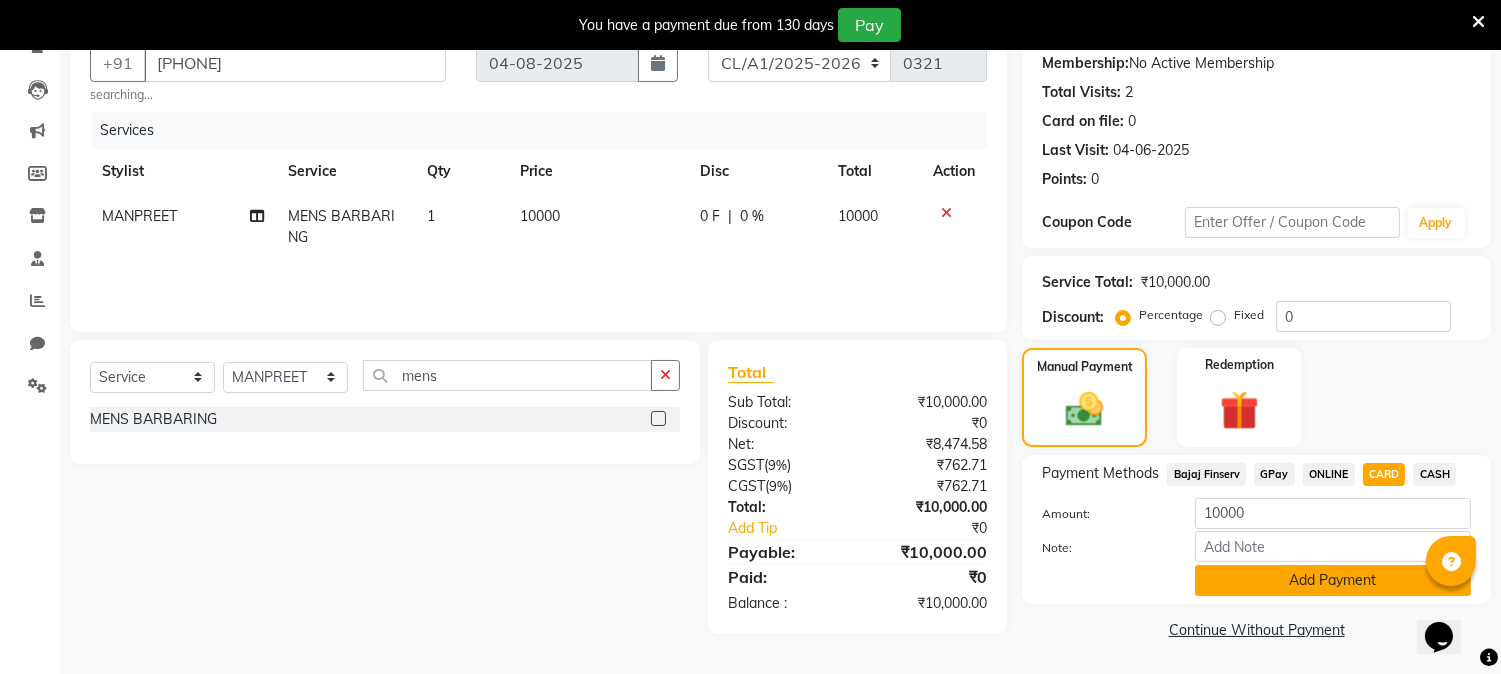 click on "Add Payment" 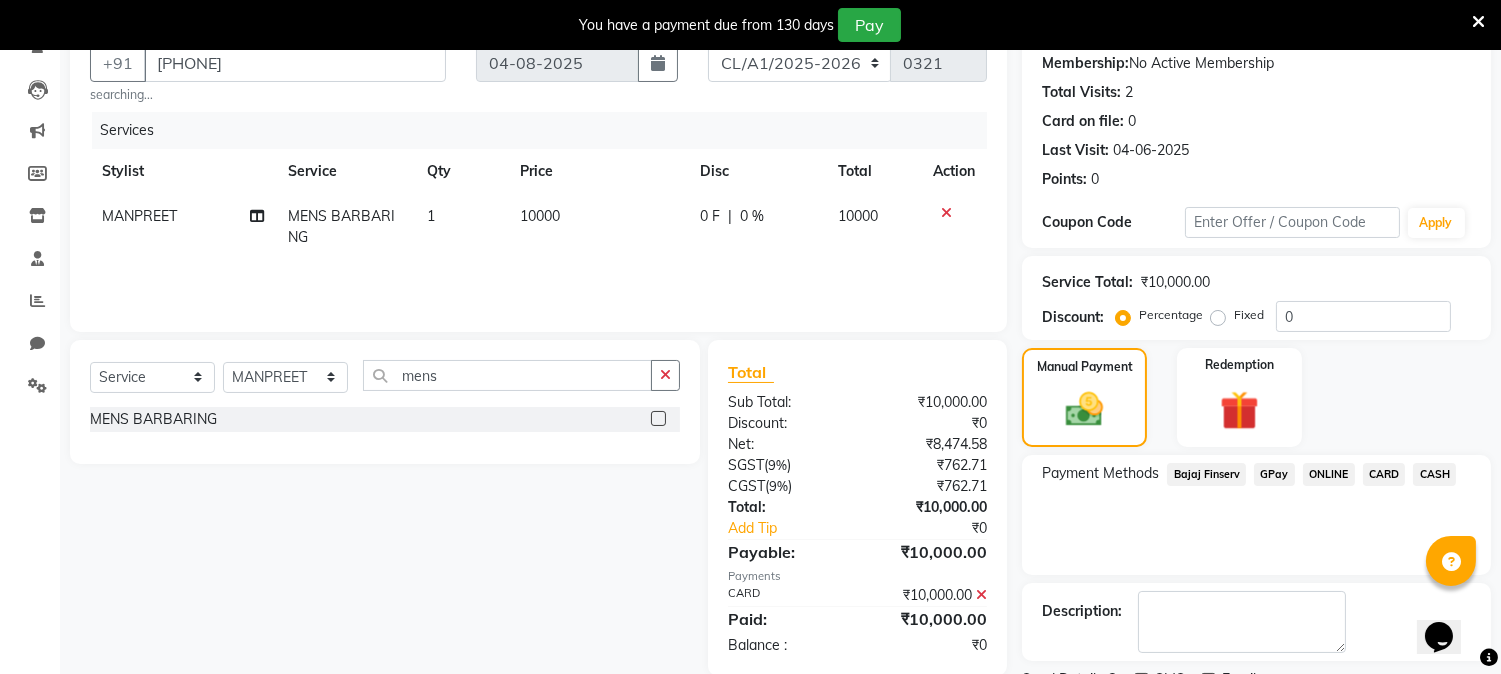 scroll, scrollTop: 275, scrollLeft: 0, axis: vertical 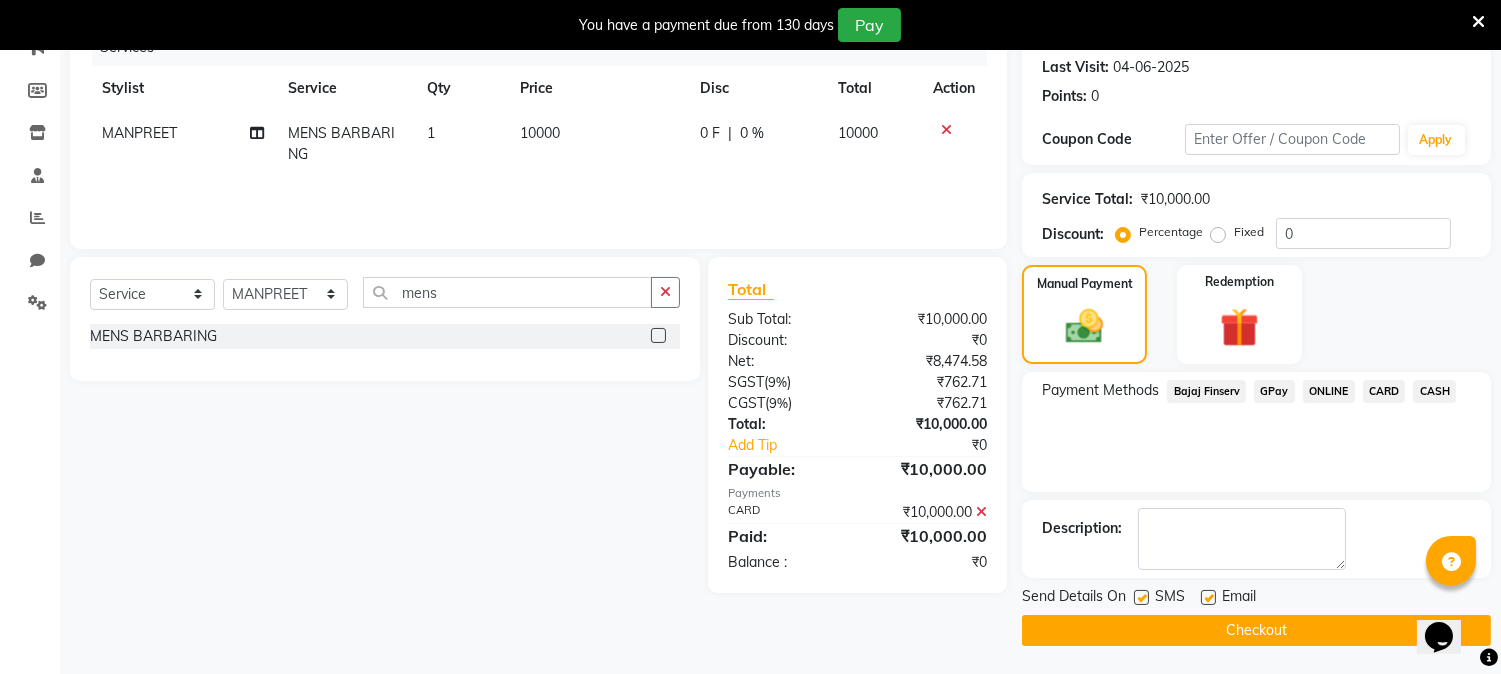 click on "Checkout" 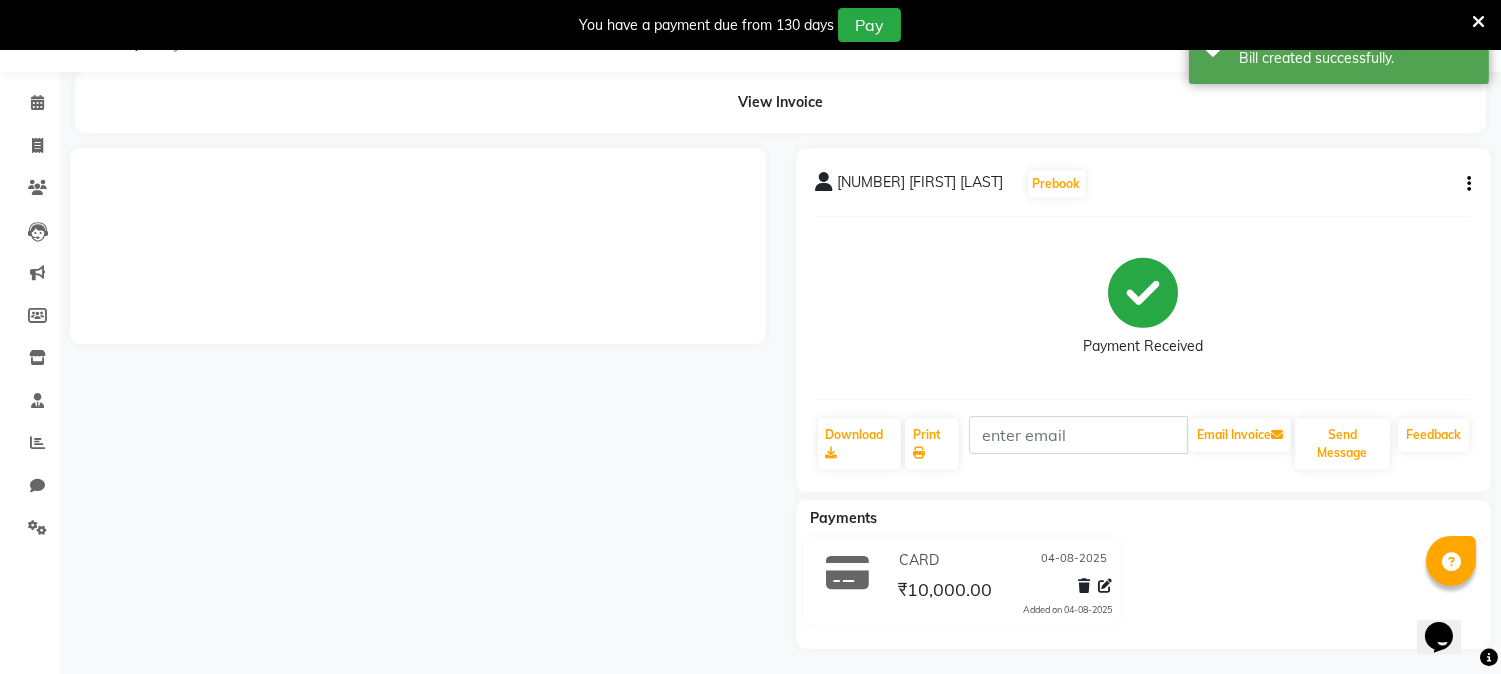 scroll, scrollTop: 275, scrollLeft: 0, axis: vertical 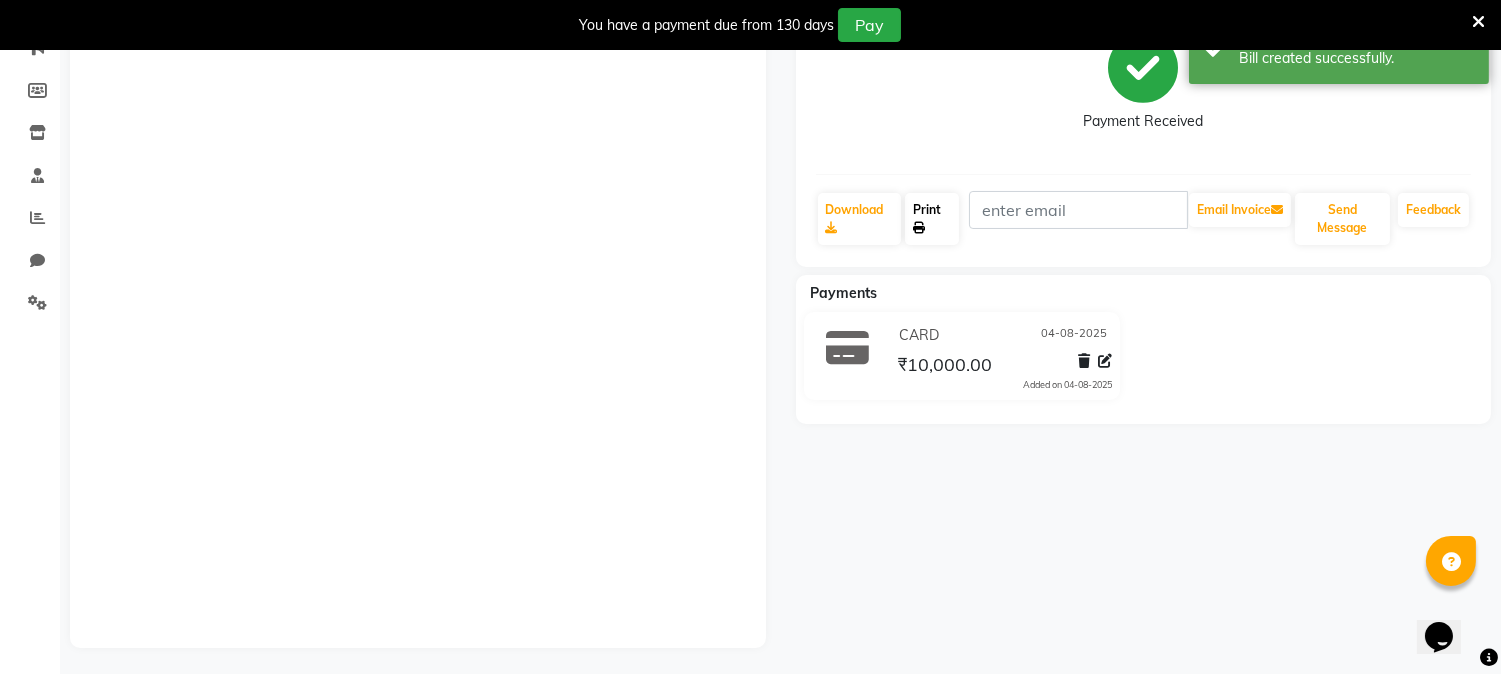 click on "Print" 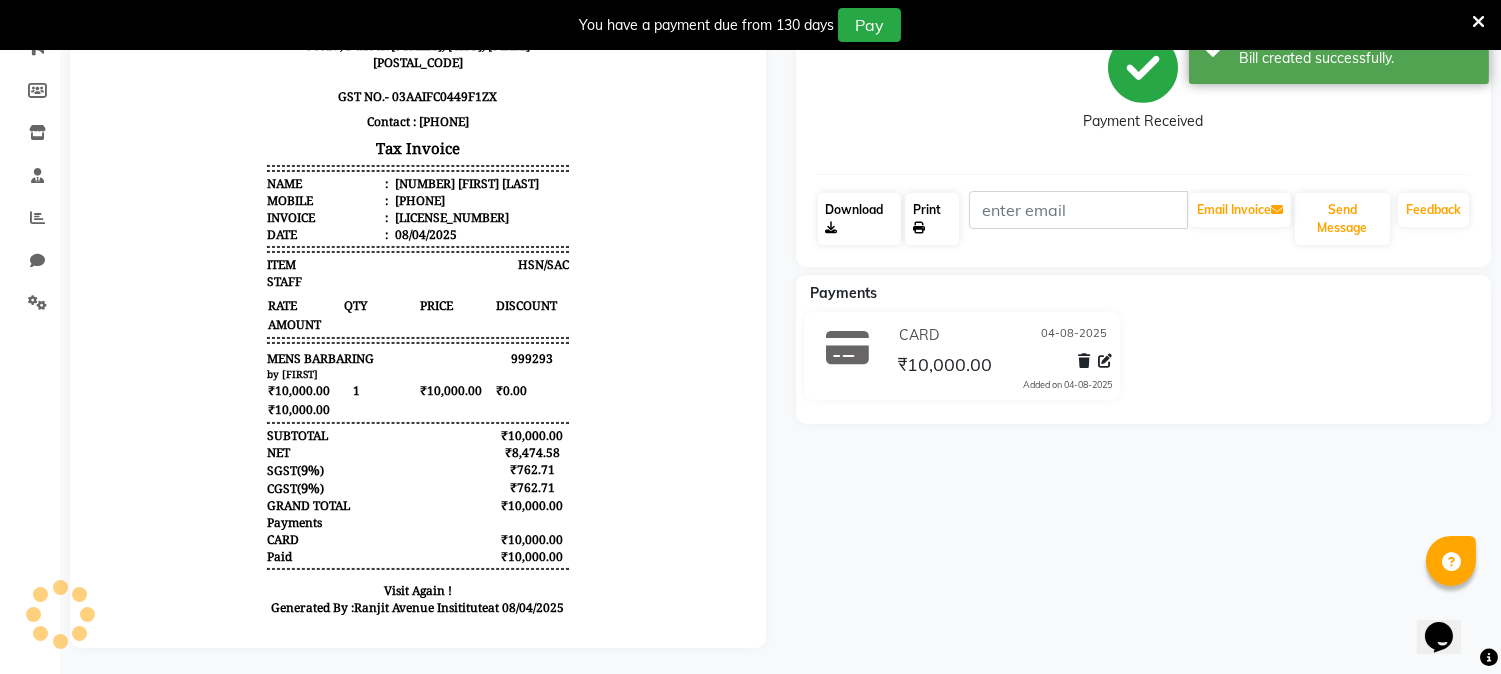 scroll, scrollTop: 0, scrollLeft: 0, axis: both 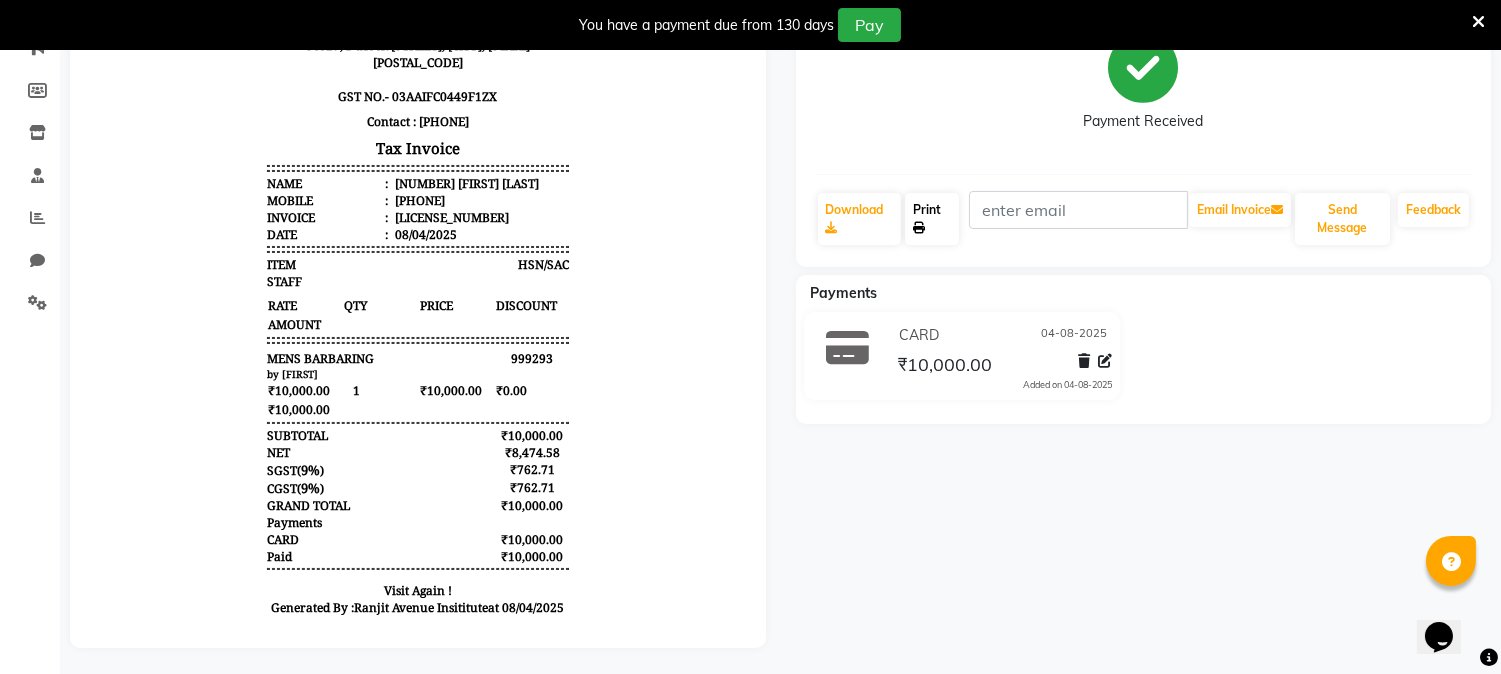 click 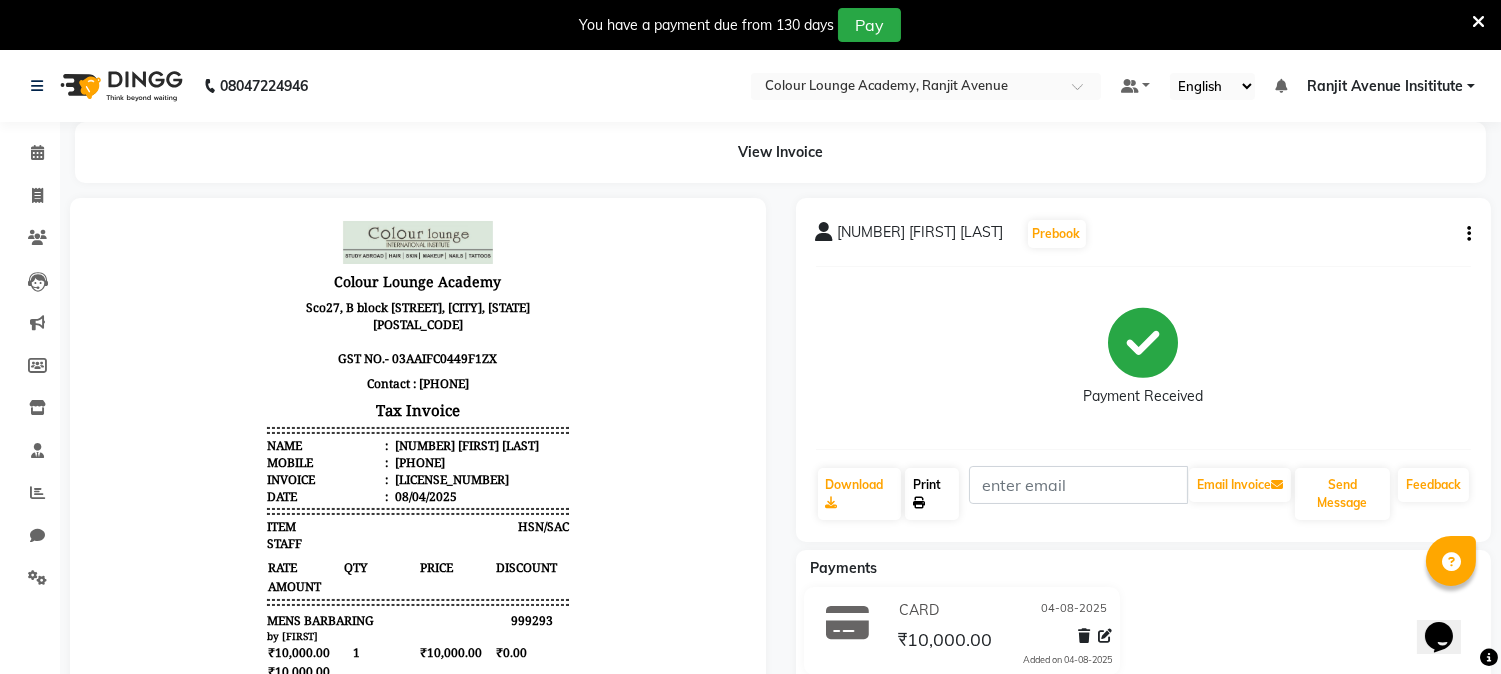 scroll, scrollTop: 15, scrollLeft: 0, axis: vertical 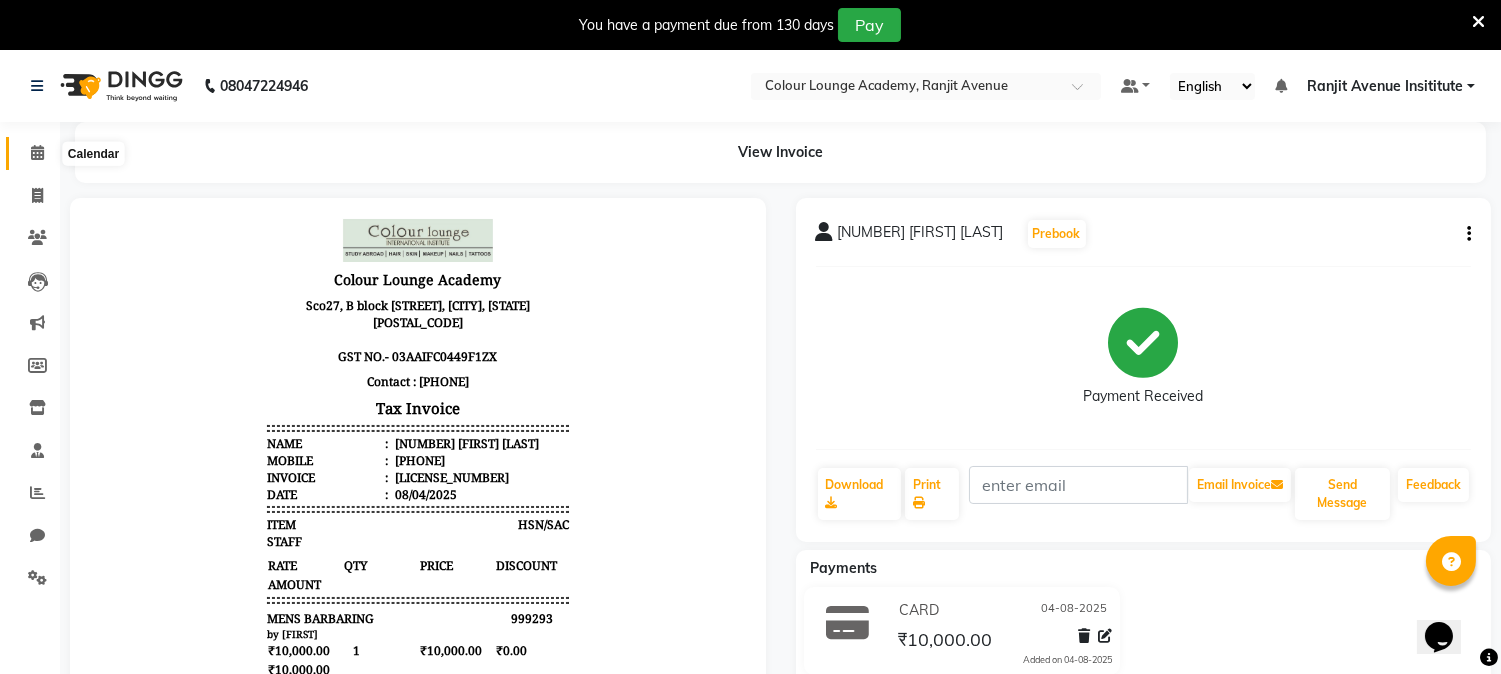 click 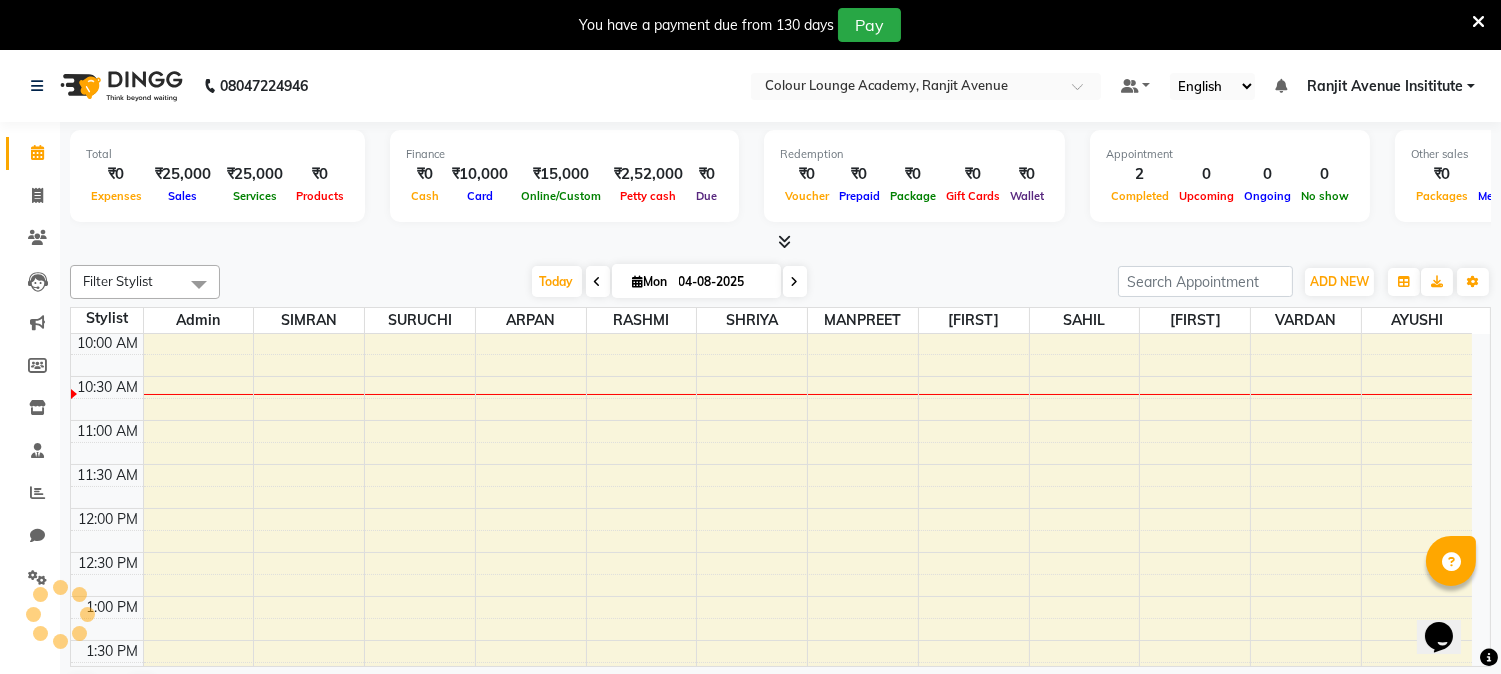 scroll, scrollTop: 0, scrollLeft: 0, axis: both 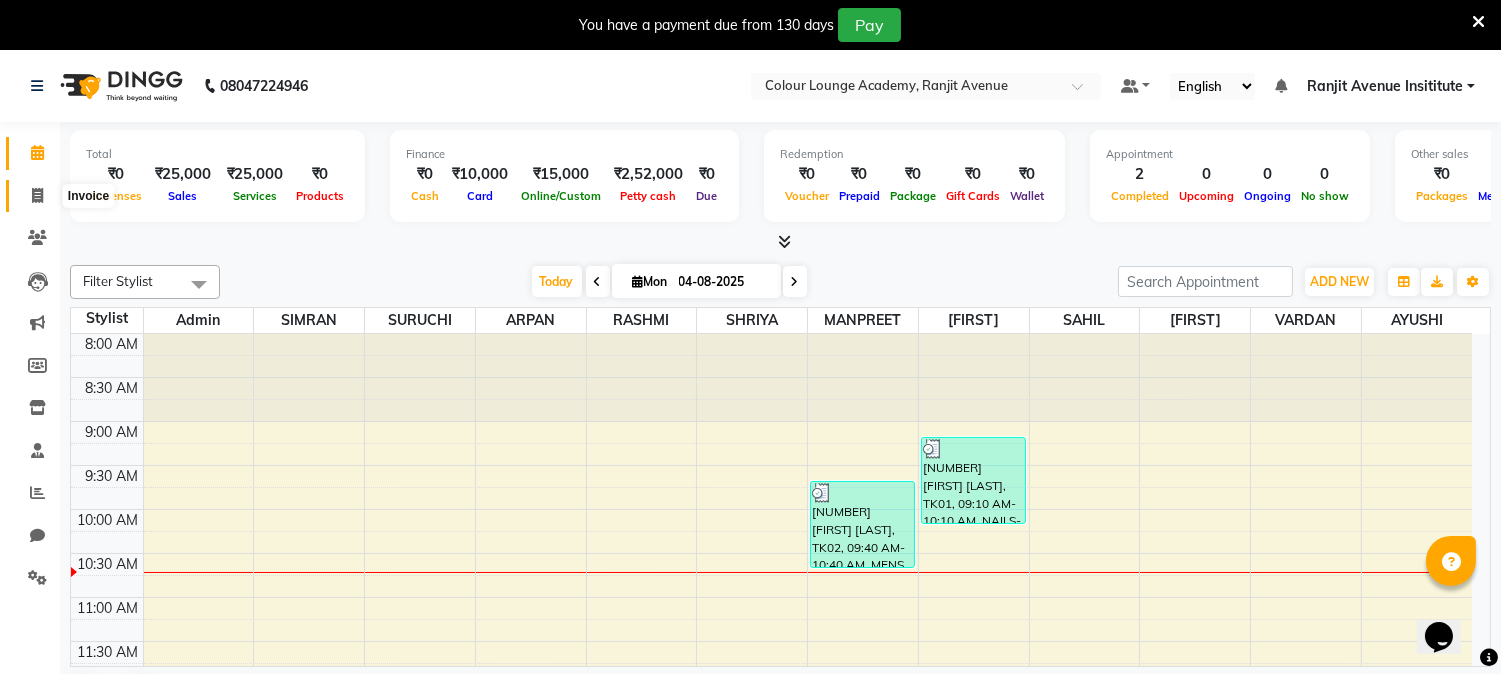 click 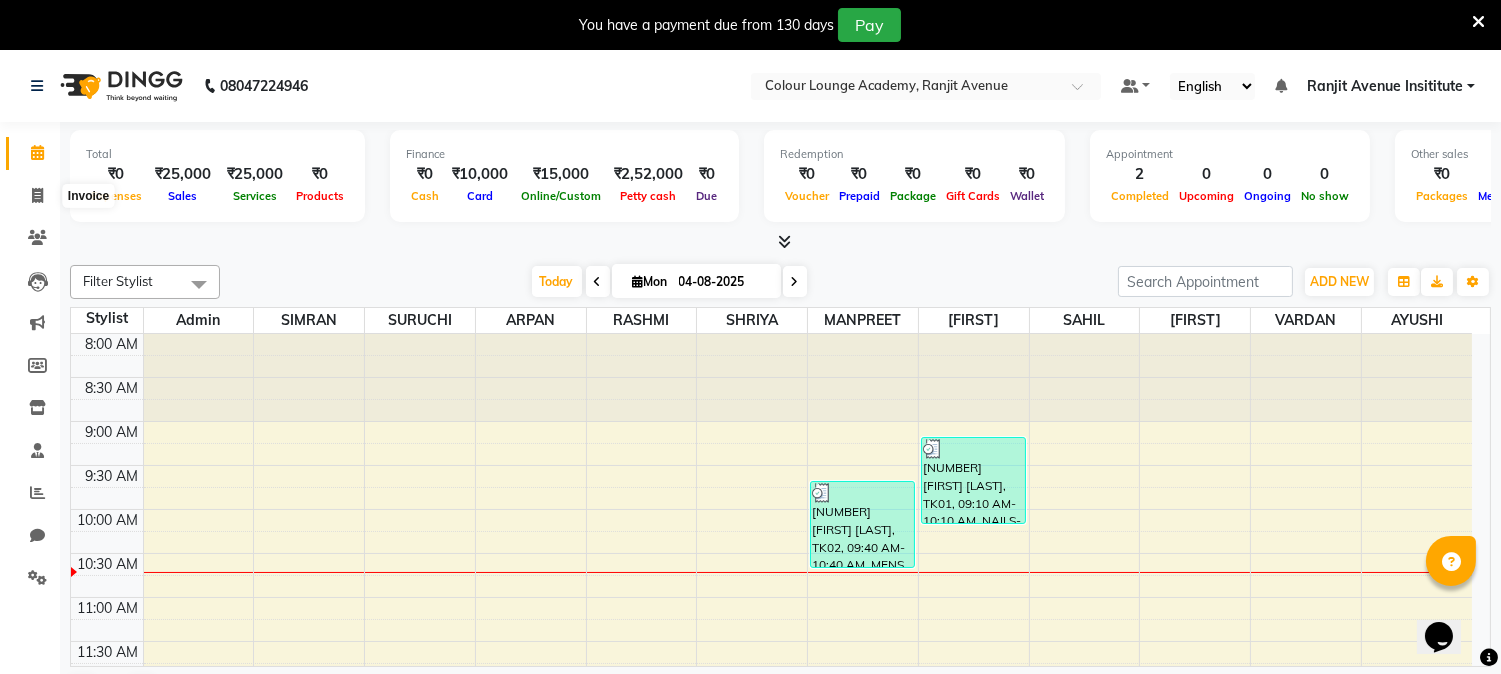 select on "service" 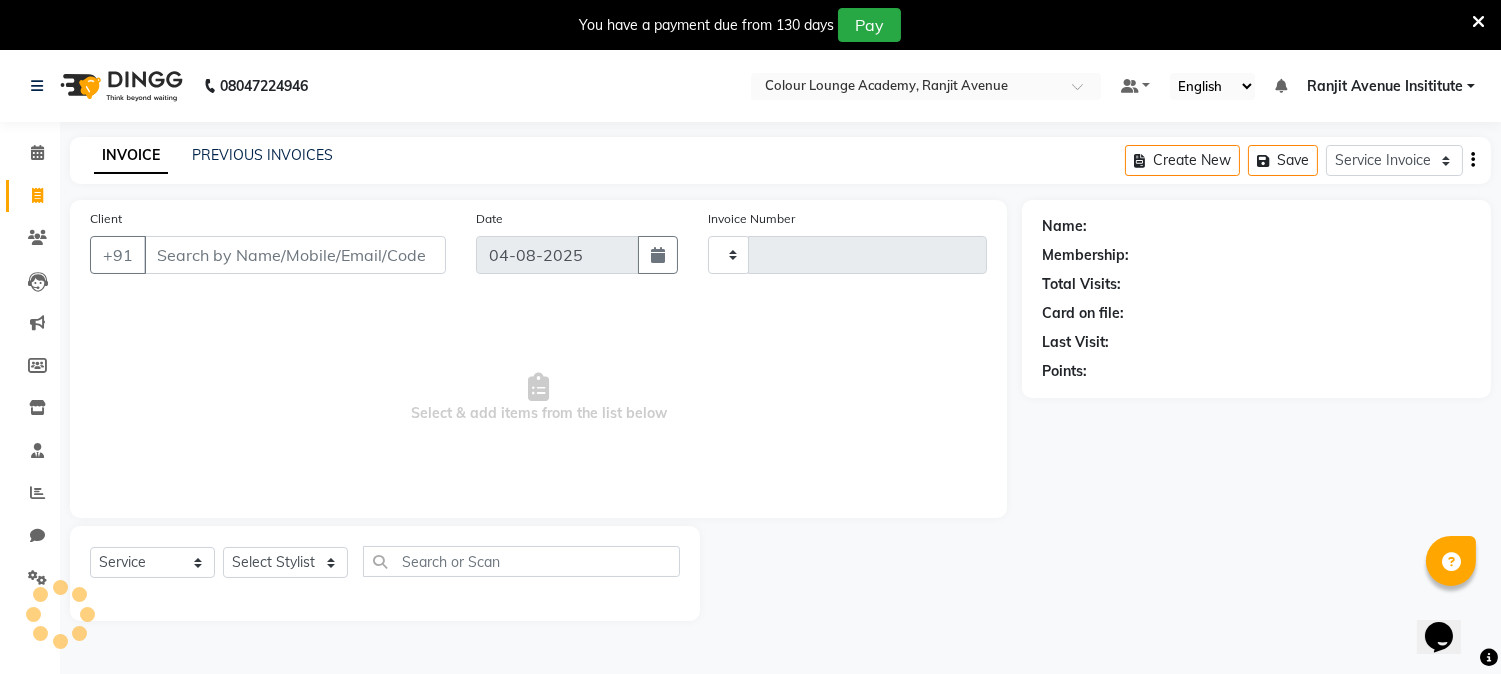 type on "0322" 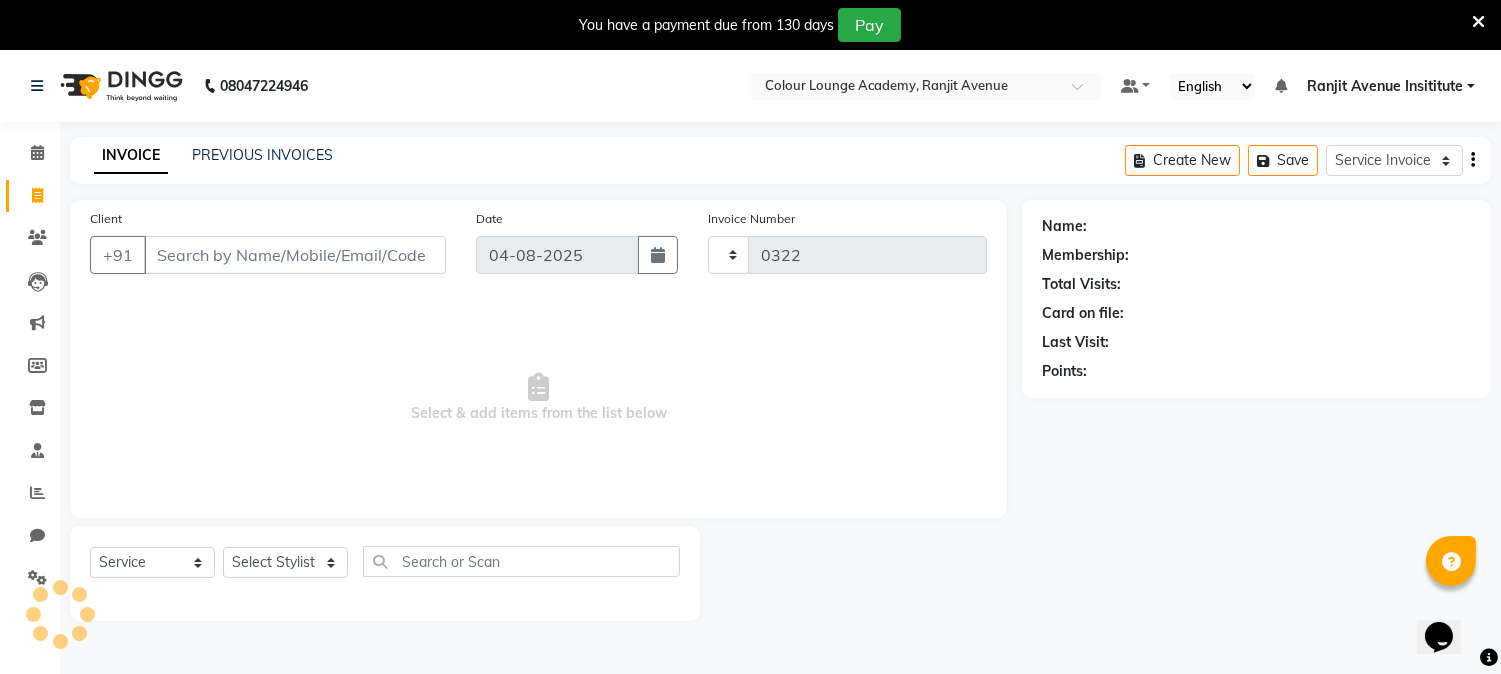 select on "8033" 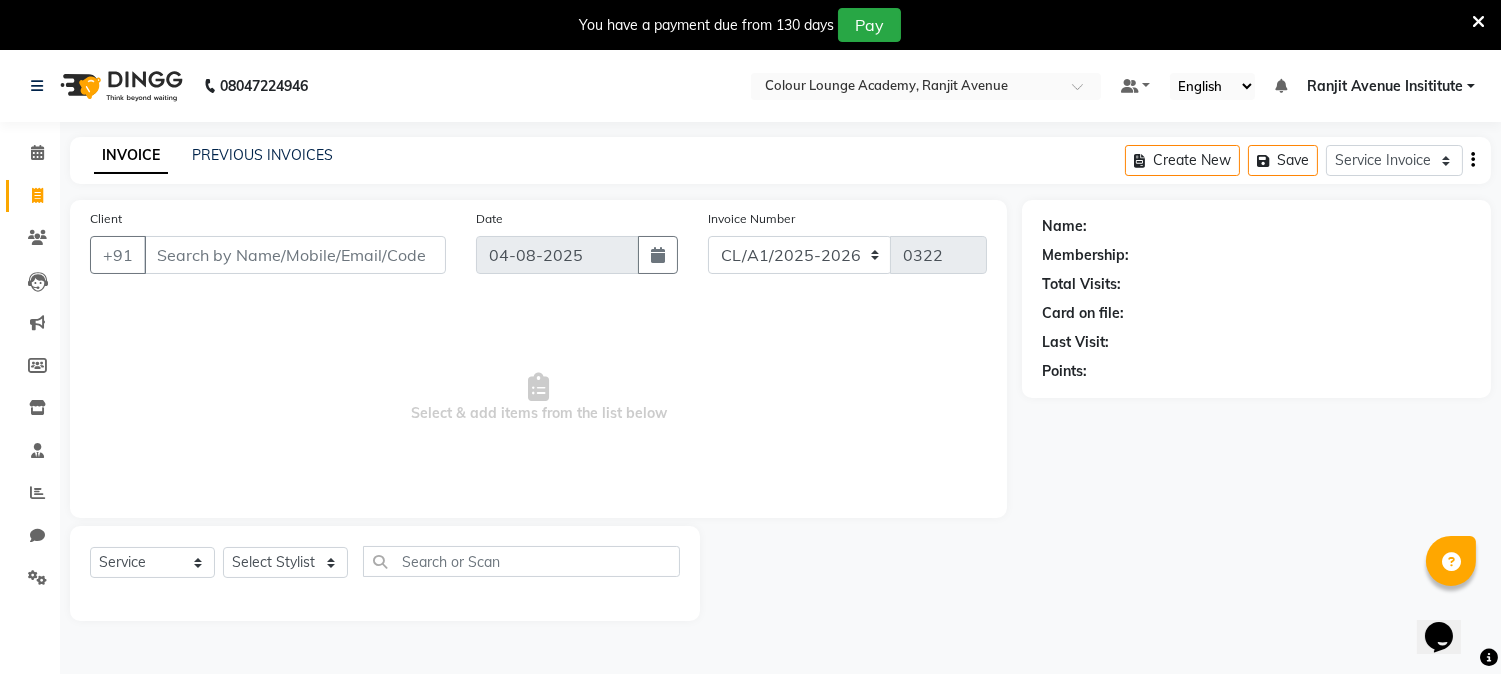 click on "Client" at bounding box center [295, 255] 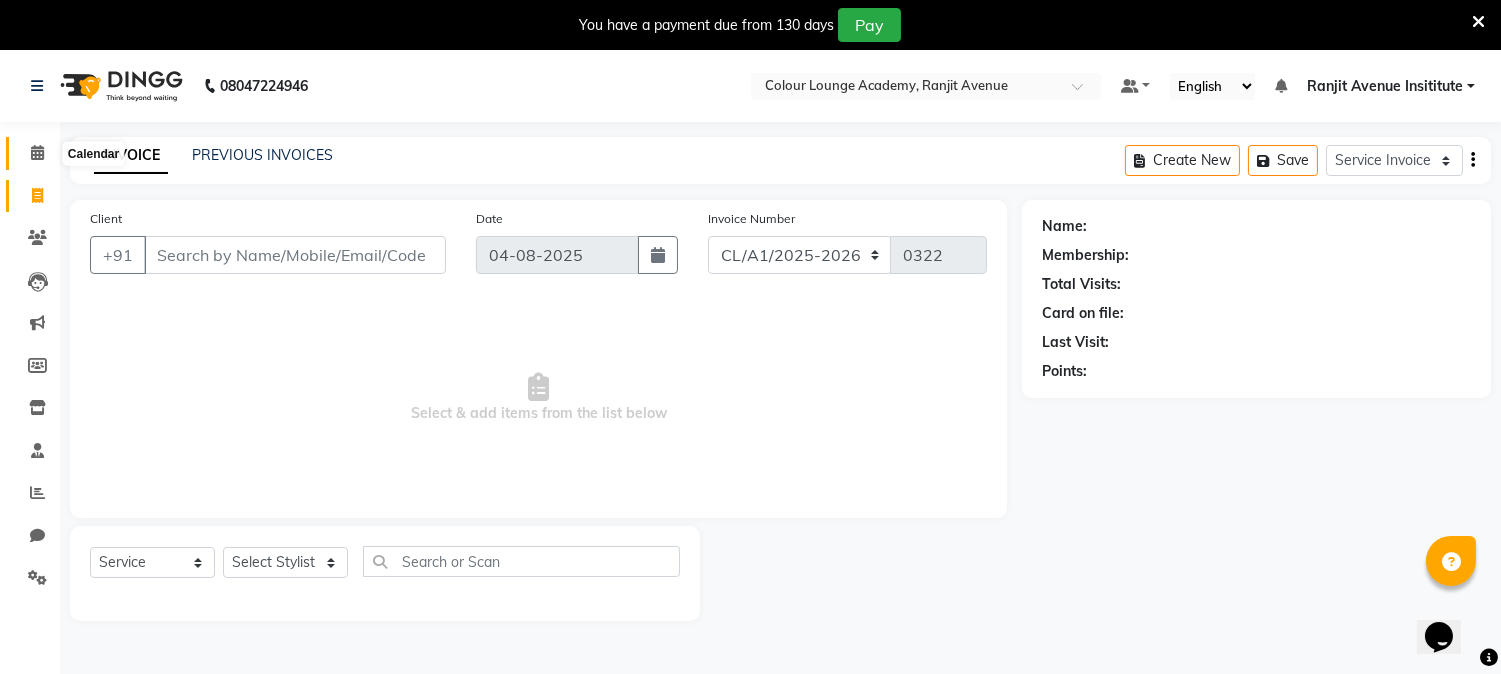 click 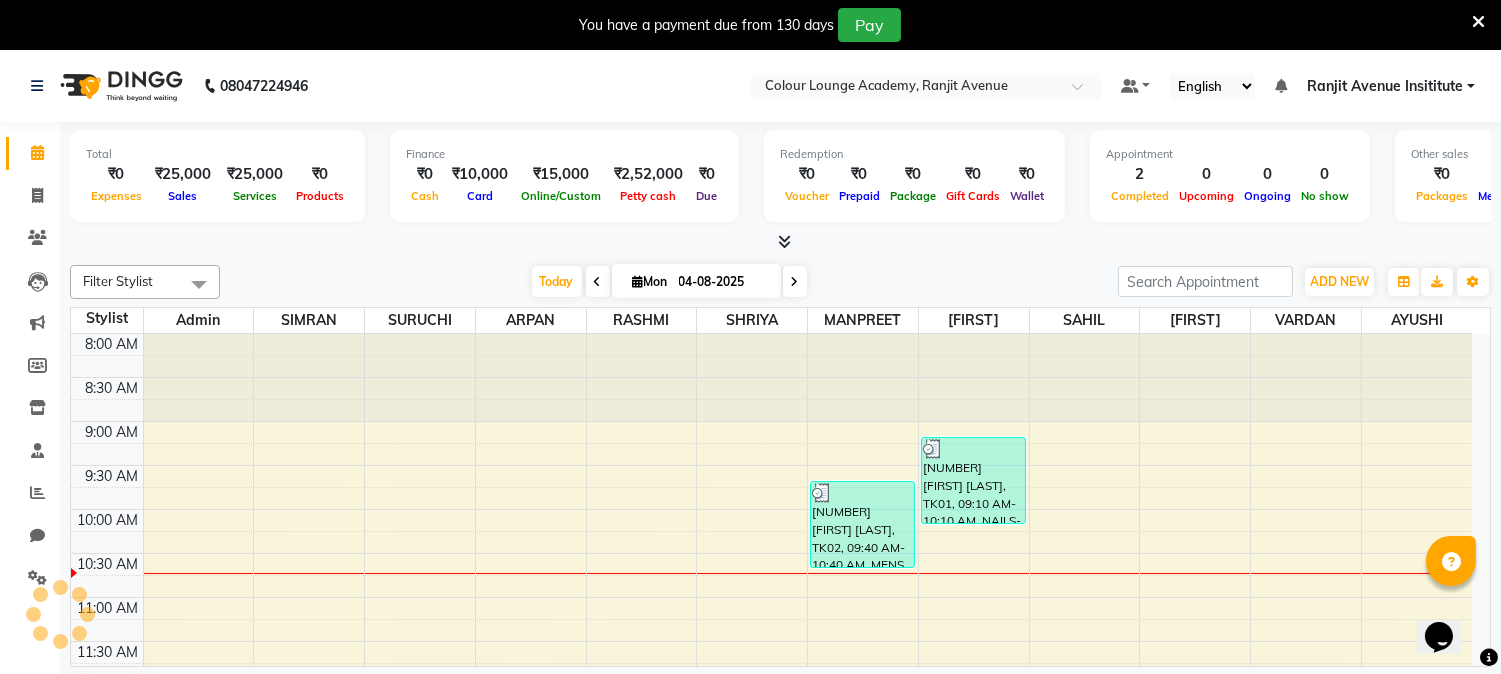 scroll, scrollTop: 0, scrollLeft: 0, axis: both 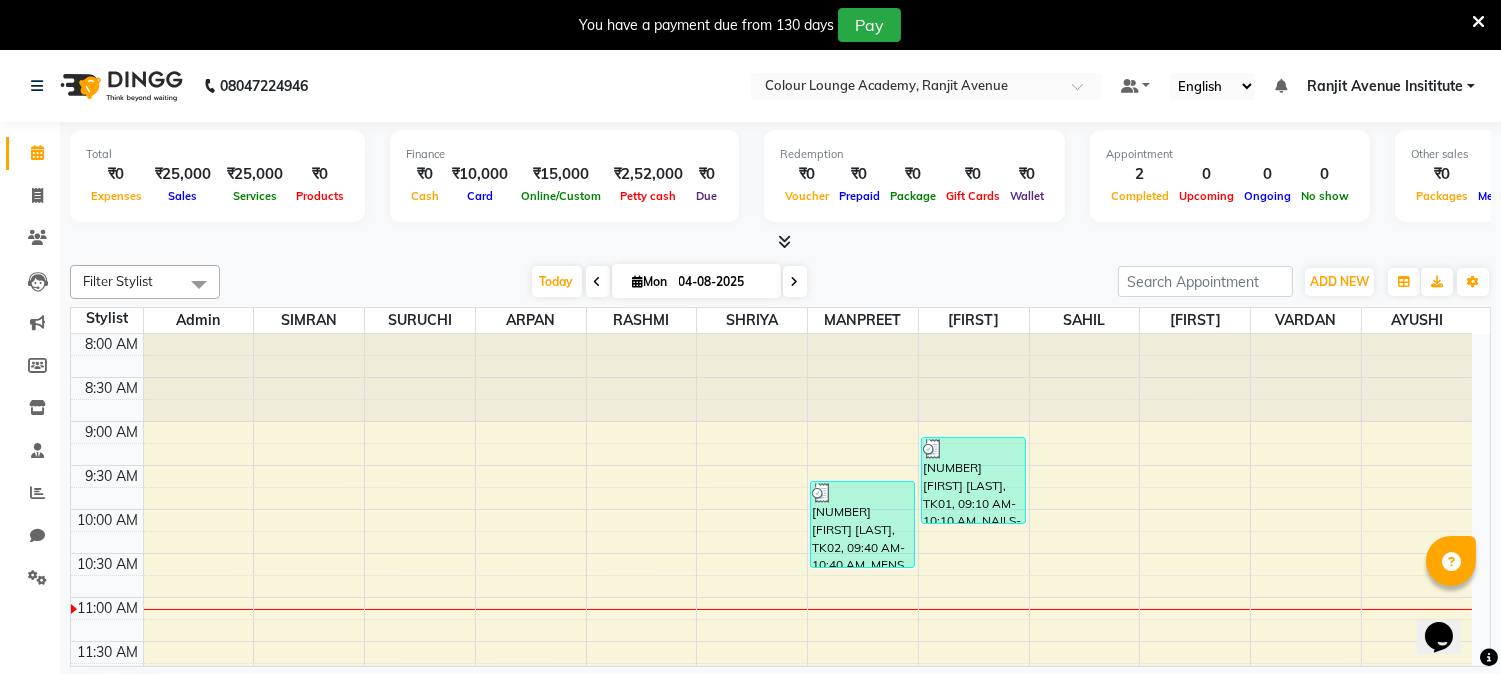 click on "ARPAN" at bounding box center (531, 320) 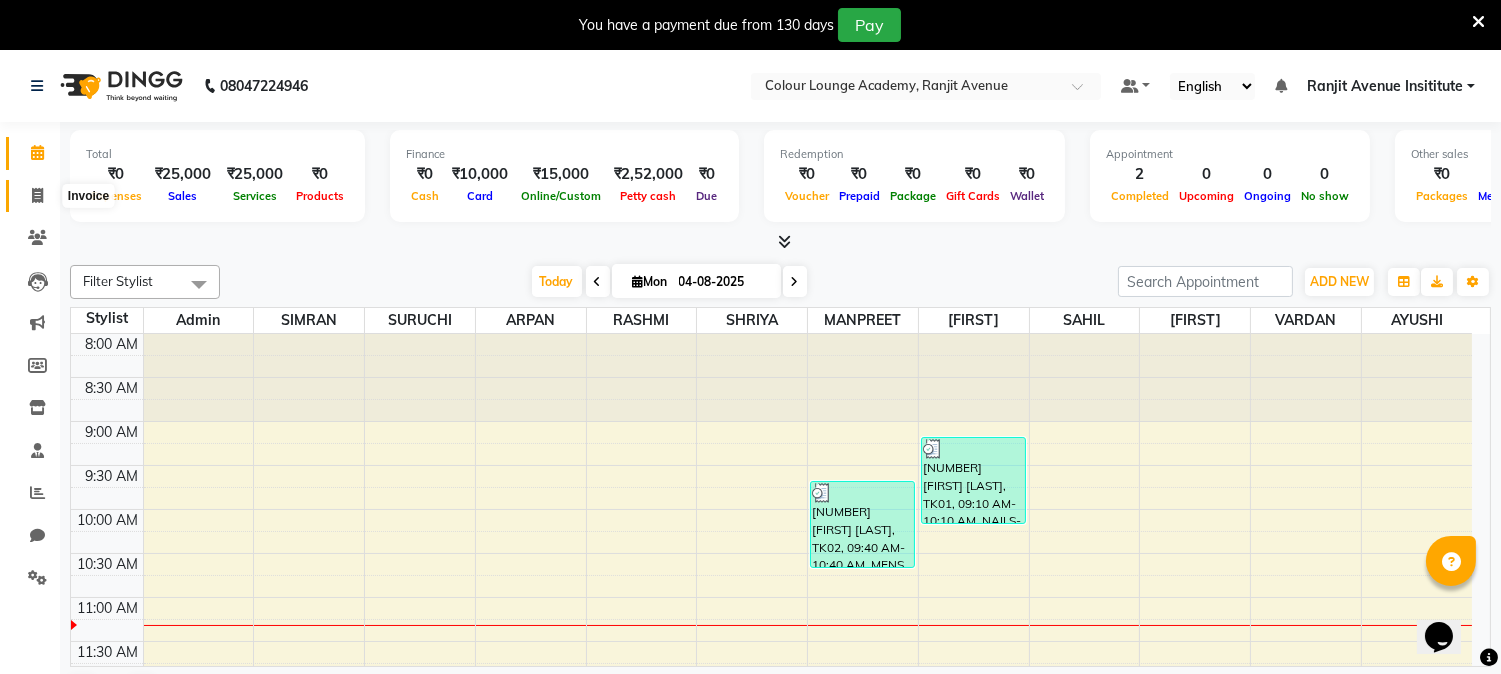 click 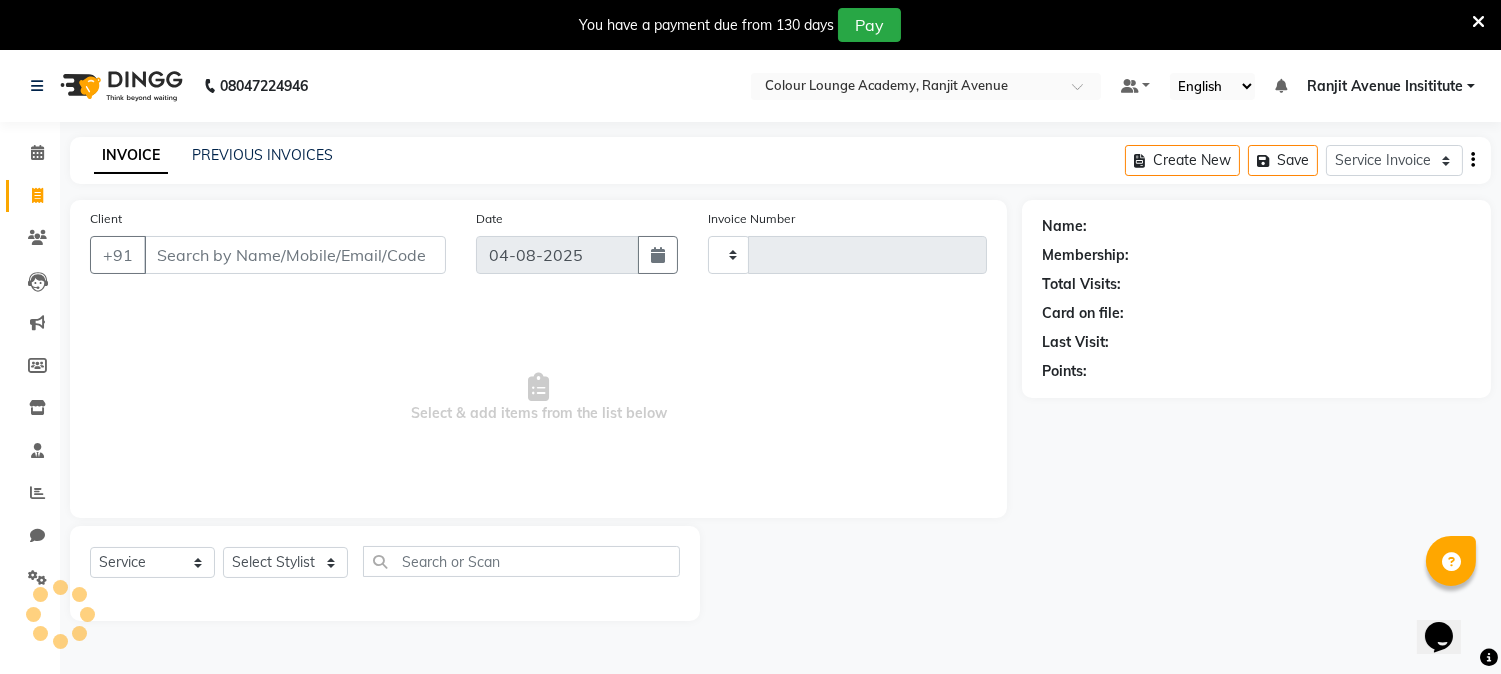 type on "0322" 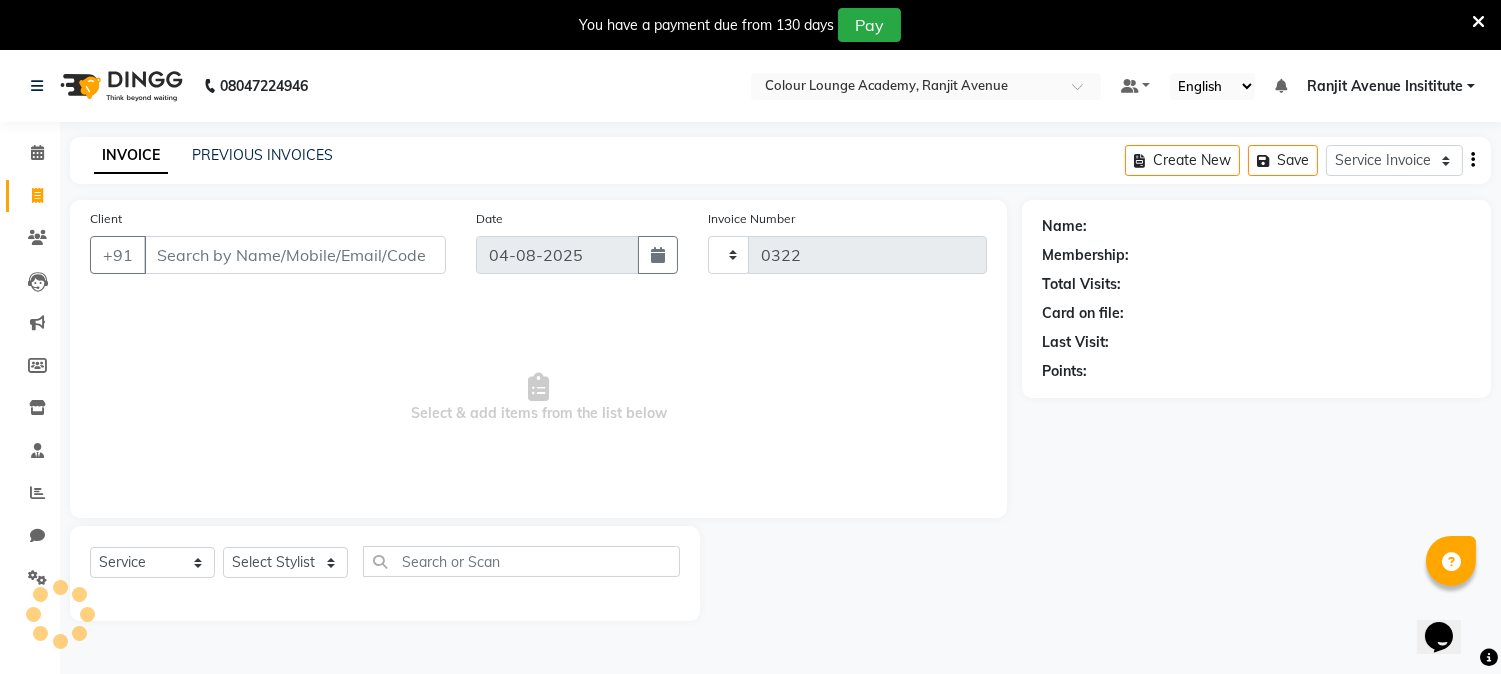 select on "8033" 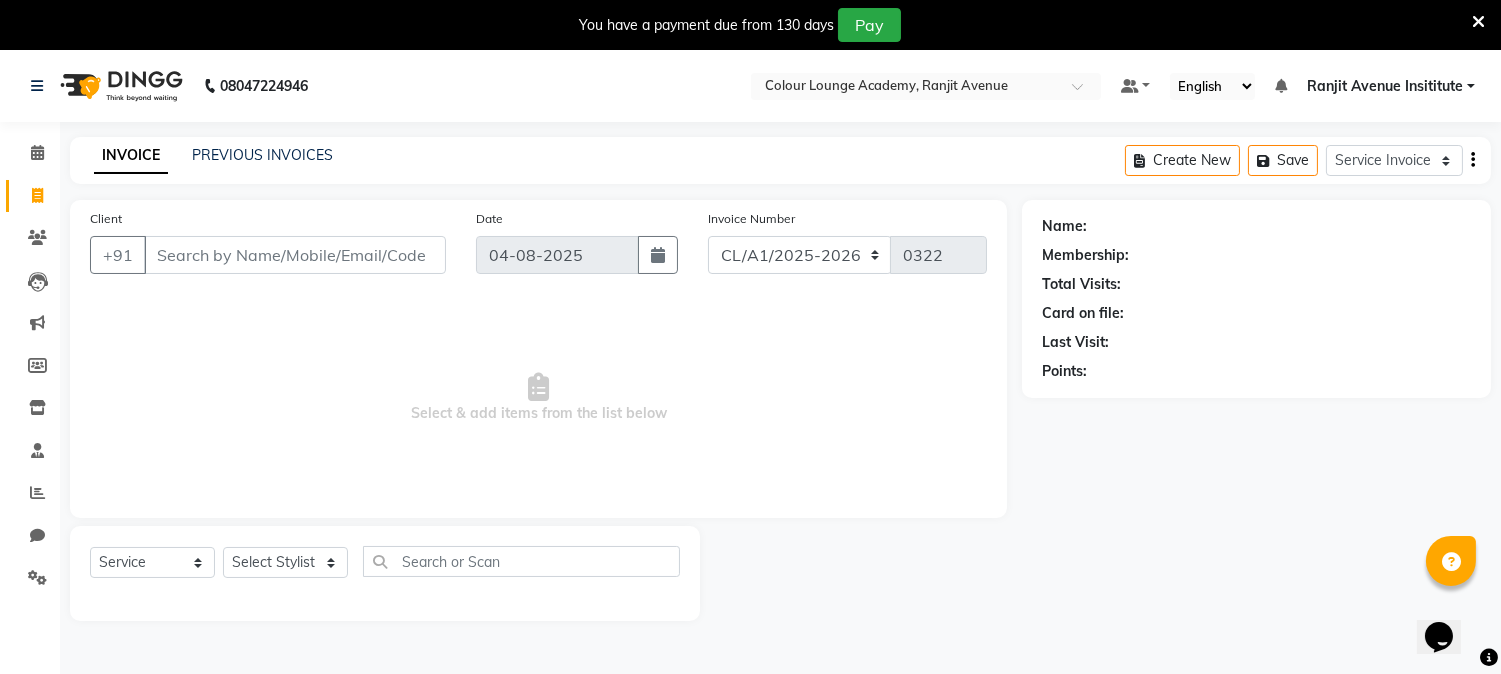 click on "Client" at bounding box center (295, 255) 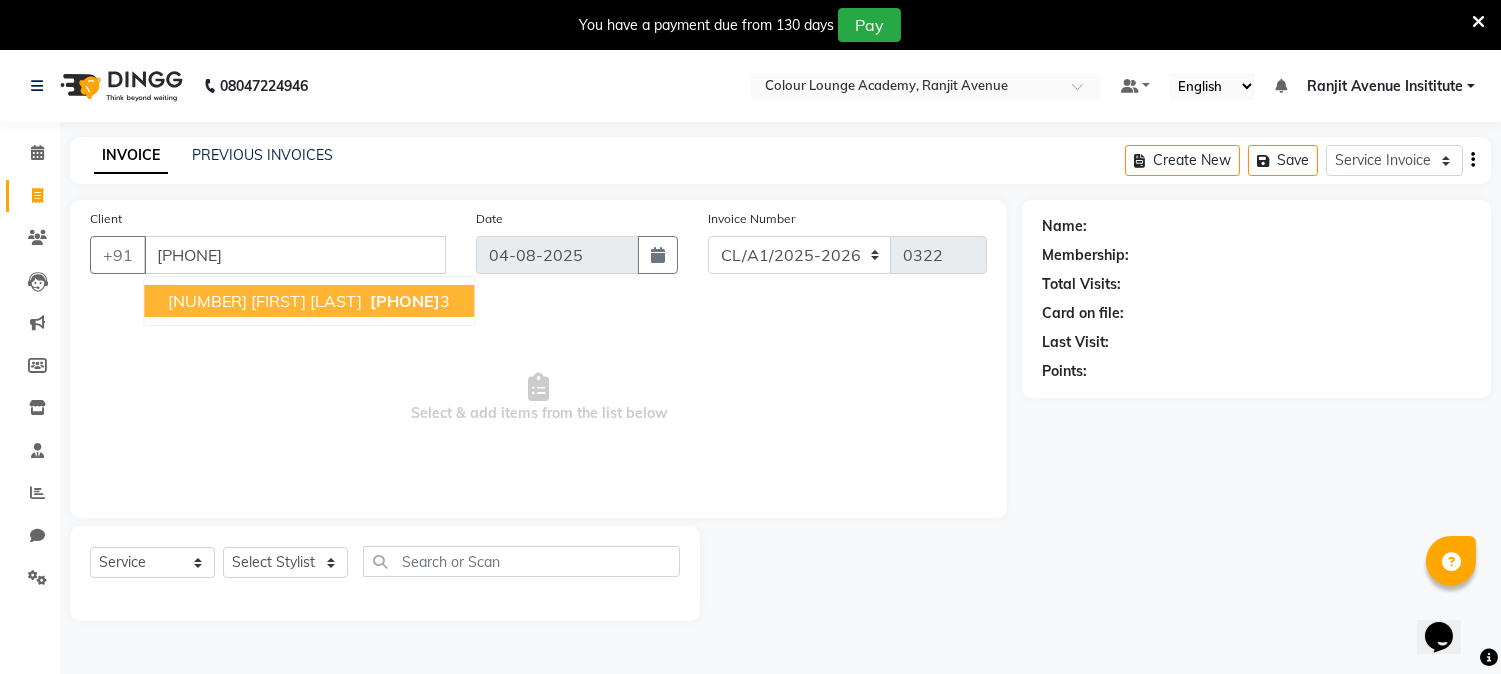type on "[PHONE]" 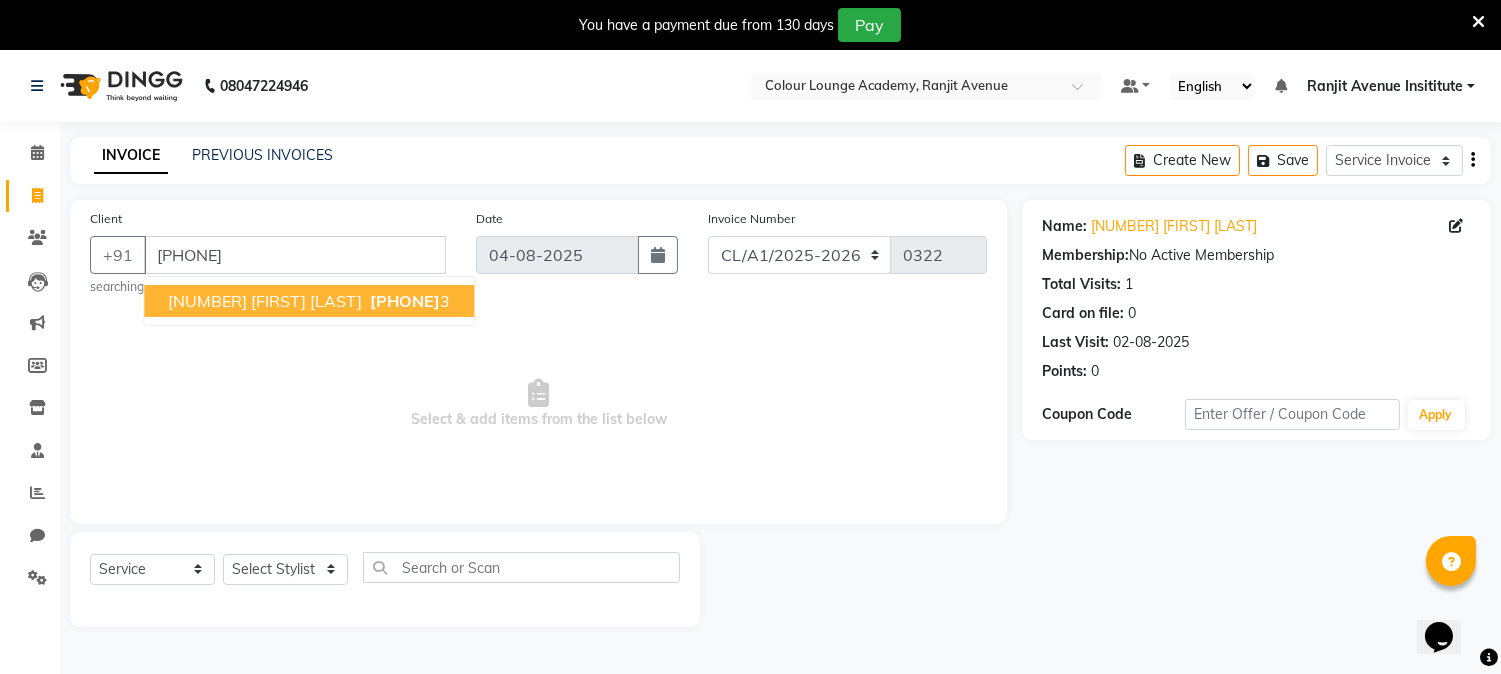 click on "[NUMBER] [FIRST] [LAST]" at bounding box center [309, 301] 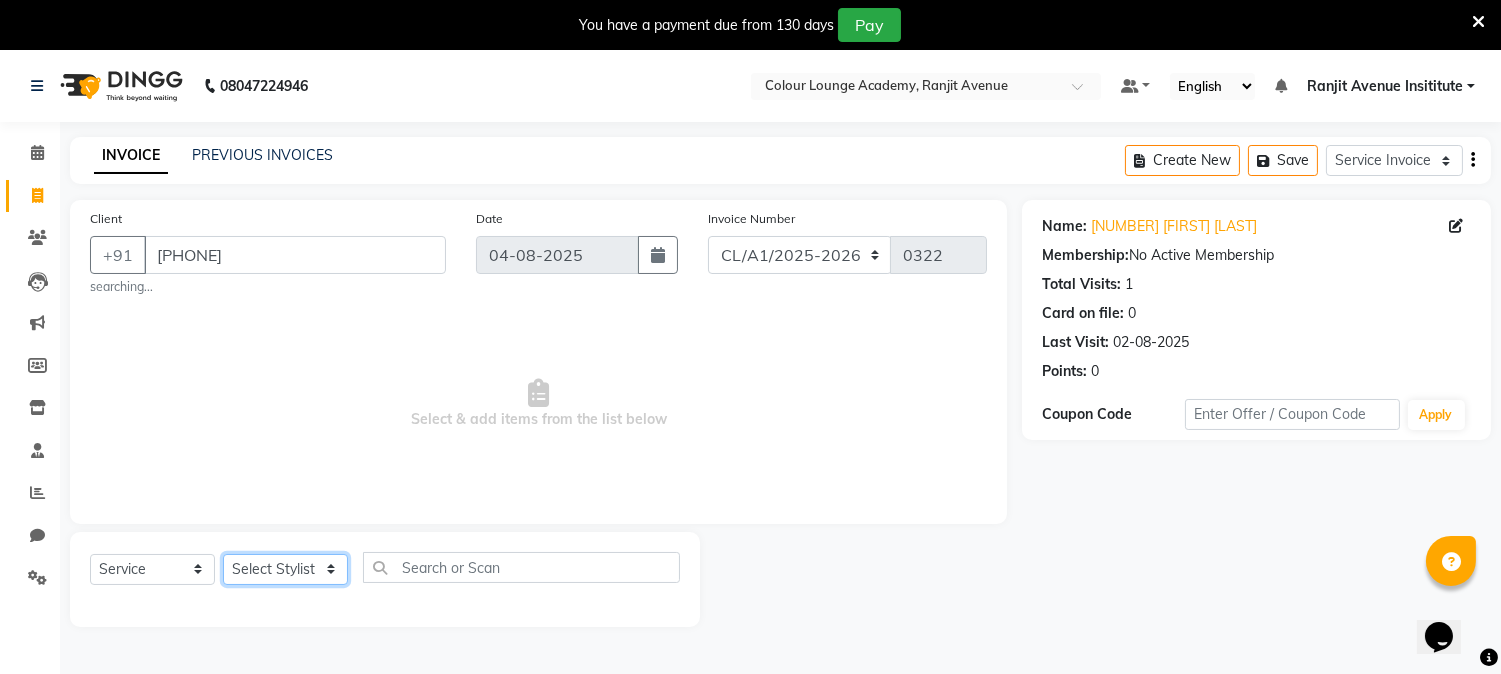 click on "Select Stylist Admin [FIRST] [FIRST] [FIRST] [FIRST] [FIRST] [FIRST] [STREET] Insititute [FIRST] [FIRST] [FIRST] [FIRST] [FIRST]" 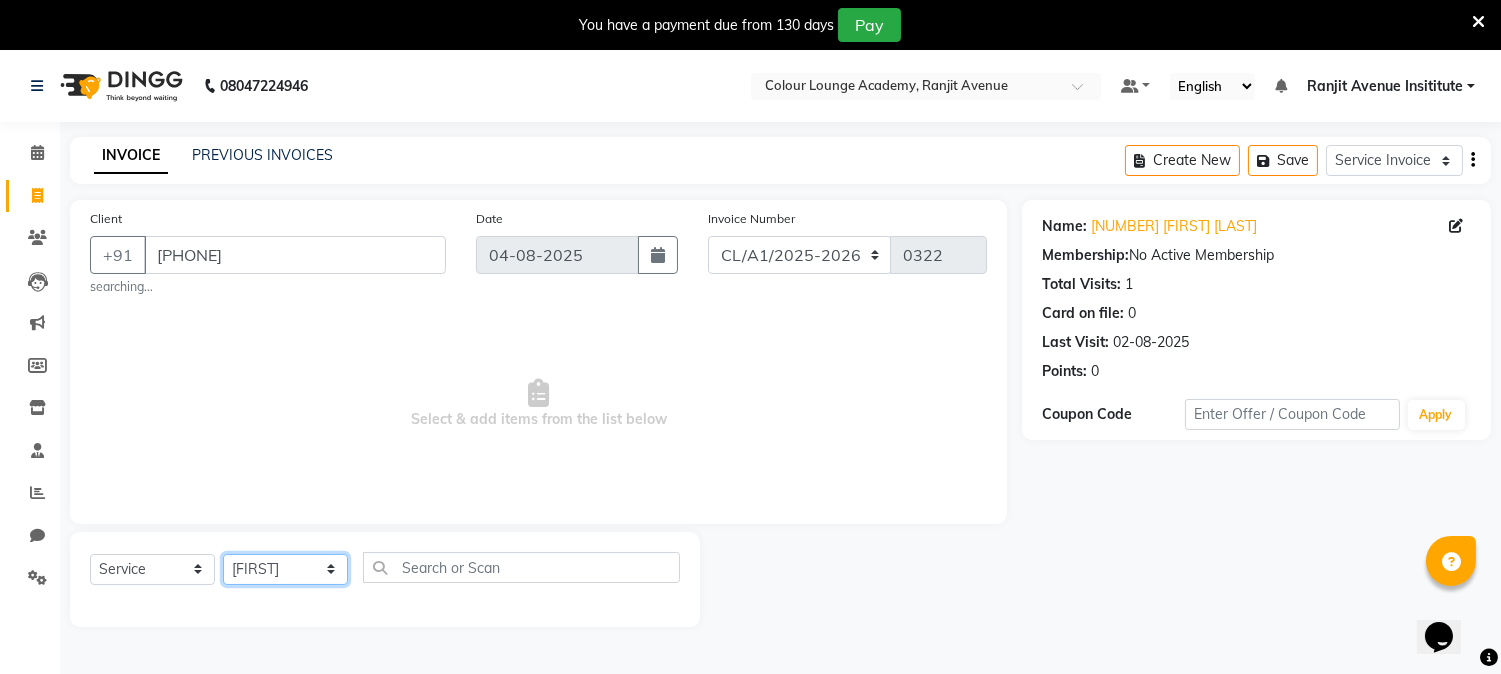 click on "Select Stylist Admin [FIRST] [FIRST] [FIRST] [FIRST] [FIRST] [FIRST] [STREET] Insititute [FIRST] [FIRST] [FIRST] [FIRST] [FIRST]" 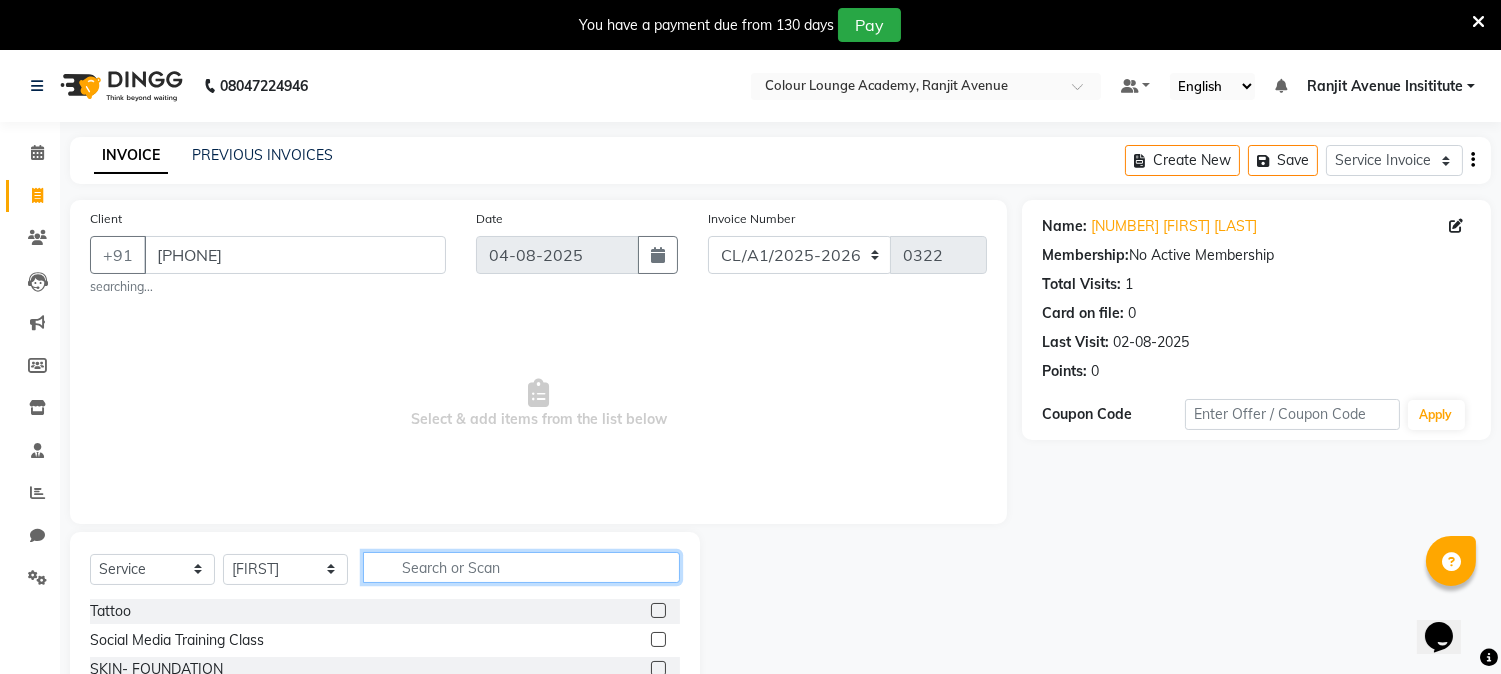 click 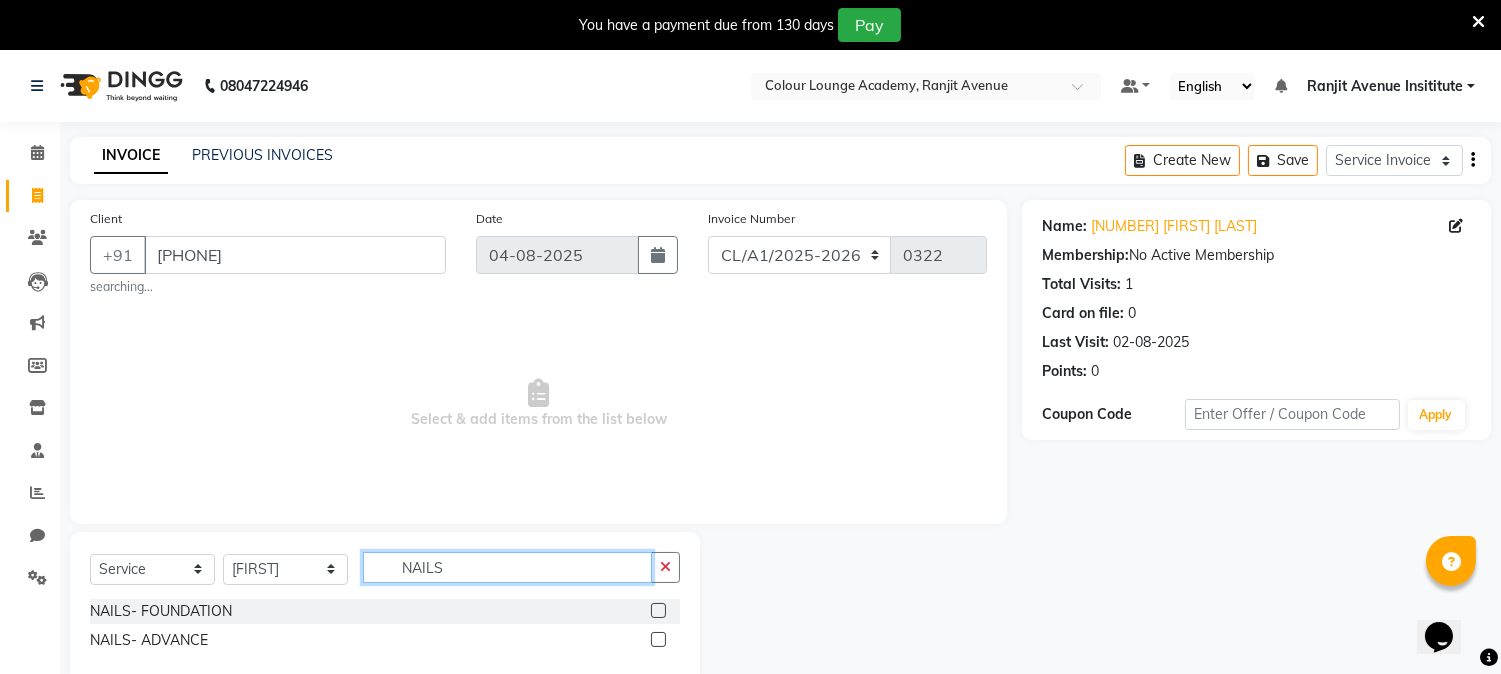 type on "NAILS" 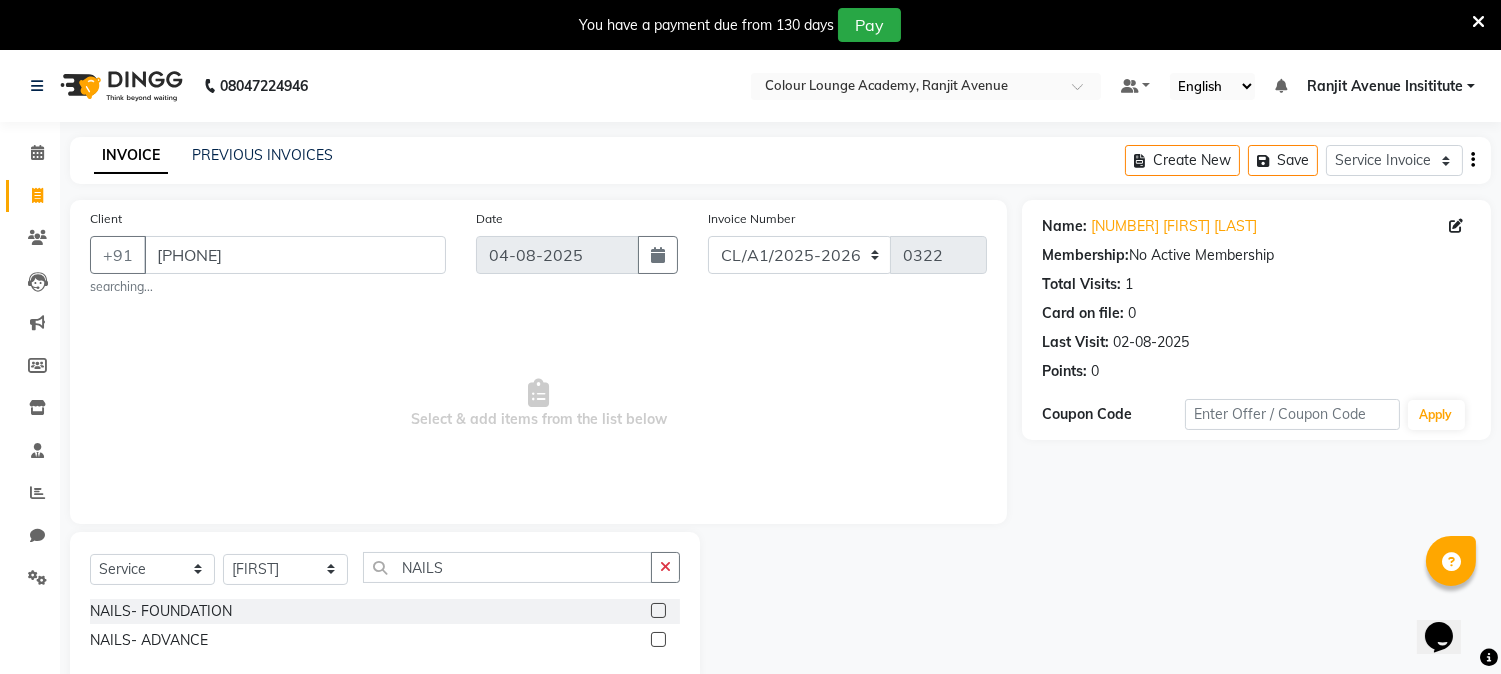 click 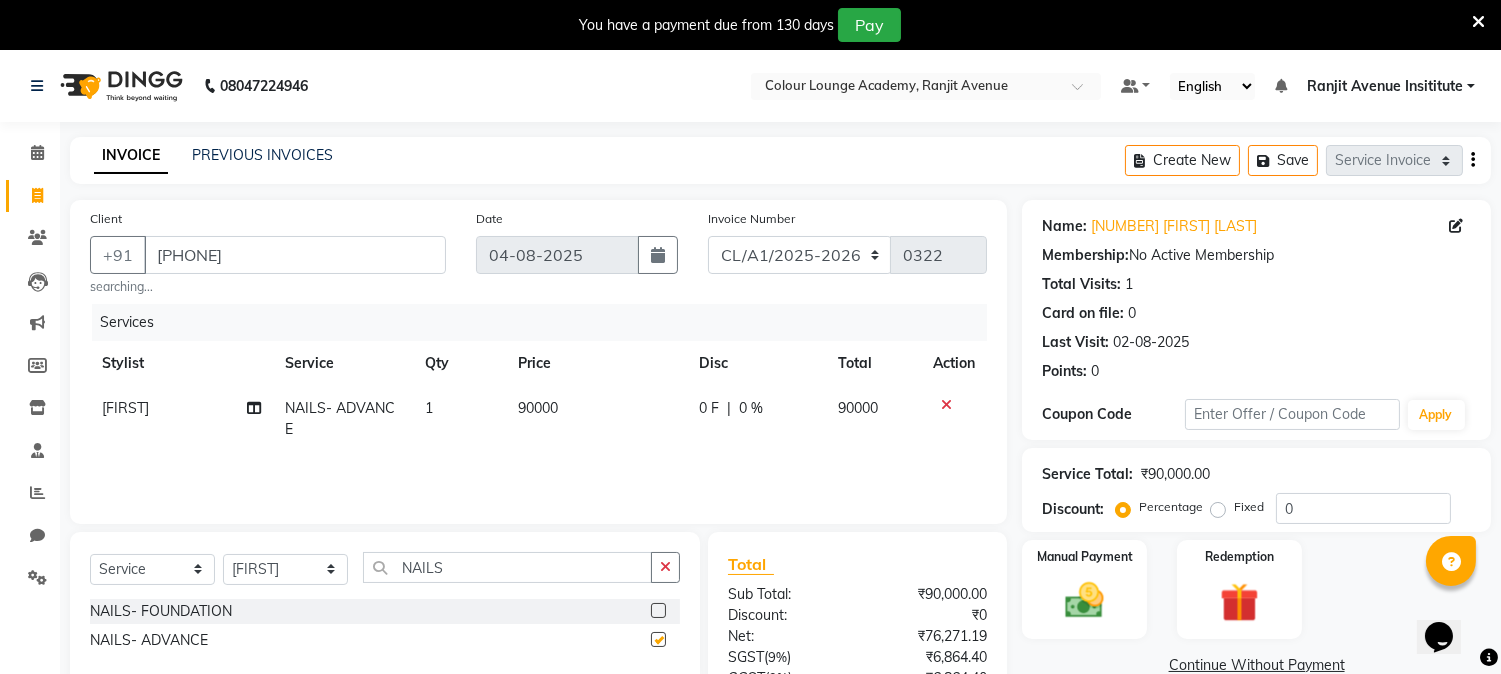 checkbox on "false" 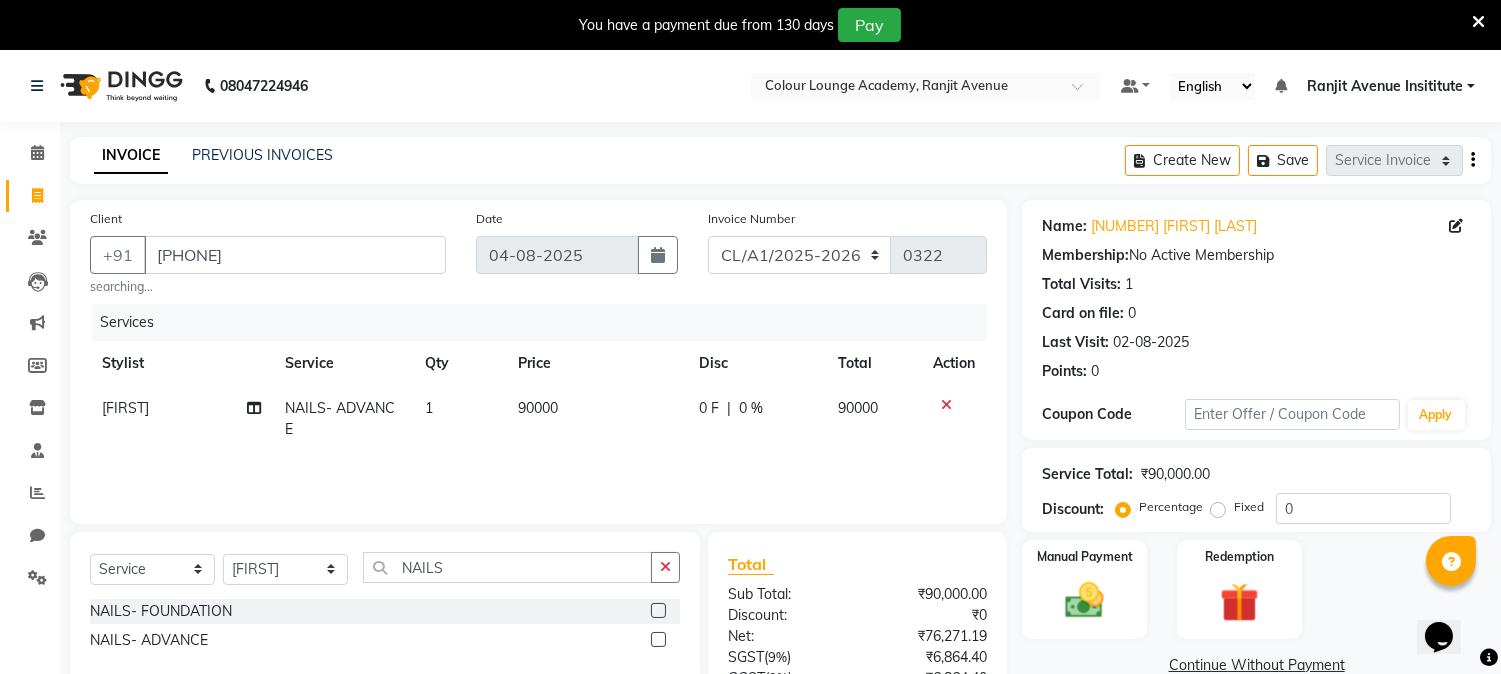 click on "90000" 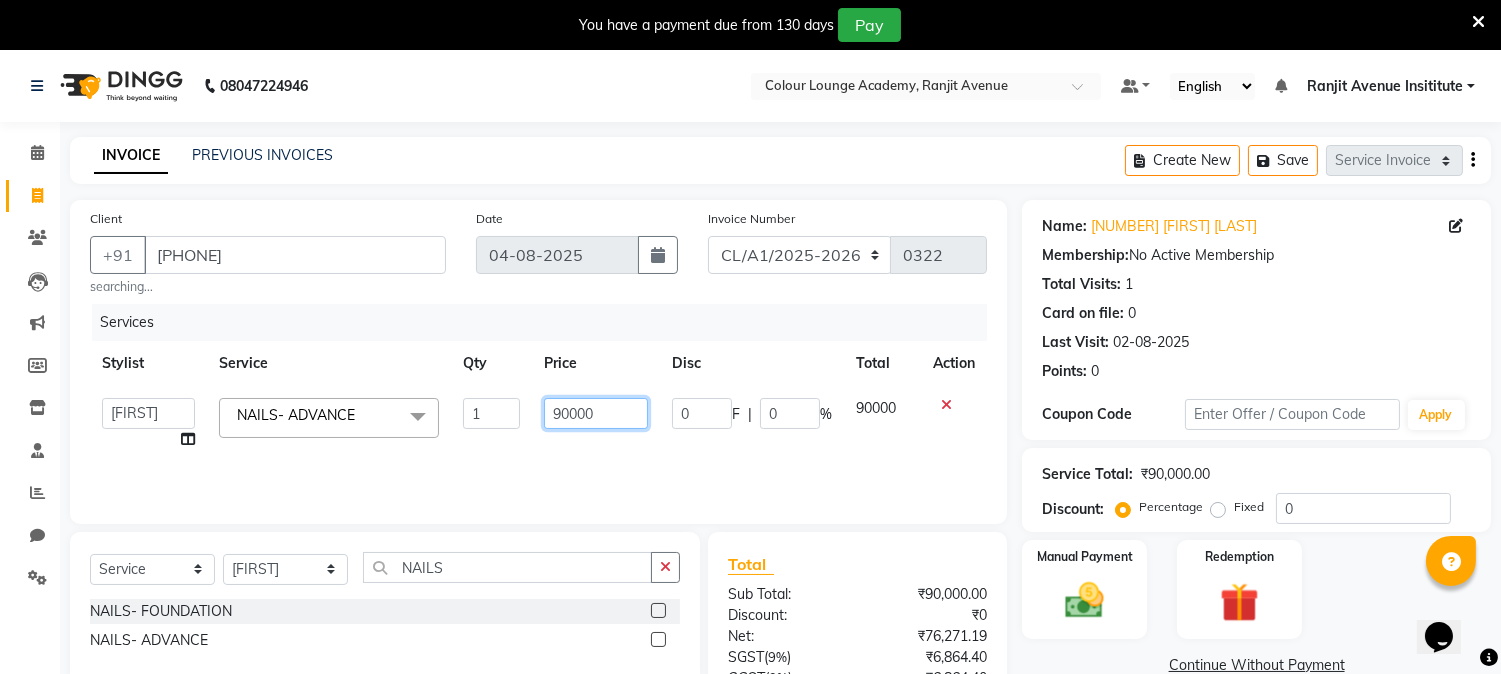 click on "90000" 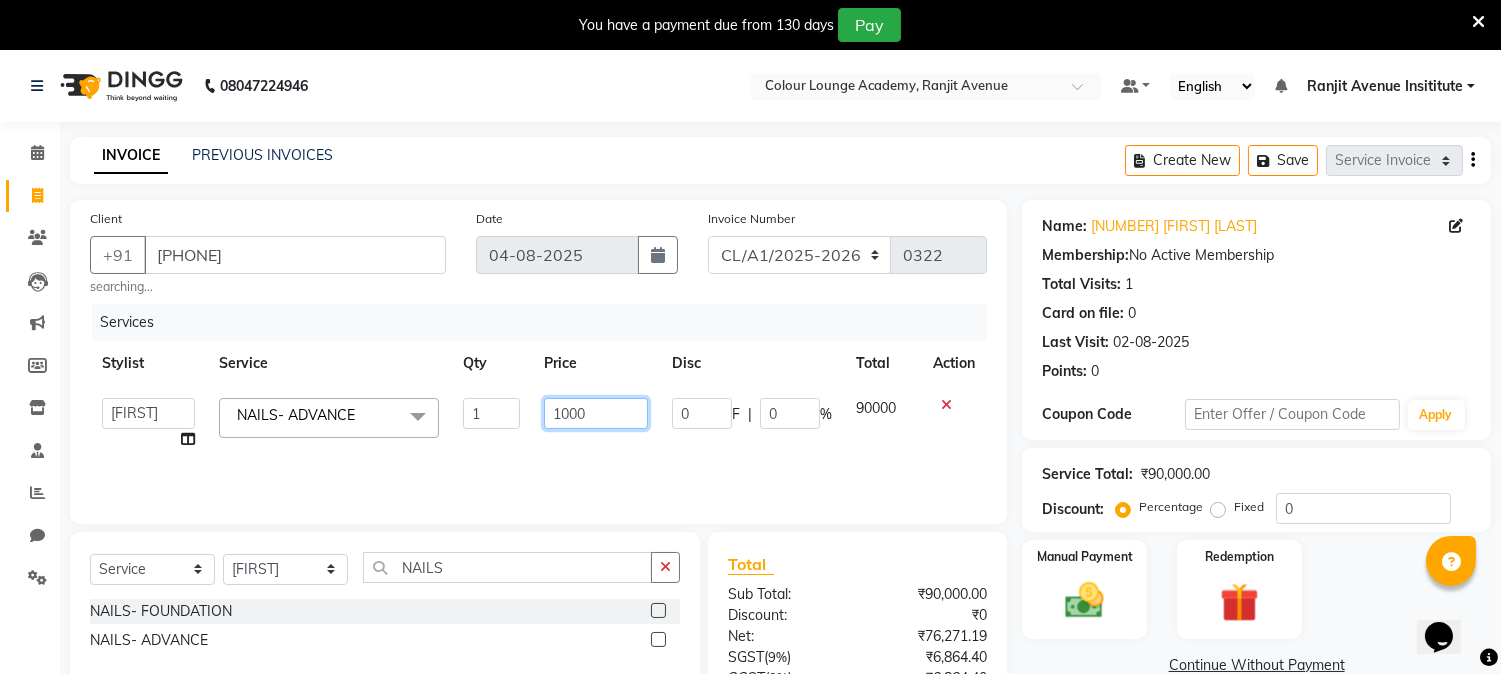 type on "14000" 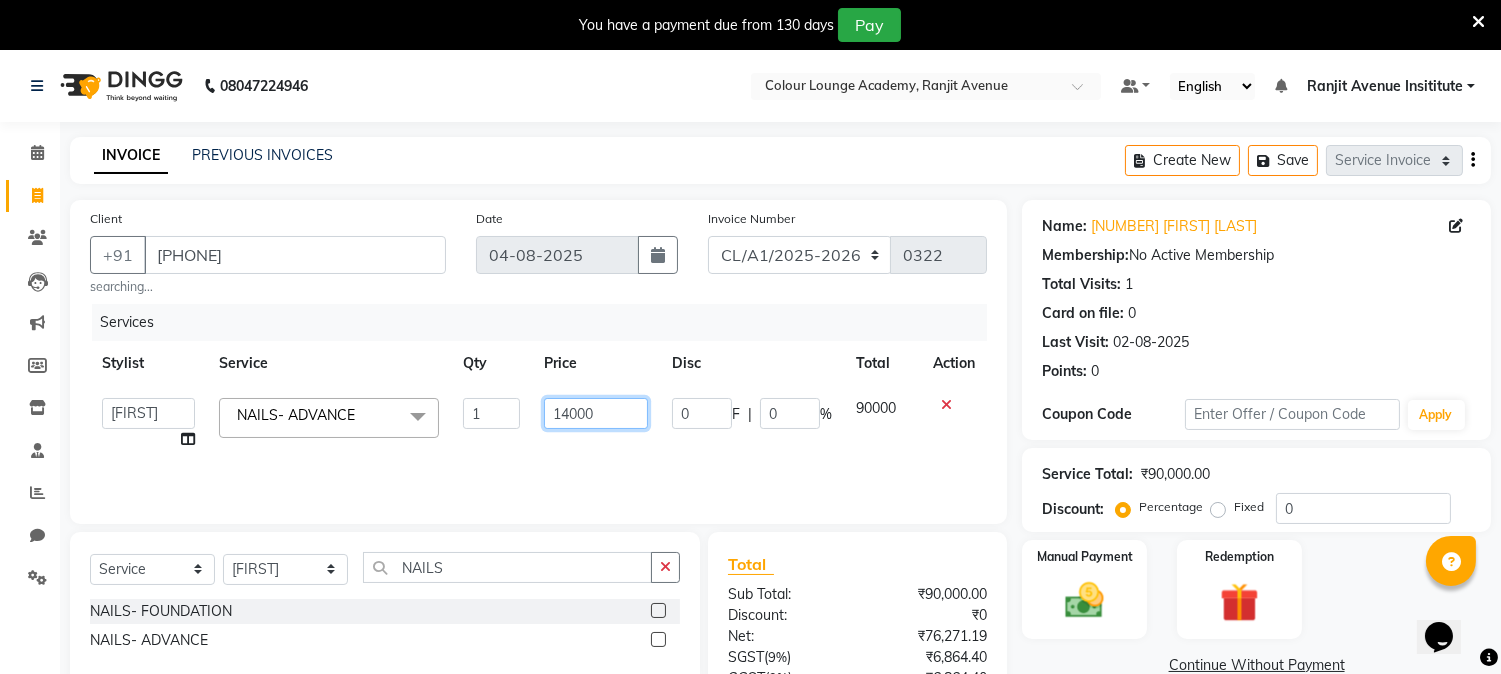 scroll, scrollTop: 111, scrollLeft: 0, axis: vertical 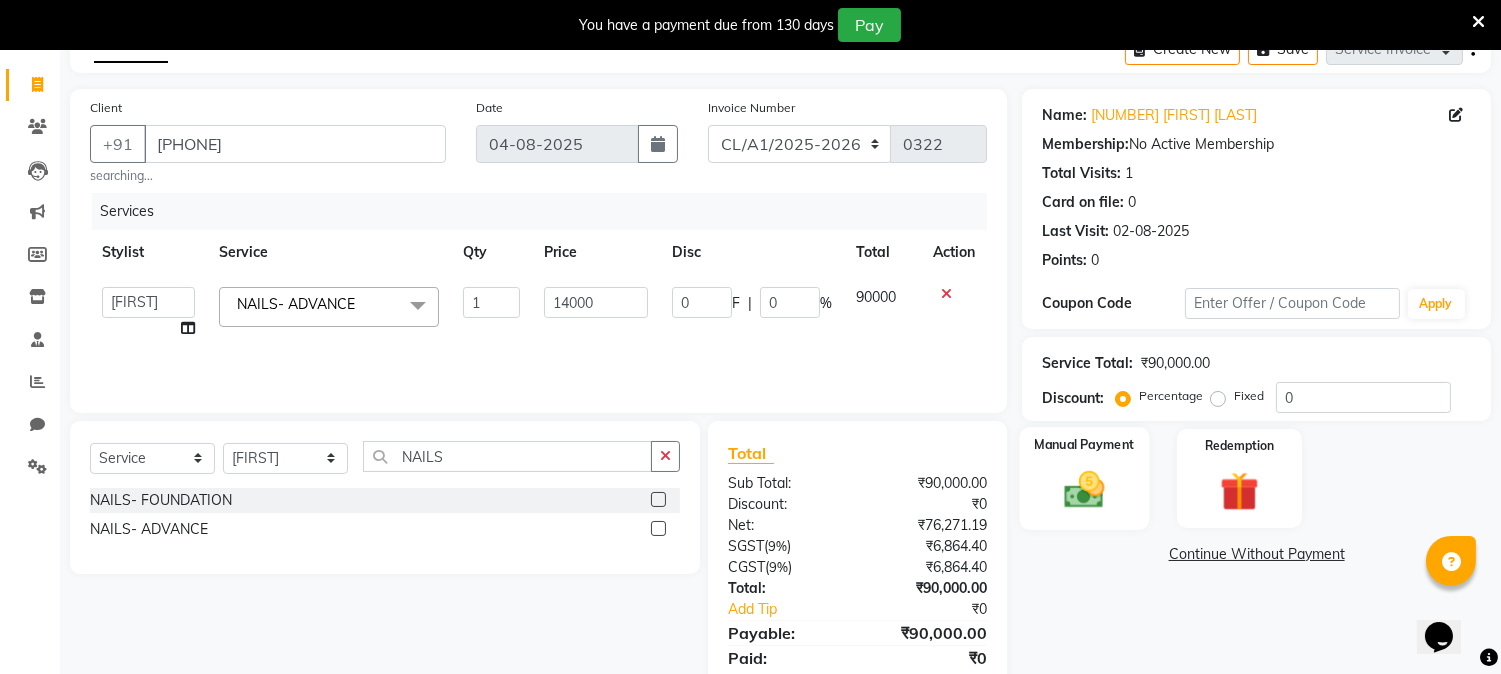 click on "Manual Payment" 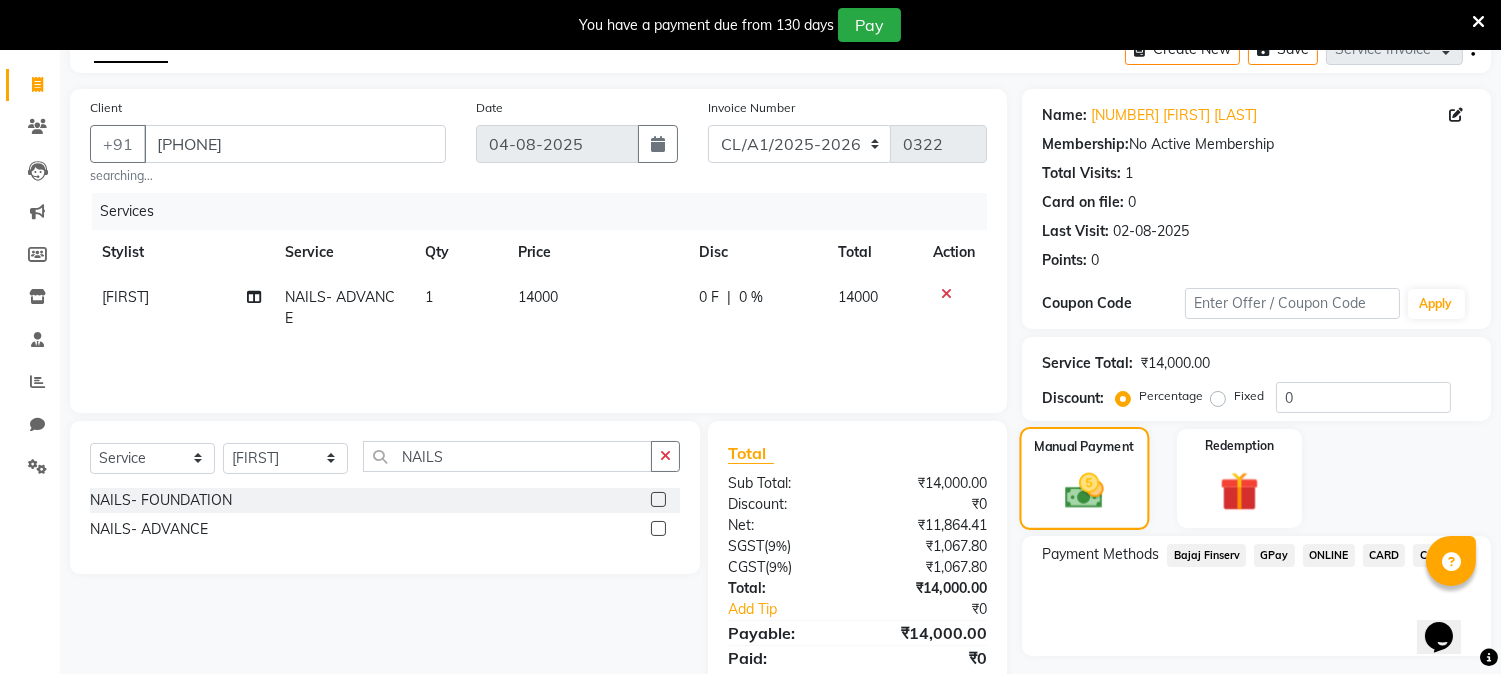 scroll, scrollTop: 182, scrollLeft: 0, axis: vertical 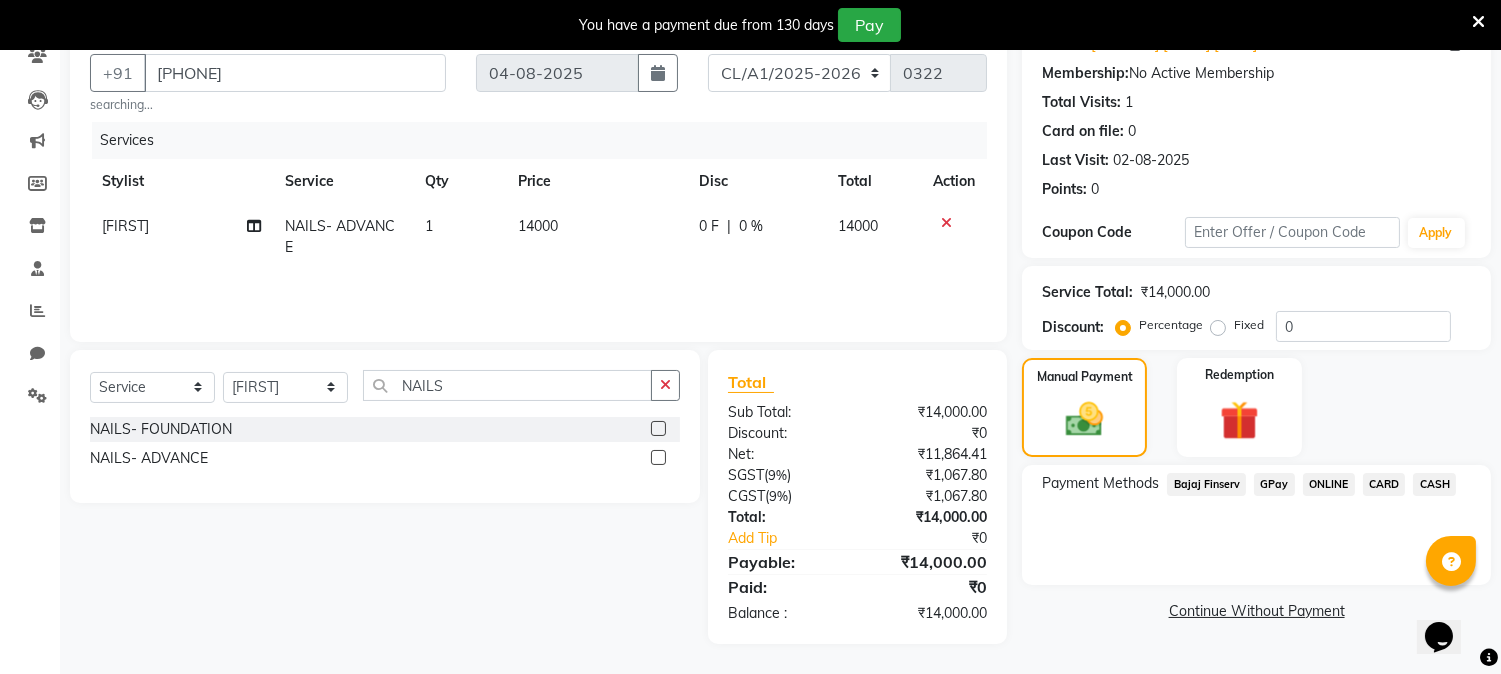 click on "GPay" 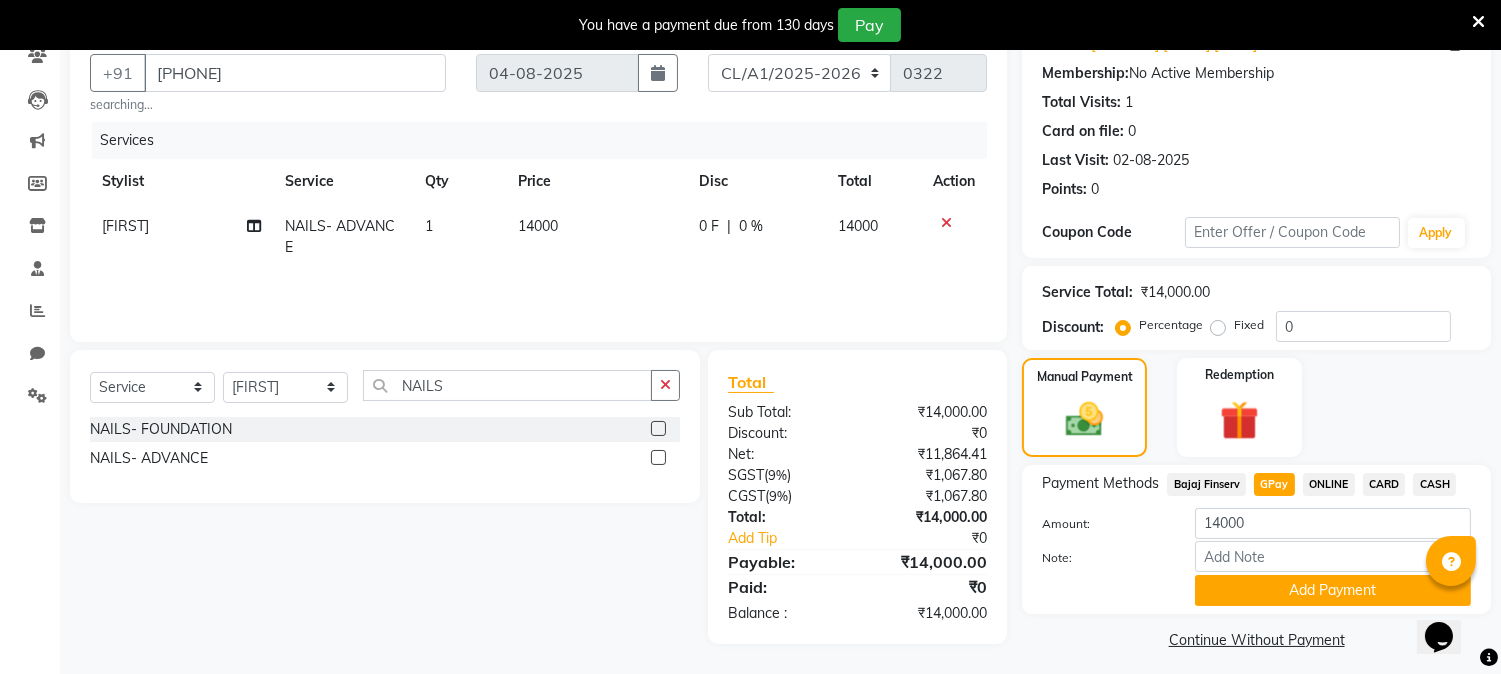 click on "Add Payment" 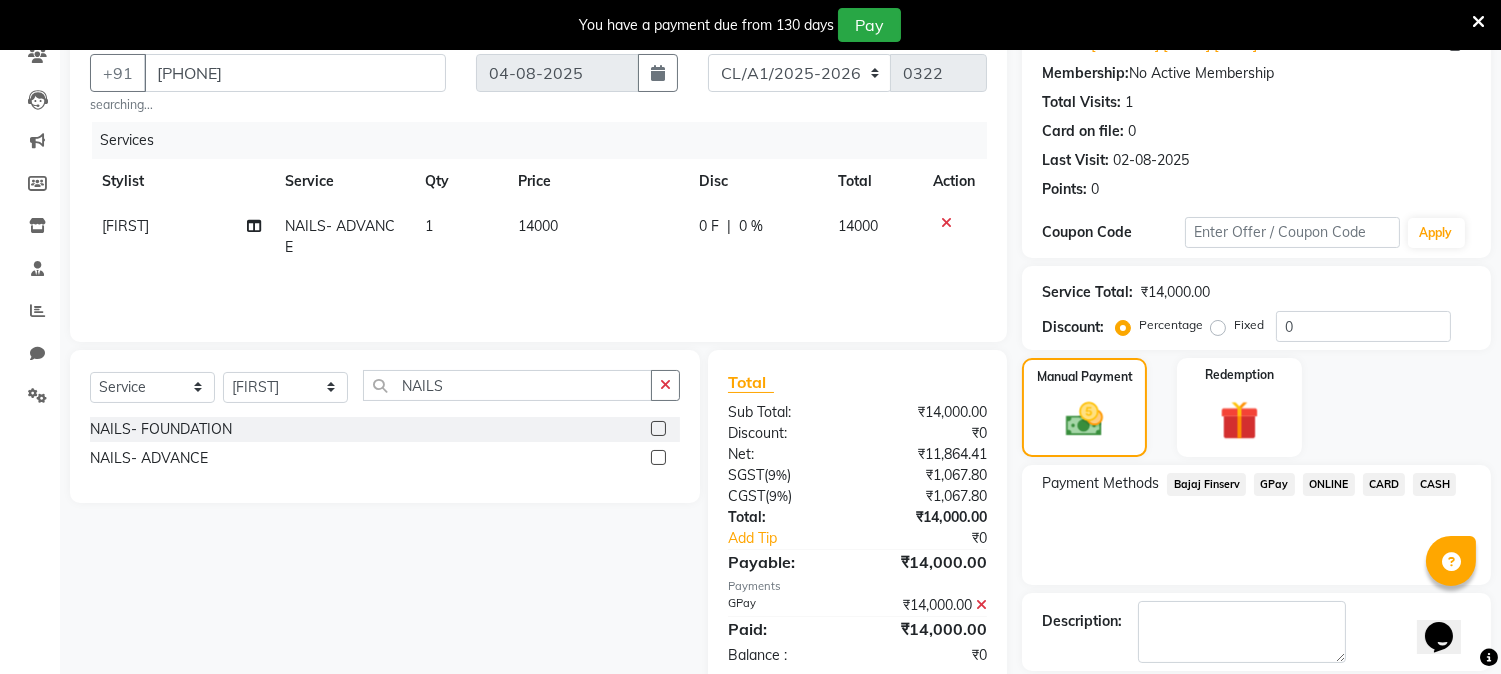 scroll, scrollTop: 275, scrollLeft: 0, axis: vertical 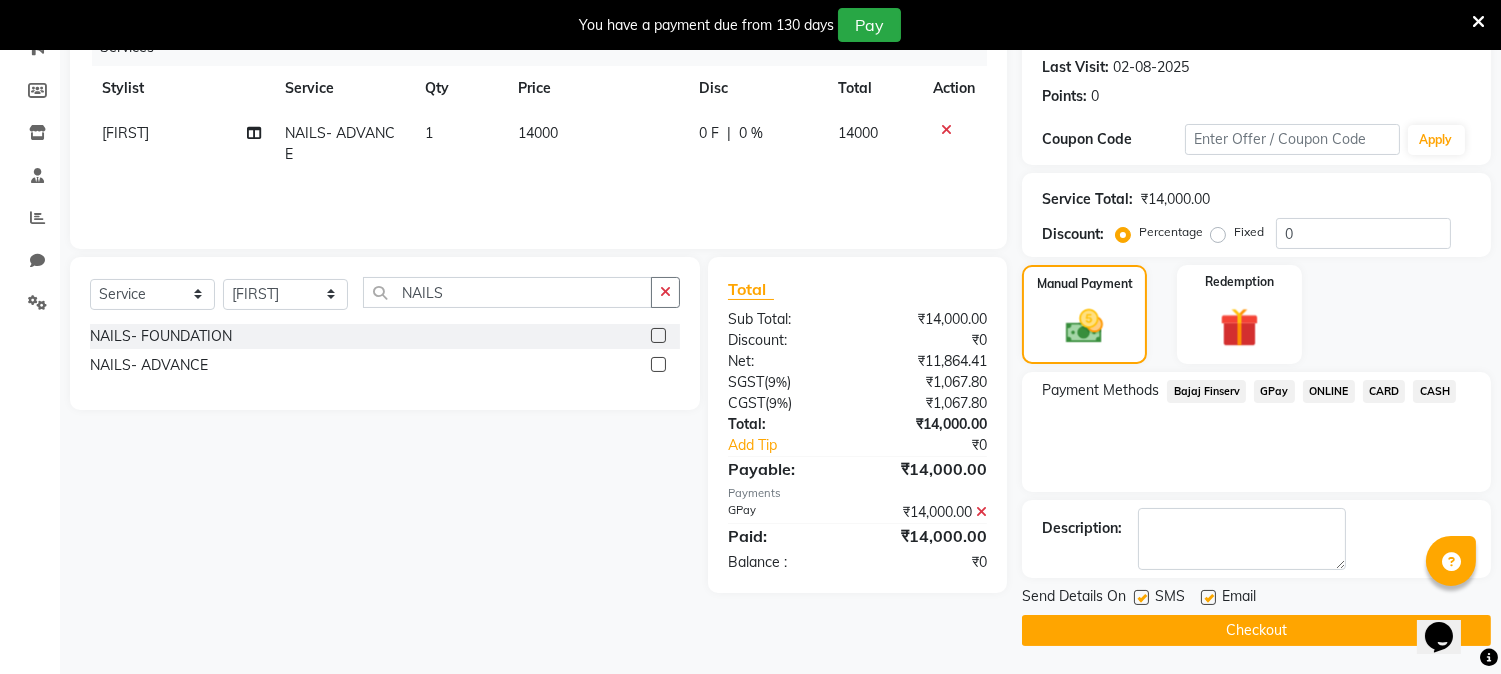 click on "Checkout" 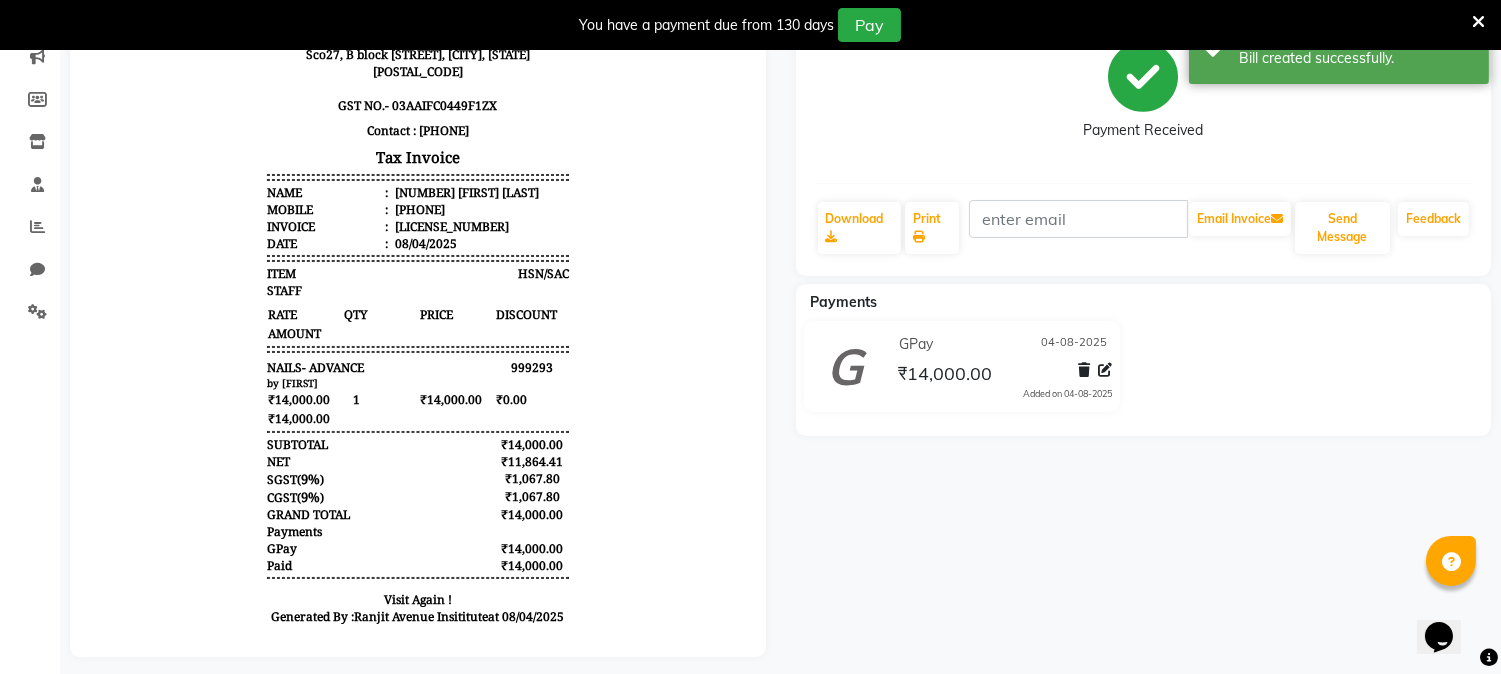 scroll, scrollTop: 275, scrollLeft: 0, axis: vertical 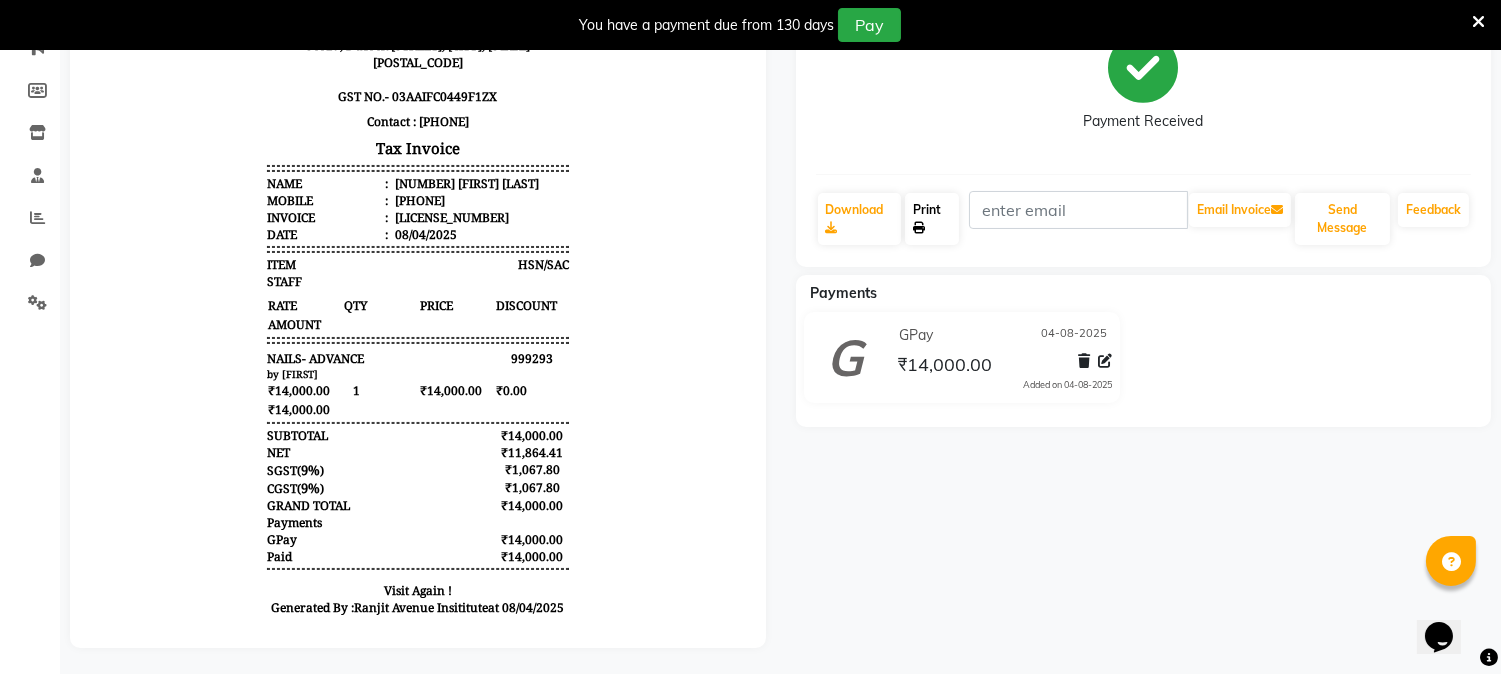 click on "Print" 